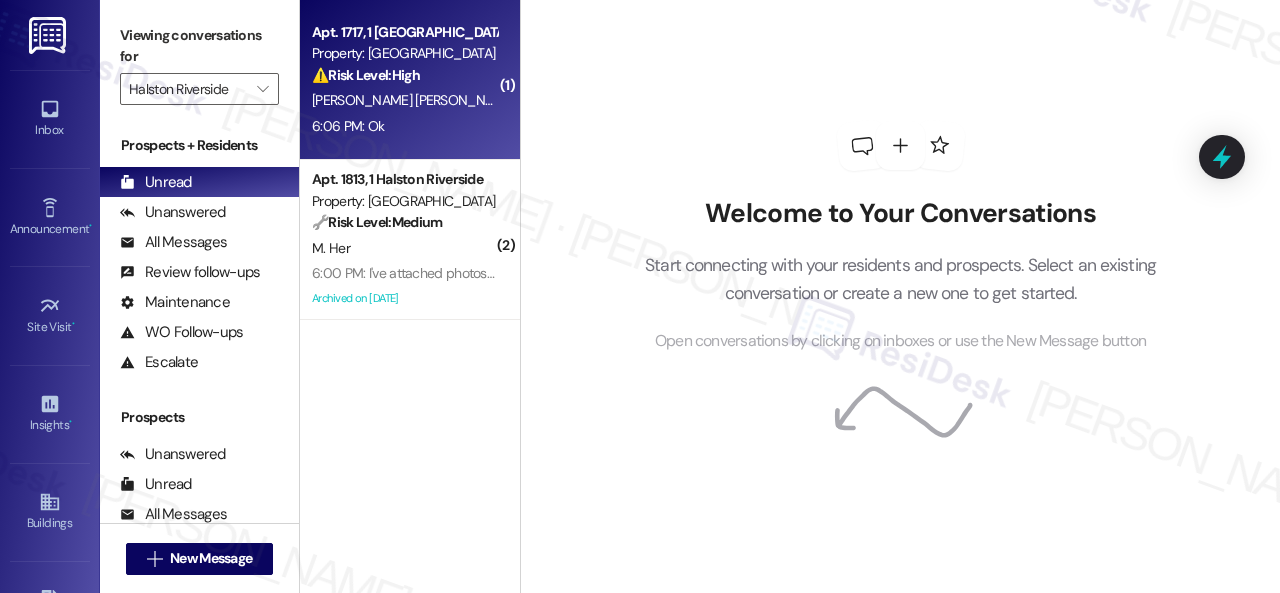 scroll, scrollTop: 0, scrollLeft: 0, axis: both 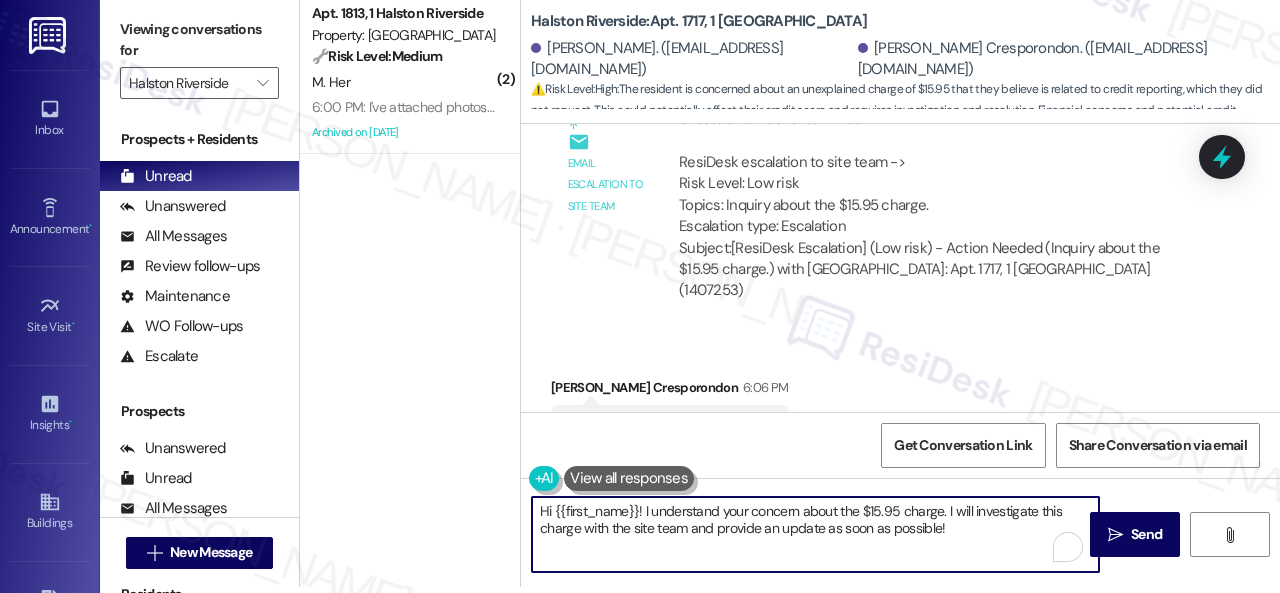 drag, startPoint x: 991, startPoint y: 531, endPoint x: 497, endPoint y: 449, distance: 500.75943 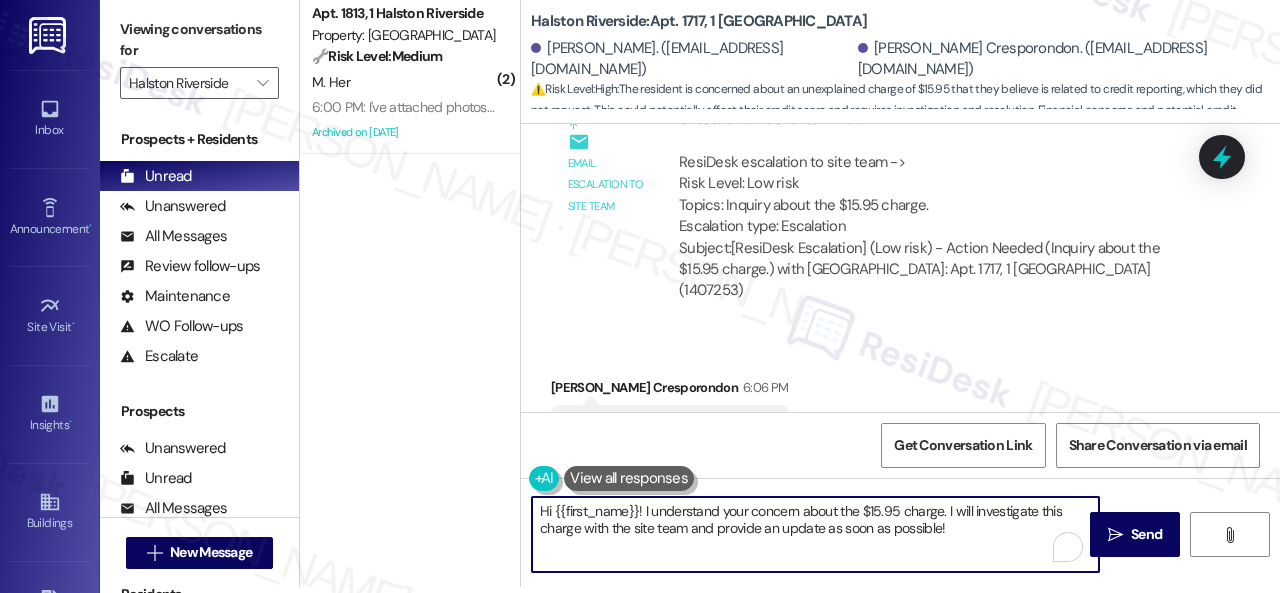 click on "( 2 ) Apt. 1813, 1 Halston Riverside Property: Halston Riverside 🔧  Risk Level:  Medium The resident is reporting worn and torn flooring. While this is a maintenance issue, it doesn't present an immediate hazard or risk. The resident has already submitted photos, indicating they've initiated the process. This falls under non-urgent maintenance and asset preservation. M. Her 6:00 PM: I've attached photos in the original request 6:00 PM: I've attached photos in the original request Archived on 07/02/2025 Halston Riverside:  Apt. 1717, 1 Halston Riverside       Julio Perez De Corcho. (perezdecorcho67@gmail.com)     Yadira Cresporondon. (crespoyadira08@gmail.com)   ⚠️  Risk Level:  High :  The resident is concerned about an unexplained charge of $15.95 that they believe is related to credit reporting, which they did not request. This could potentially affect their credit score and requires investigation and resolution. Financial concerns and potential credit implications warrant Tier 2. WO Lease started" at bounding box center [790, 290] 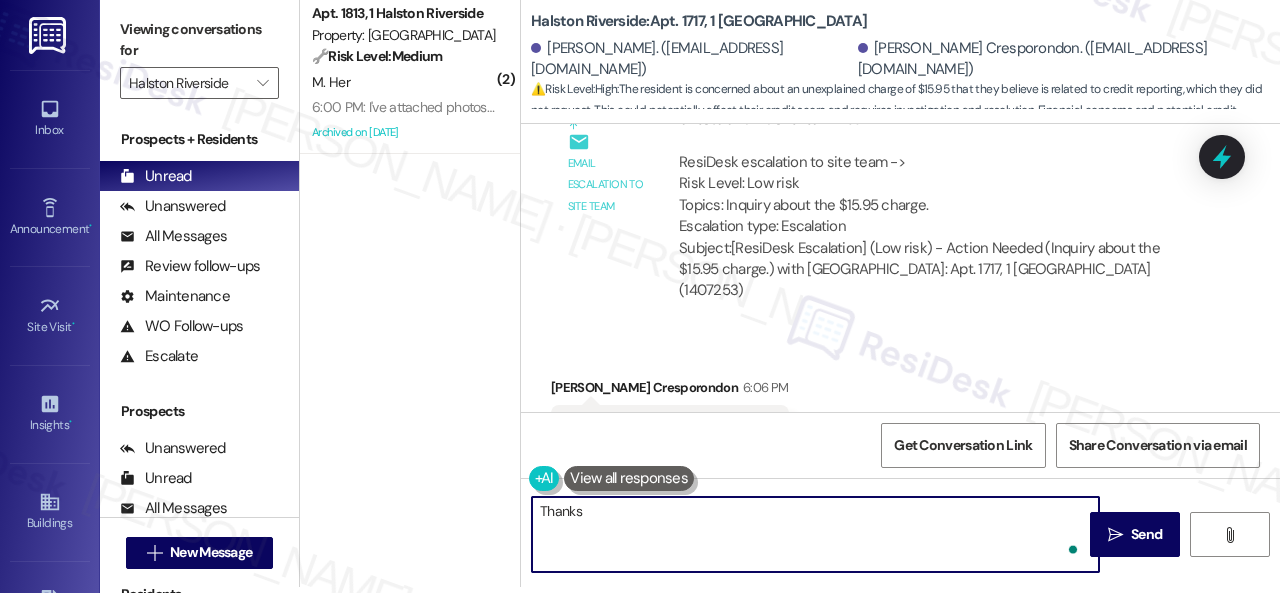 type on "Thanks." 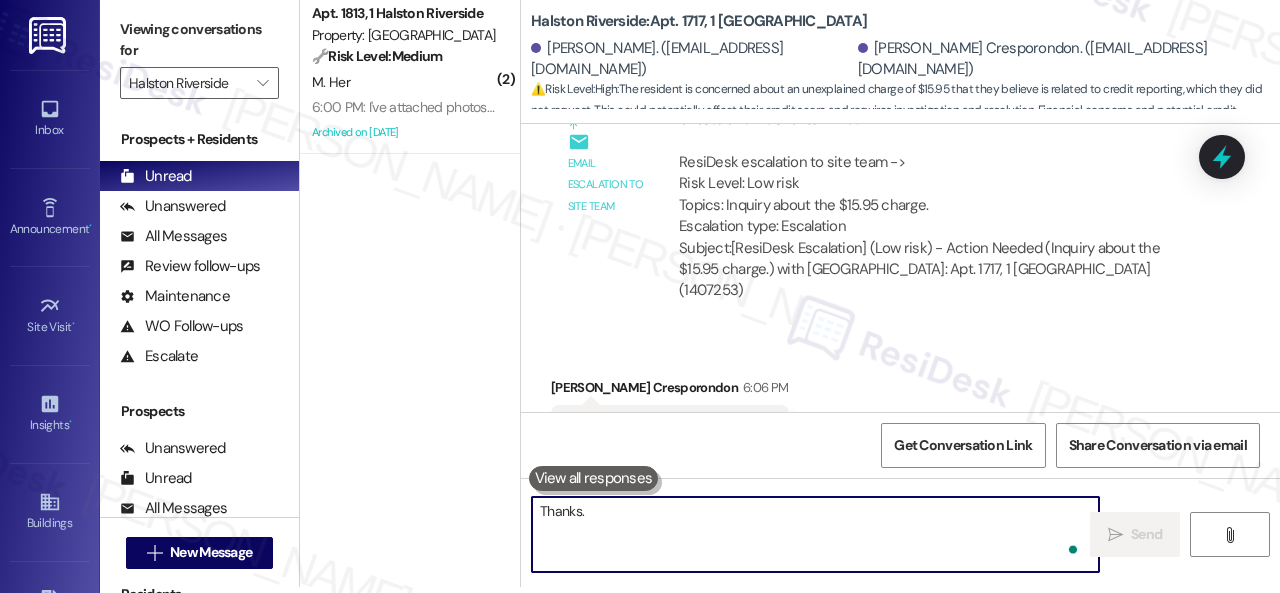 scroll, scrollTop: 0, scrollLeft: 0, axis: both 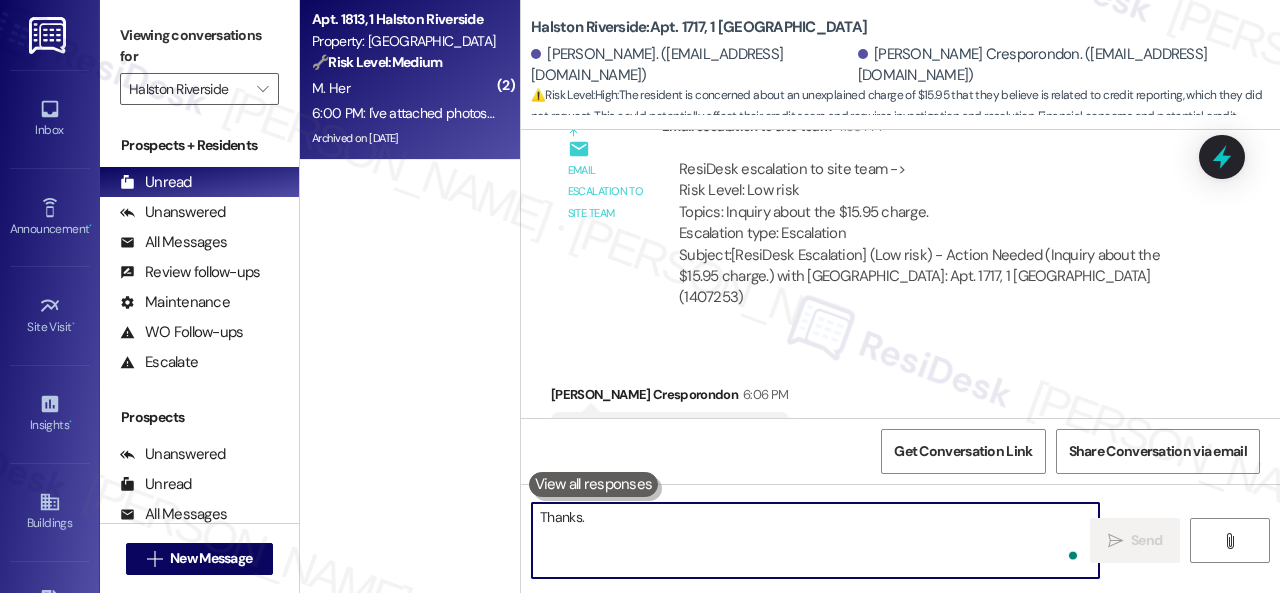 type 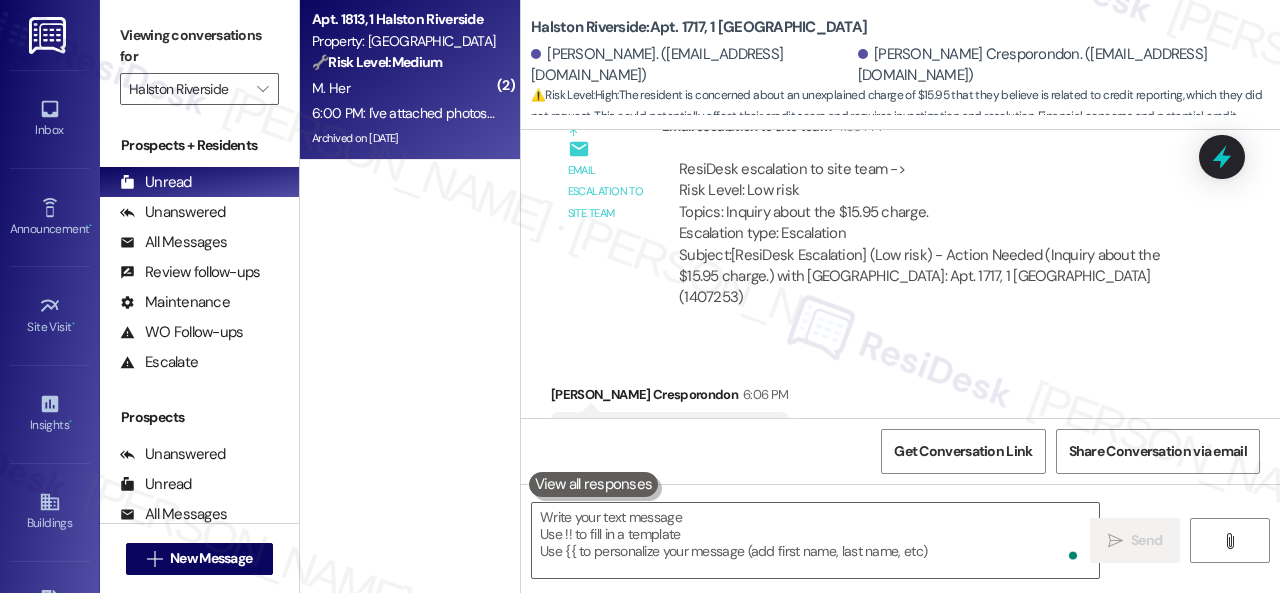 click on "6:00 PM: I've attached photos in the original request 6:00 PM: I've attached photos in the original request" at bounding box center [404, 113] 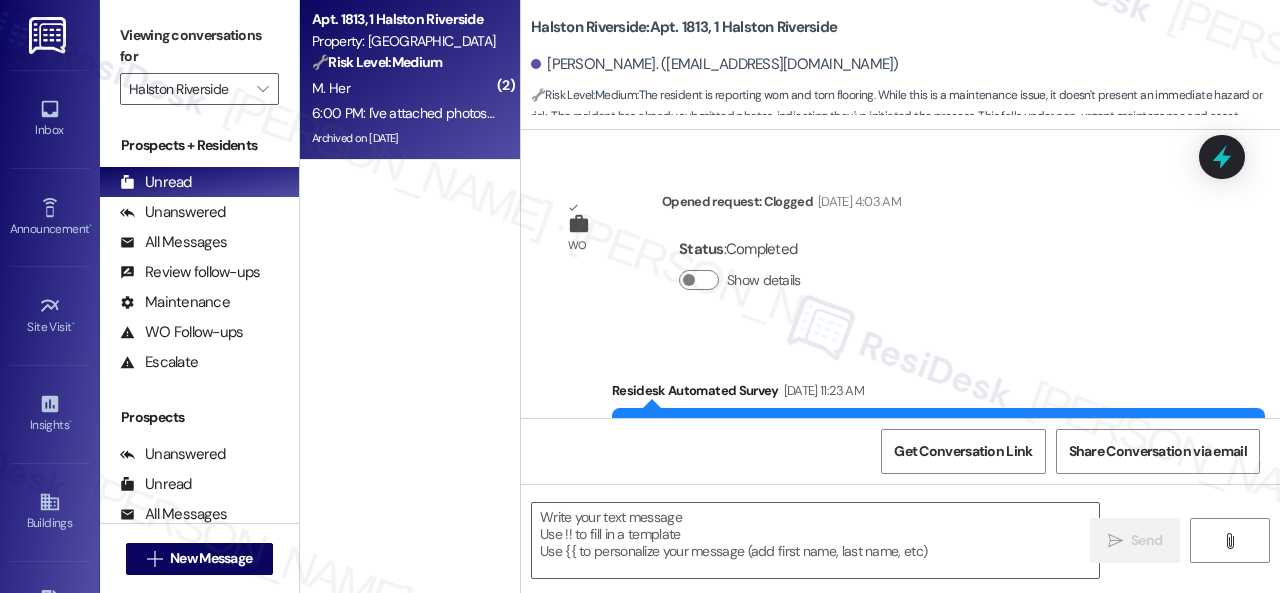 scroll, scrollTop: 22984, scrollLeft: 0, axis: vertical 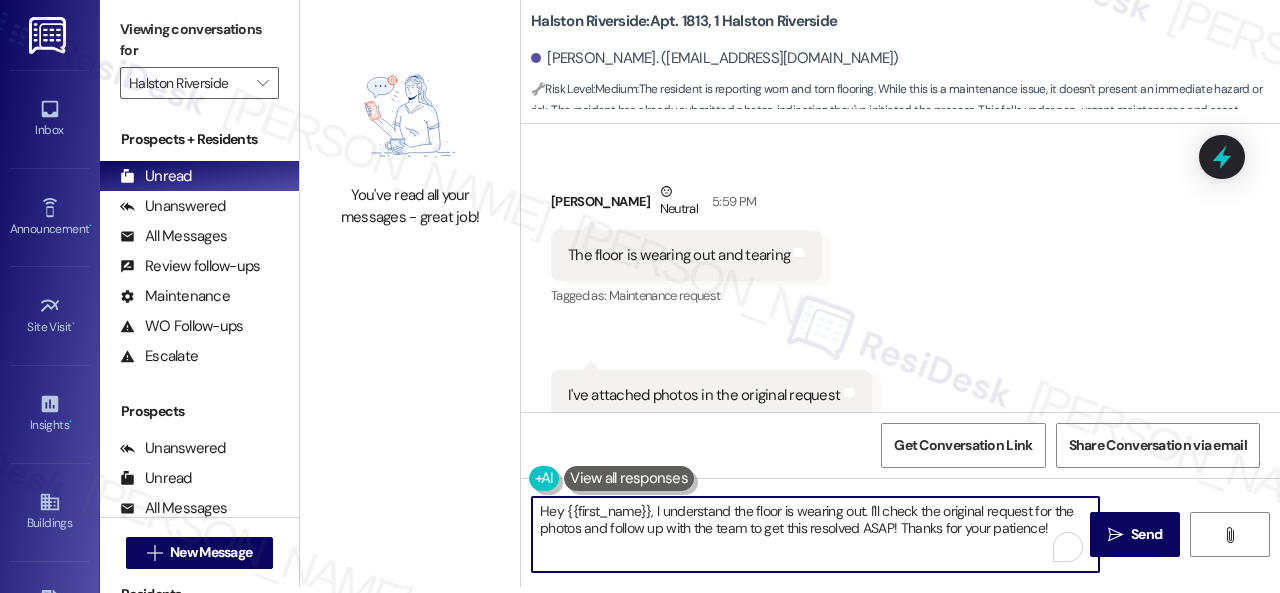 drag, startPoint x: 539, startPoint y: 511, endPoint x: 1251, endPoint y: 632, distance: 722.20844 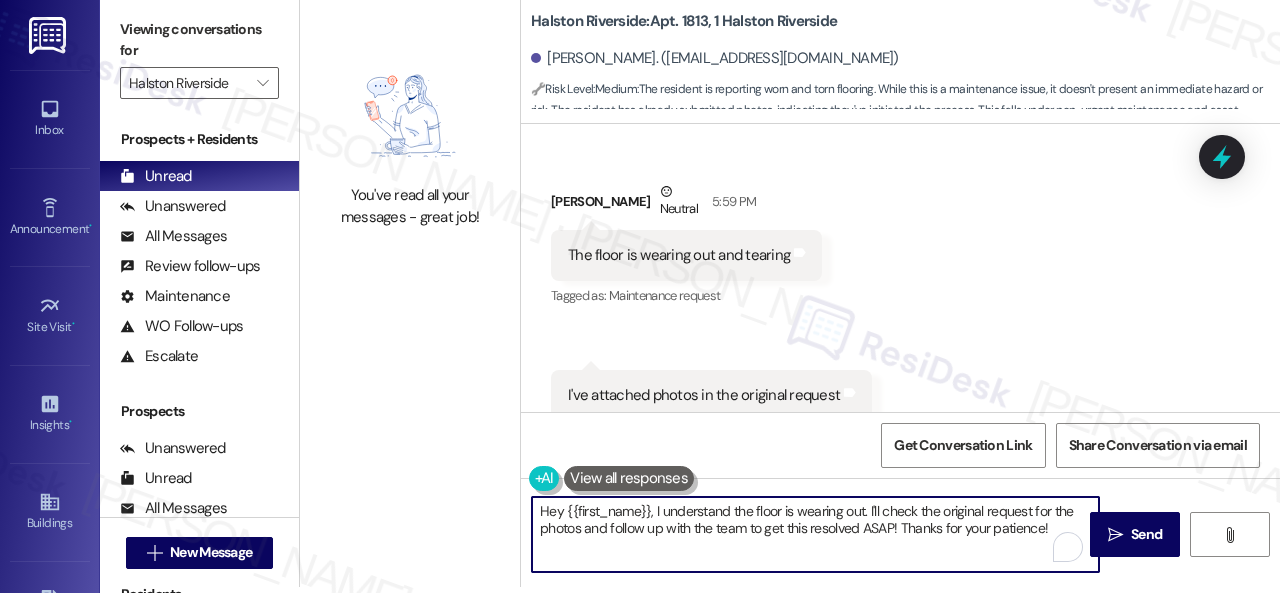 click on "Inbox   Go to Inbox Announcement   • Send A Text Announcement Site Visit   • Go to Site Visit Insights   • Go to Insights Buildings   Go to Buildings Leads   Go to Leads Templates   • Go to Templates Account   Go to Account Support   Go to Support Viewing conversations for Halston Riverside  Prospects + Residents Unread (0) Unread: Any message you haven't read yet will show up here Unanswered (0) Unanswered: ResiDesk identifies open questions and unanswered conversations so you can respond to them. All Messages (undefined) All Messages: This is your inbox. All of your tenant messages will show up here. Review follow-ups (undefined) Review follow-ups: ResiDesk identifies open review candidates and conversations so you can respond to them. Maintenance (undefined) Maintenance: ResiDesk identifies conversations around maintenance or work orders from the last 14 days so you can respond to them. WO Follow-ups (undefined) Escalate (undefined) Prospects Unanswered (0) Unread (0) All Messages (undefined)" at bounding box center [640, 296] 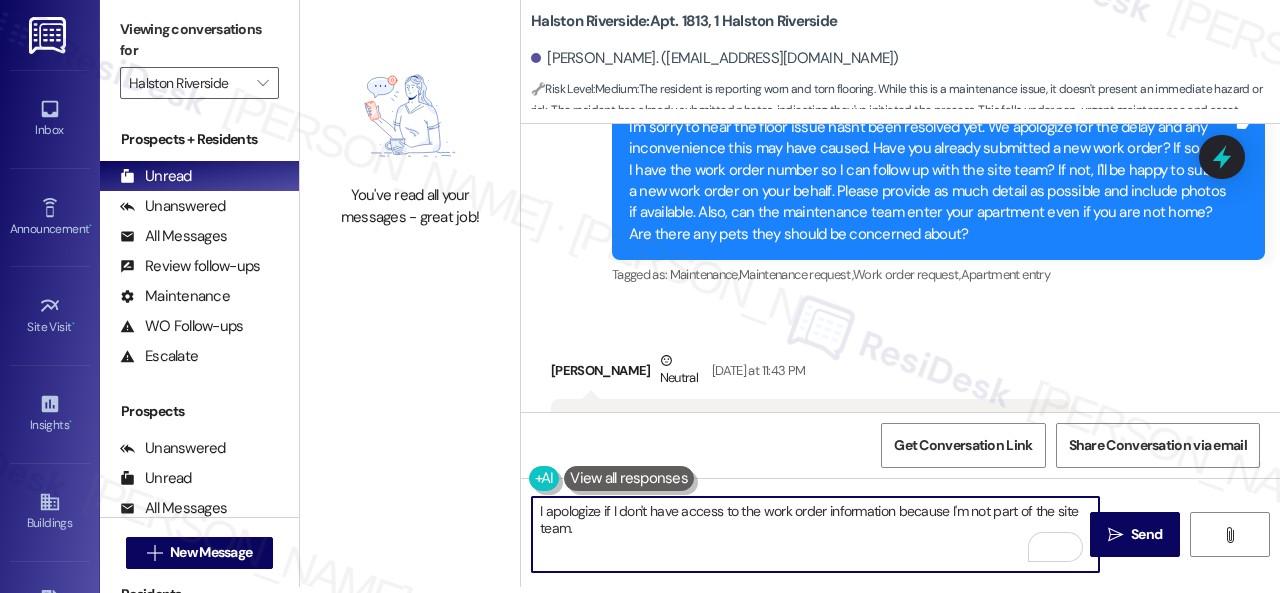 scroll, scrollTop: 21984, scrollLeft: 0, axis: vertical 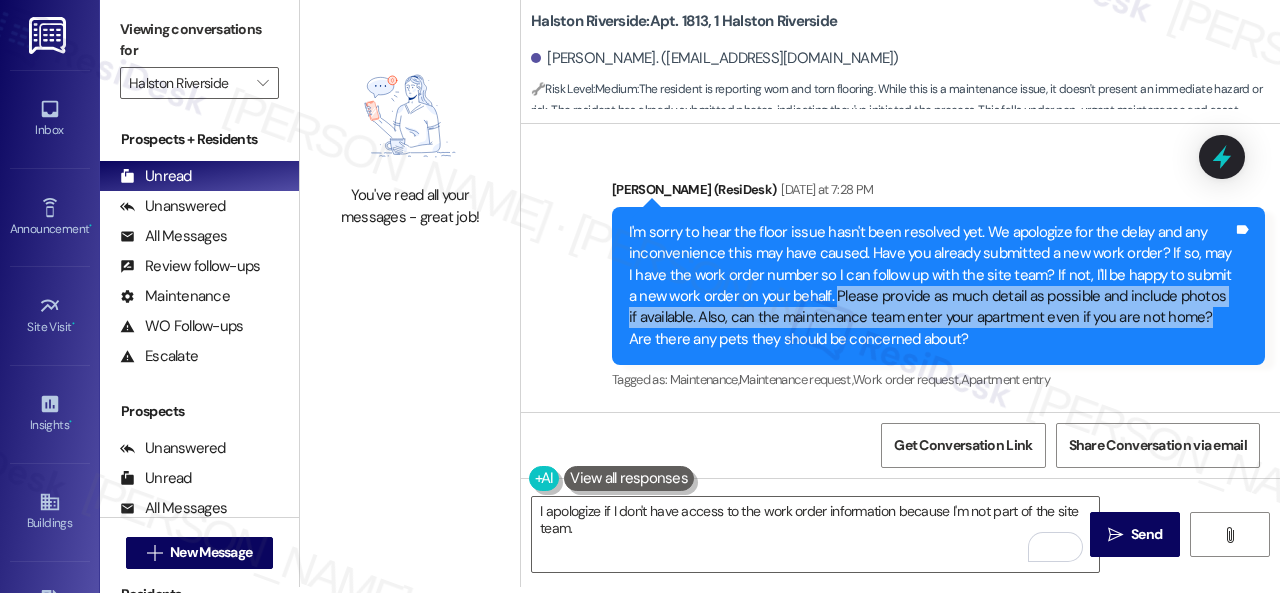 drag, startPoint x: 832, startPoint y: 238, endPoint x: 1204, endPoint y: 258, distance: 372.53723 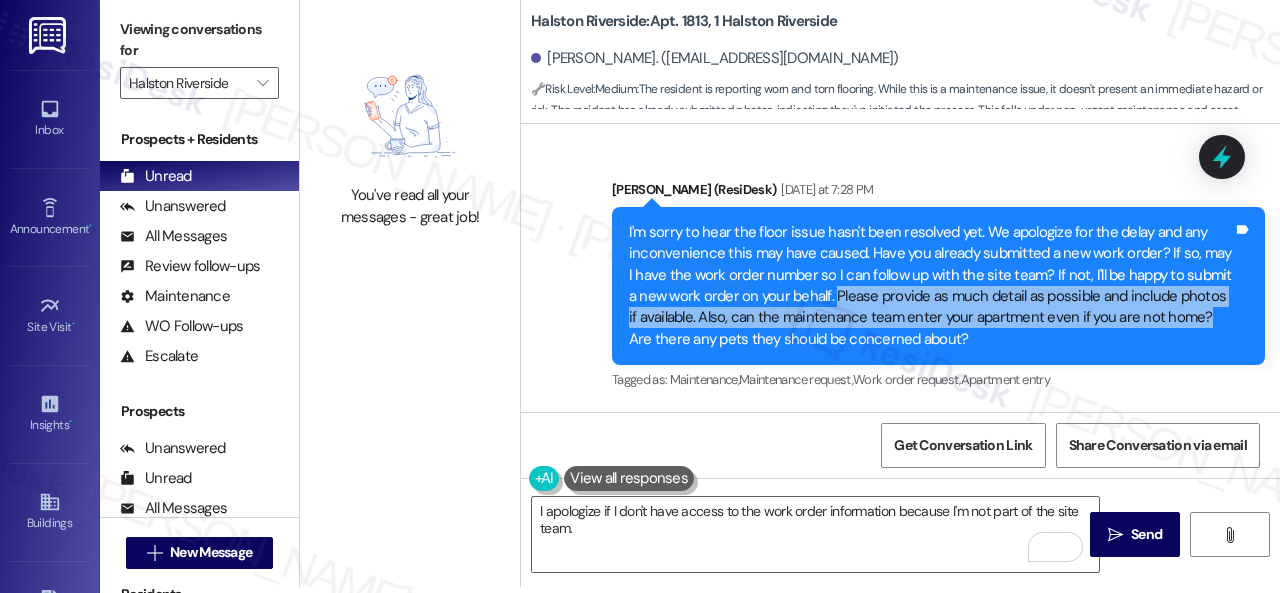 click on "I'm sorry to hear the floor issue hasn't been resolved yet. We apologize for the delay and any inconvenience this may have caused. Have you already submitted a new work order? If so, may I have the work order number so I can follow up with the site team? If not, I'll be happy to submit a new work order on your behalf. Please provide as much detail as possible and include photos if available. Also, can the maintenance team enter your apartment even if you are not home? Are there any pets they should be concerned about?" at bounding box center [931, 286] 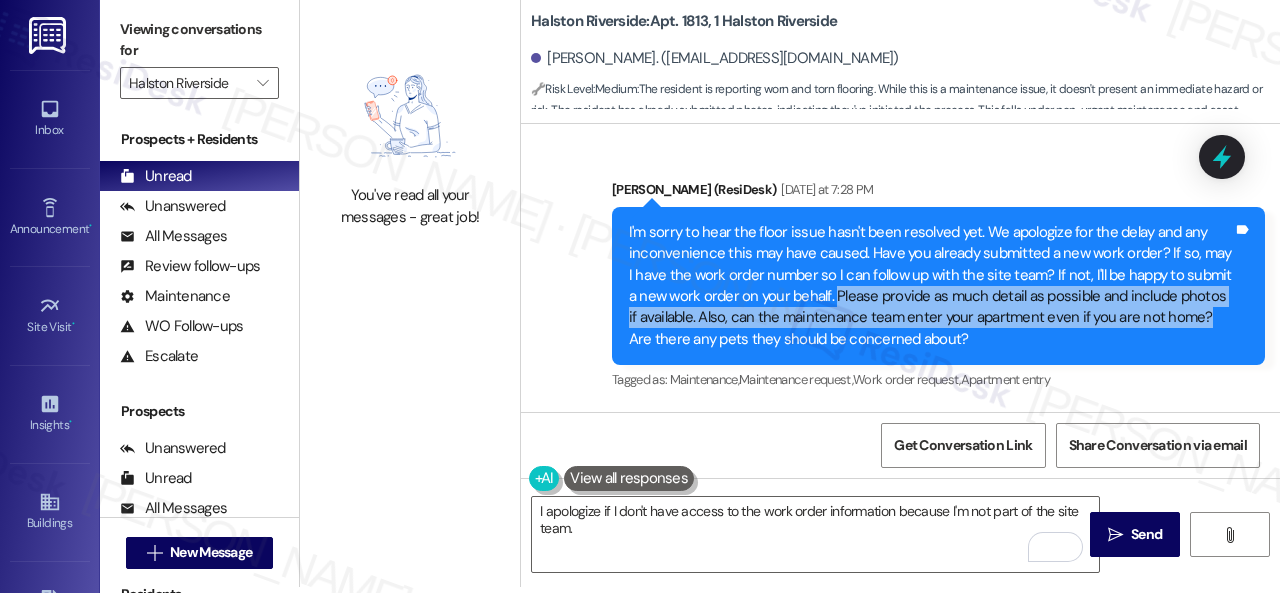 copy on "Please provide as much detail as possible and include photos if available. Also, can the maintenance team enter your apartment even if you are not home?" 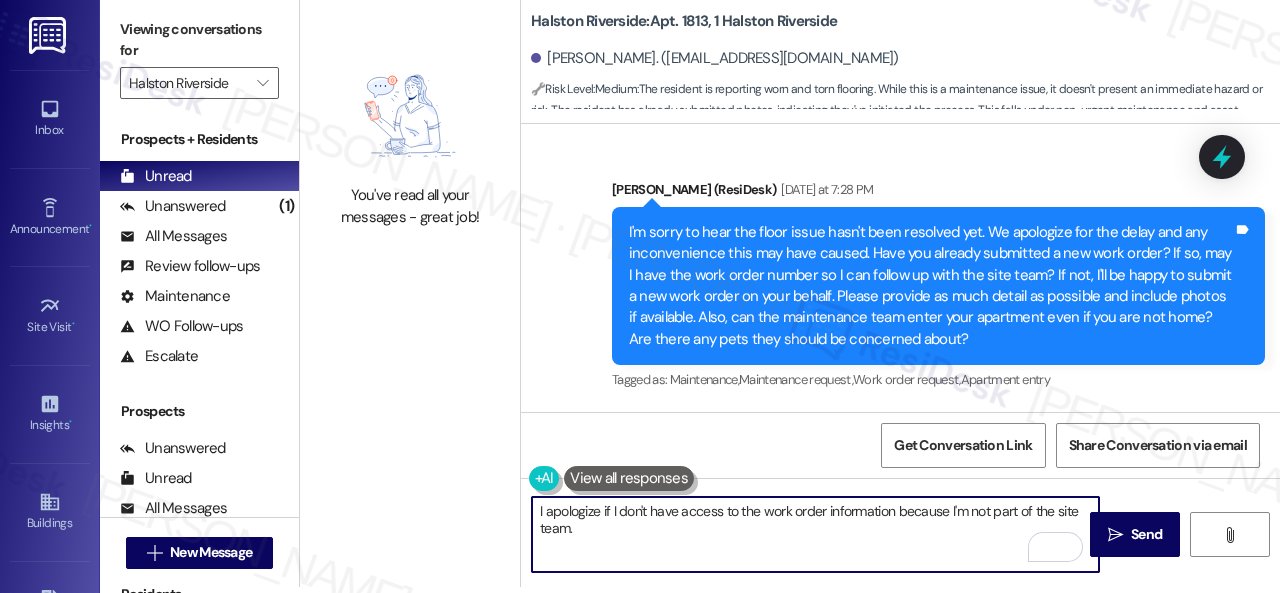 click on "I apologize if I don't have access to the work order information because I'm not part of the site team." at bounding box center [815, 534] 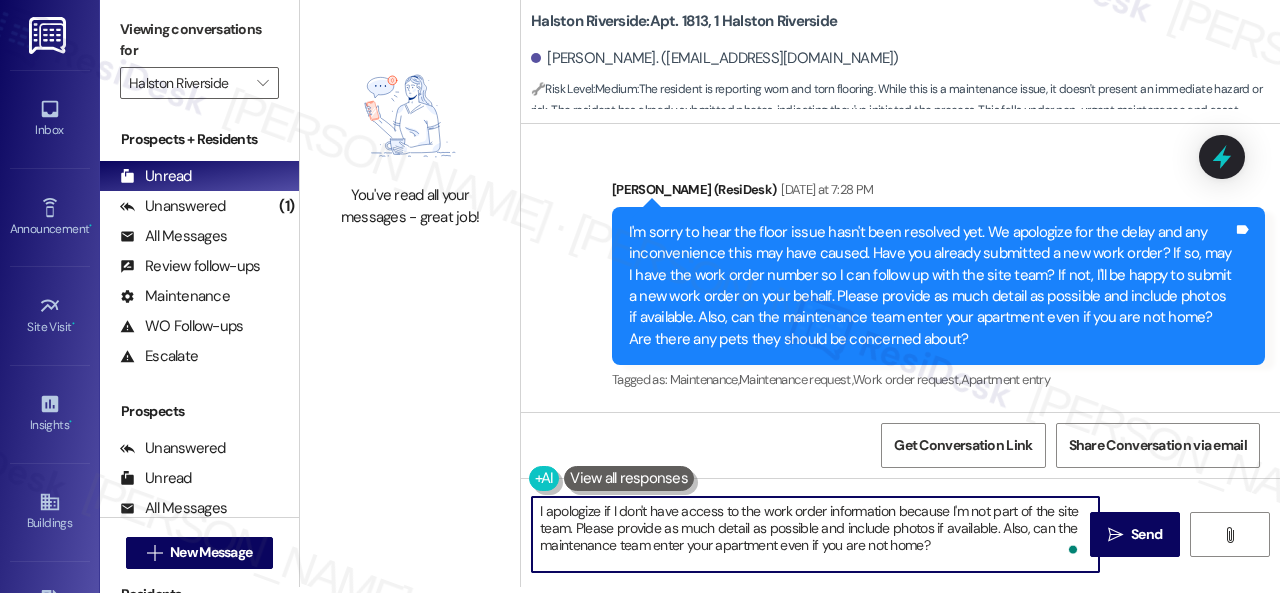 click on "I apologize if I don't have access to the work order information because I'm not part of the site team. Please provide as much detail as possible and include photos if available. Also, can the maintenance team enter your apartment even if you are not home?" at bounding box center (815, 534) 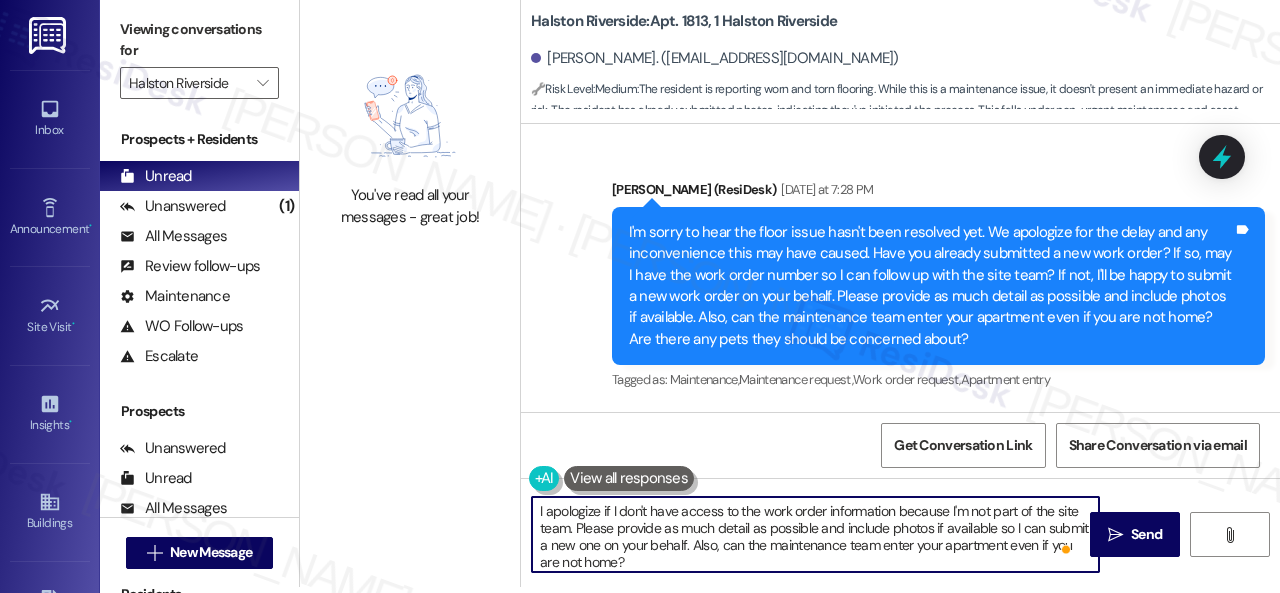 click on "I apologize if I don't have access to the work order information because I'm not part of the site team. Please provide as much detail as possible and include photos if available so I can submit a new one on your behalf. Also, can the maintenance team enter your apartment even if you are not home?" at bounding box center (815, 534) 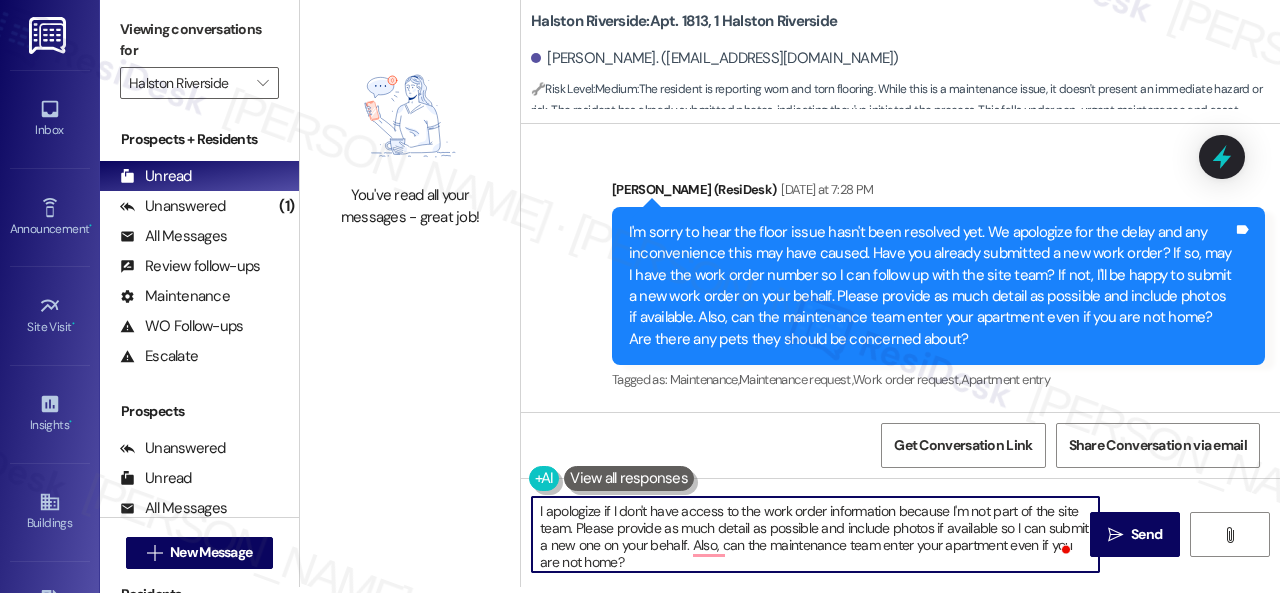 scroll, scrollTop: 4, scrollLeft: 0, axis: vertical 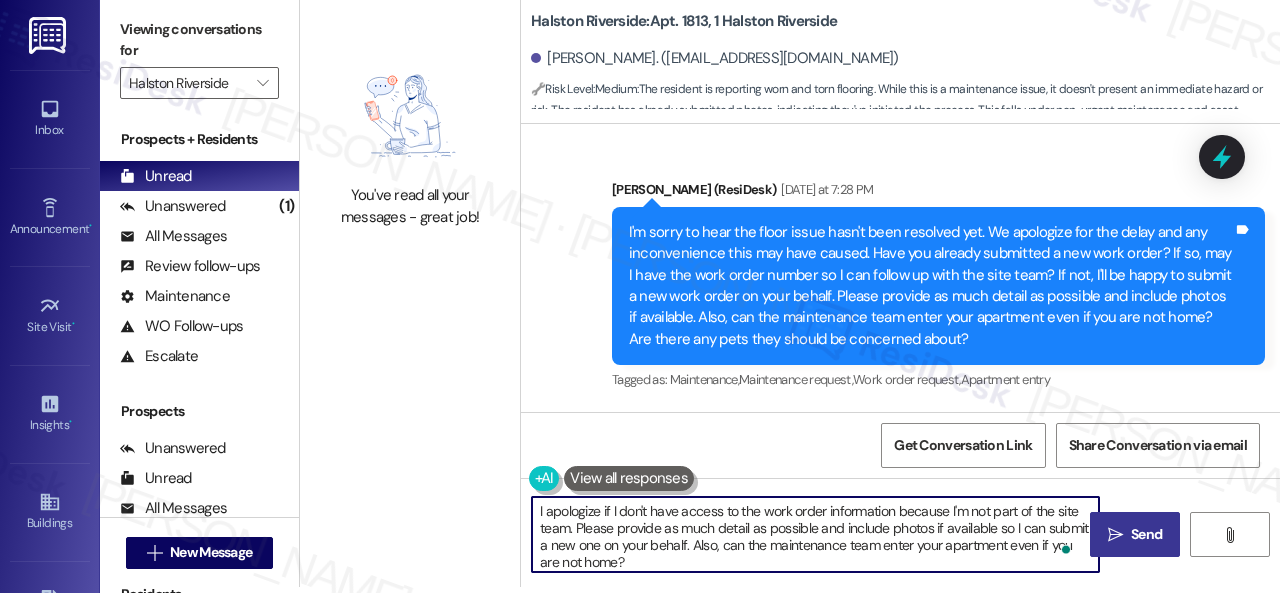 type on "I apologize if I don't have access to the work order information because I'm not part of the site team. Please provide as much detail as possible and include photos if available so I can submit a new one on your behalf. Also, can the maintenance team enter your apartment even if you are not home?" 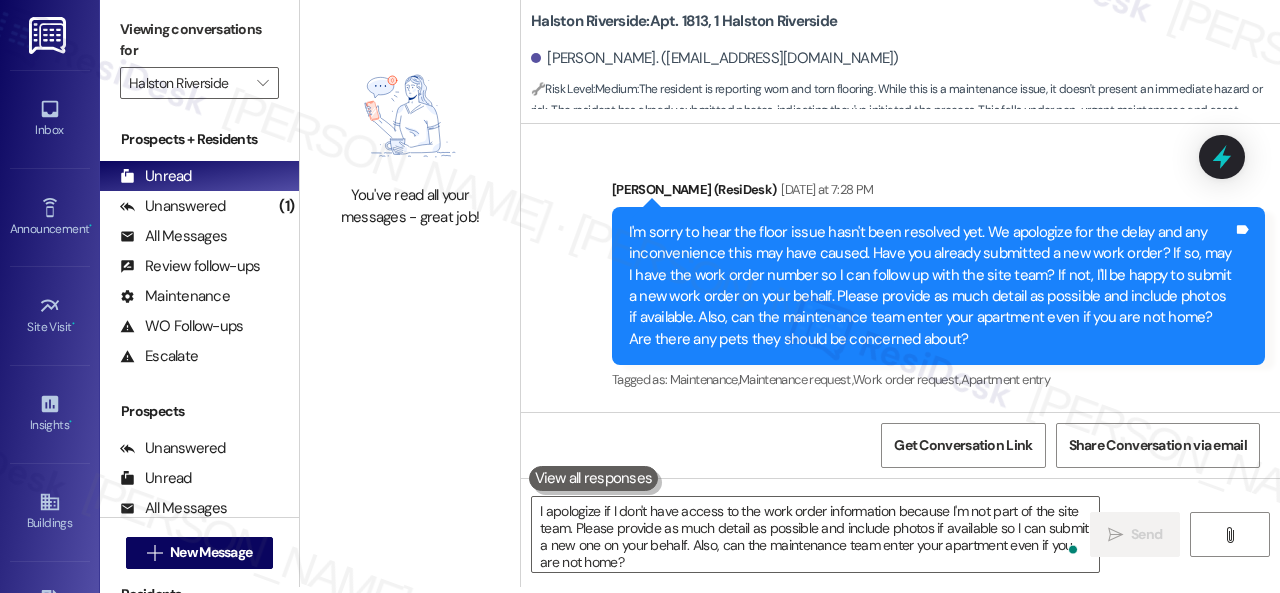 scroll, scrollTop: 0, scrollLeft: 0, axis: both 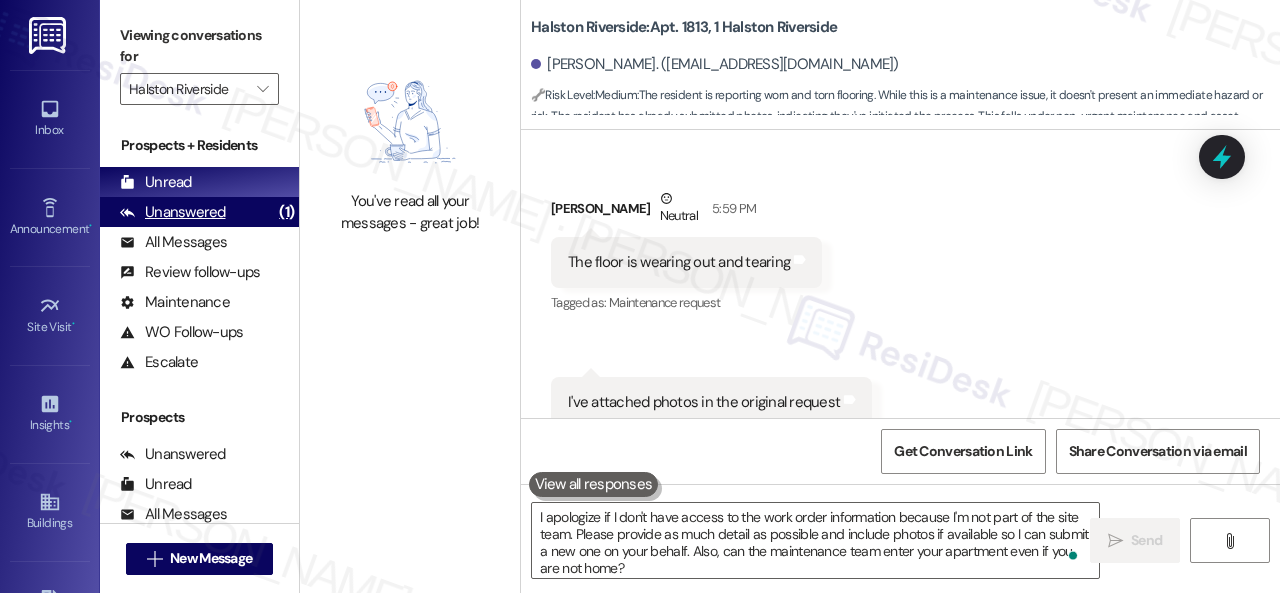 click on "Unanswered" at bounding box center [173, 212] 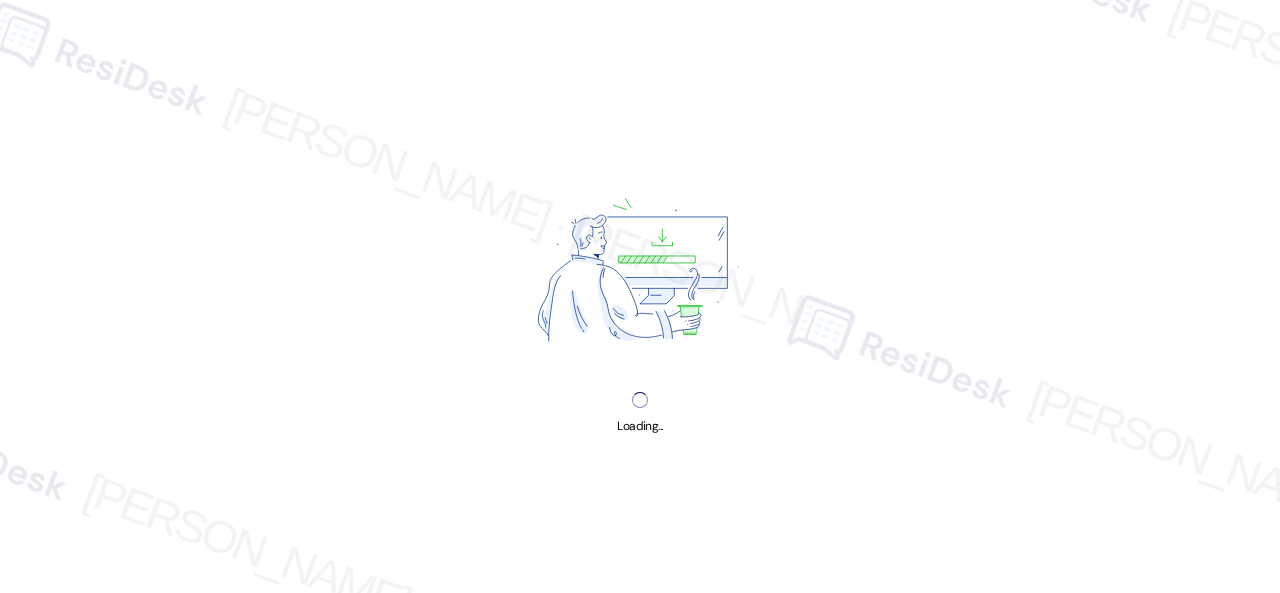 scroll, scrollTop: 0, scrollLeft: 0, axis: both 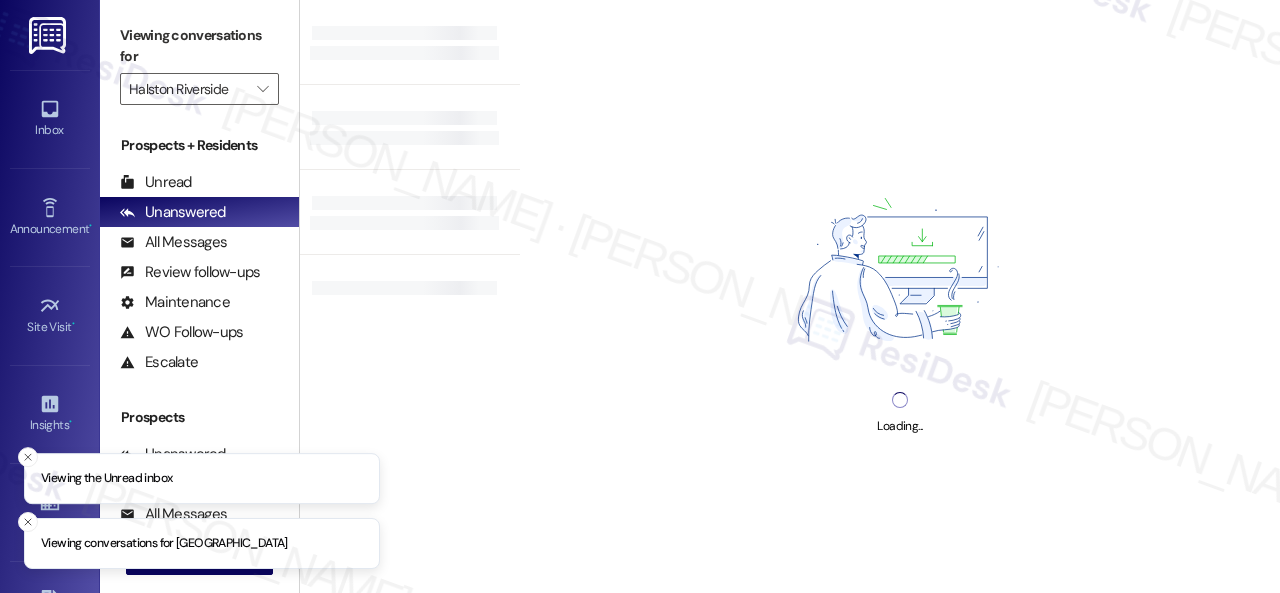 type on "Halston Riverside" 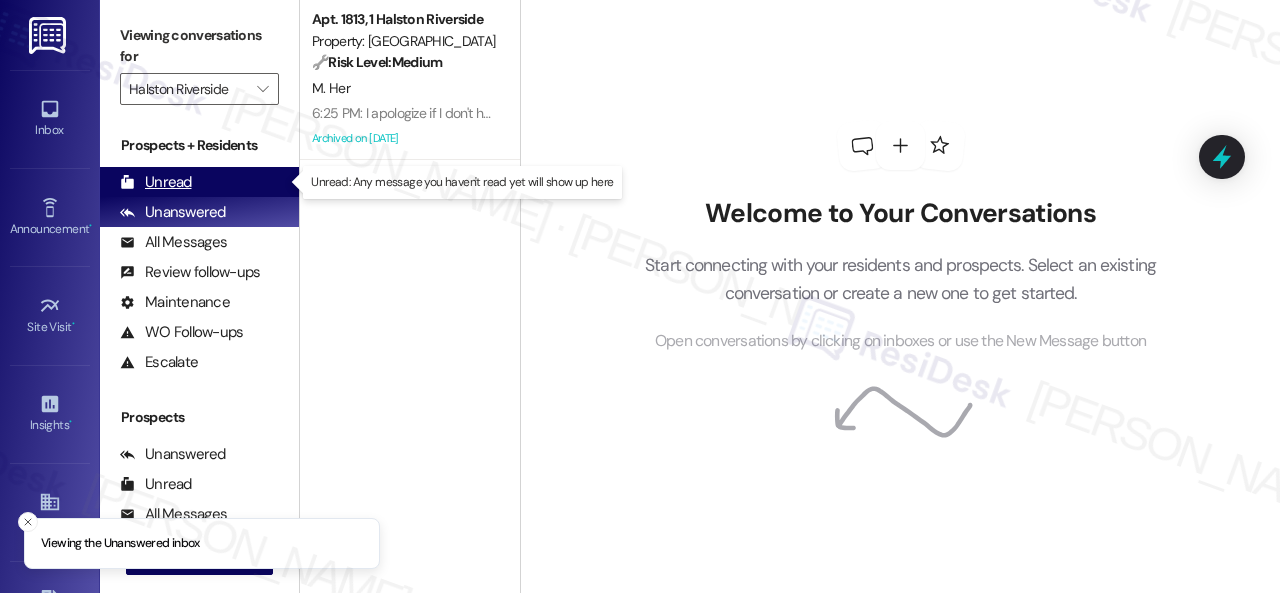 click on "Unread" at bounding box center [156, 182] 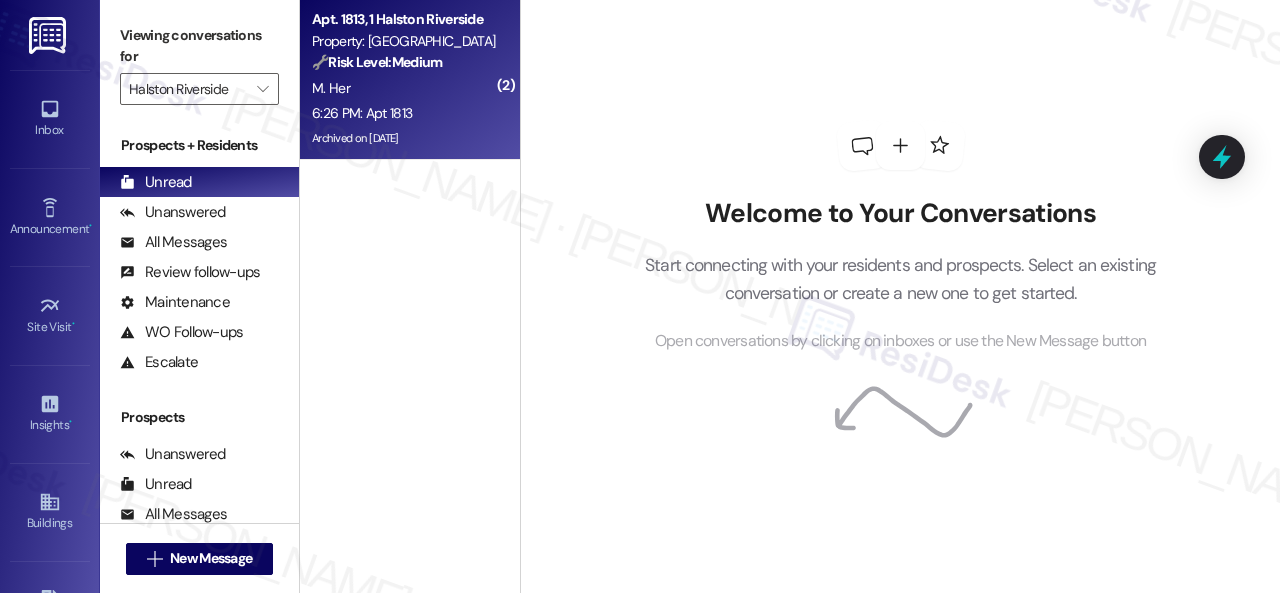 click on "M. Her" at bounding box center [404, 88] 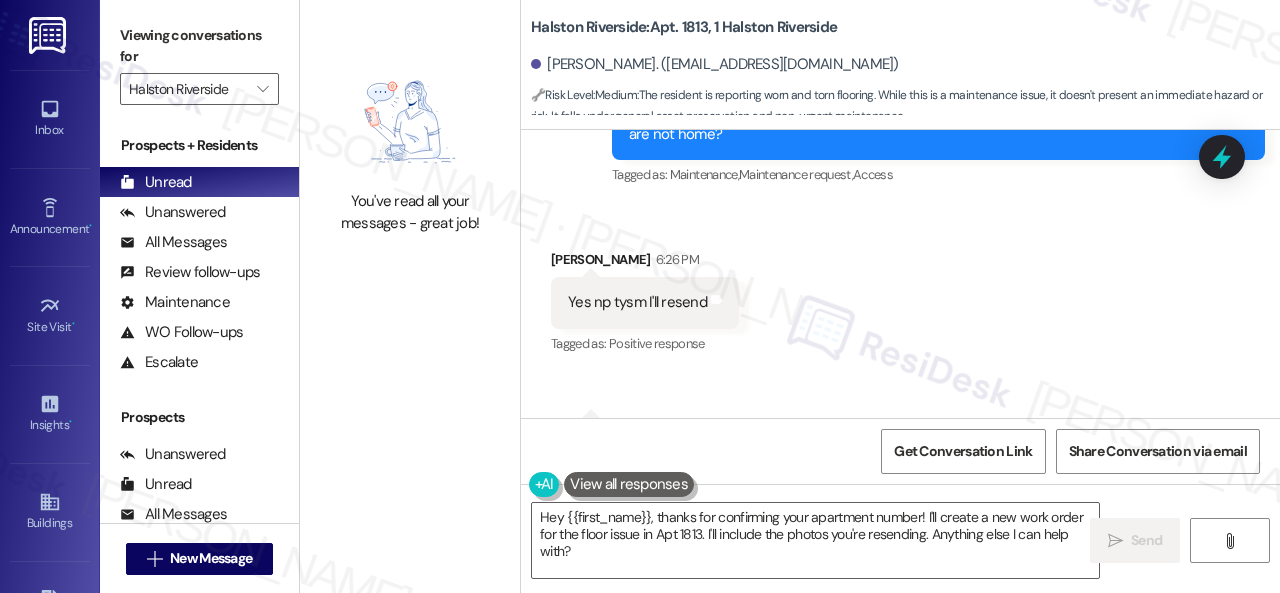 scroll, scrollTop: 23527, scrollLeft: 0, axis: vertical 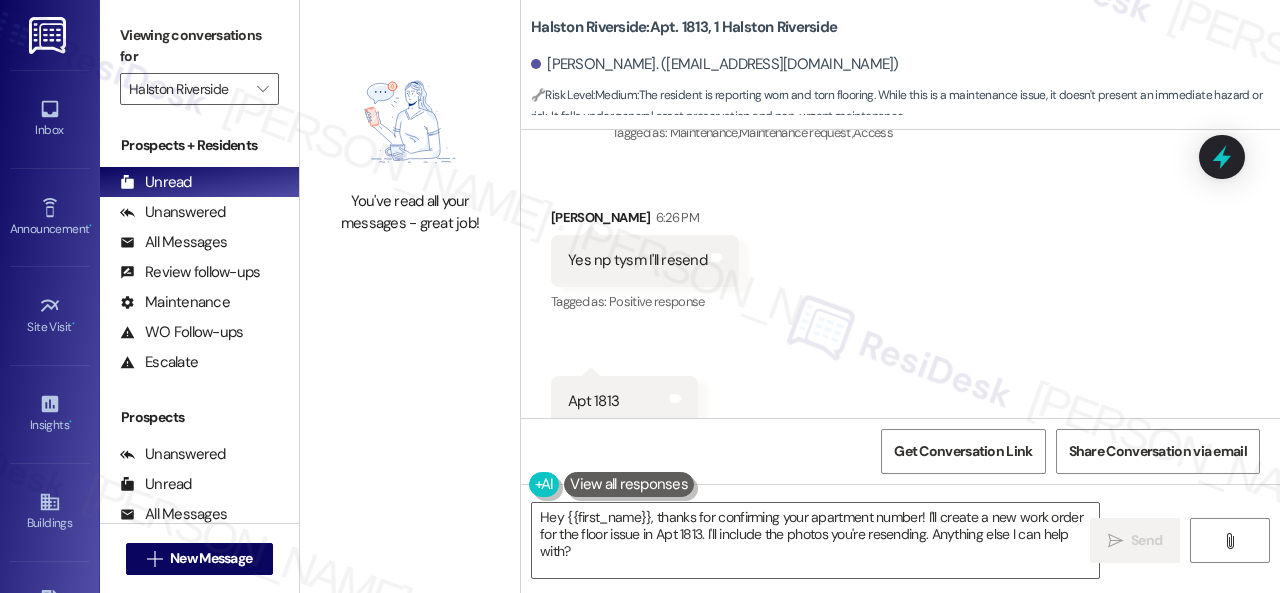 drag, startPoint x: 562, startPoint y: 555, endPoint x: 523, endPoint y: 517, distance: 54.451813 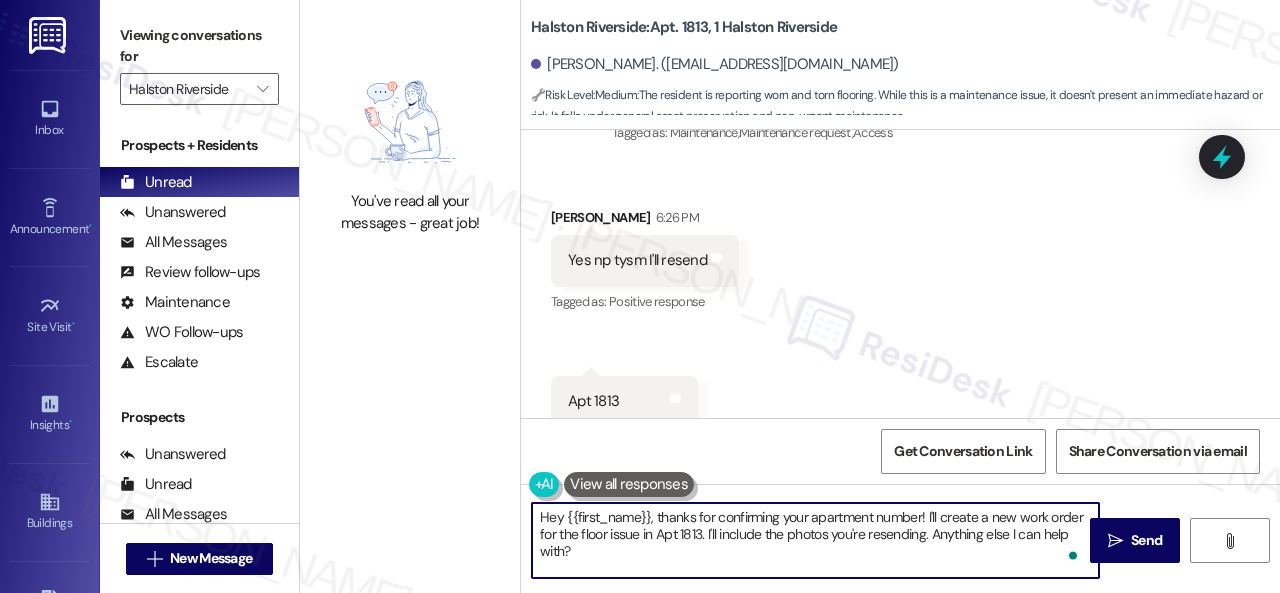 drag, startPoint x: 583, startPoint y: 555, endPoint x: 431, endPoint y: 425, distance: 200.01 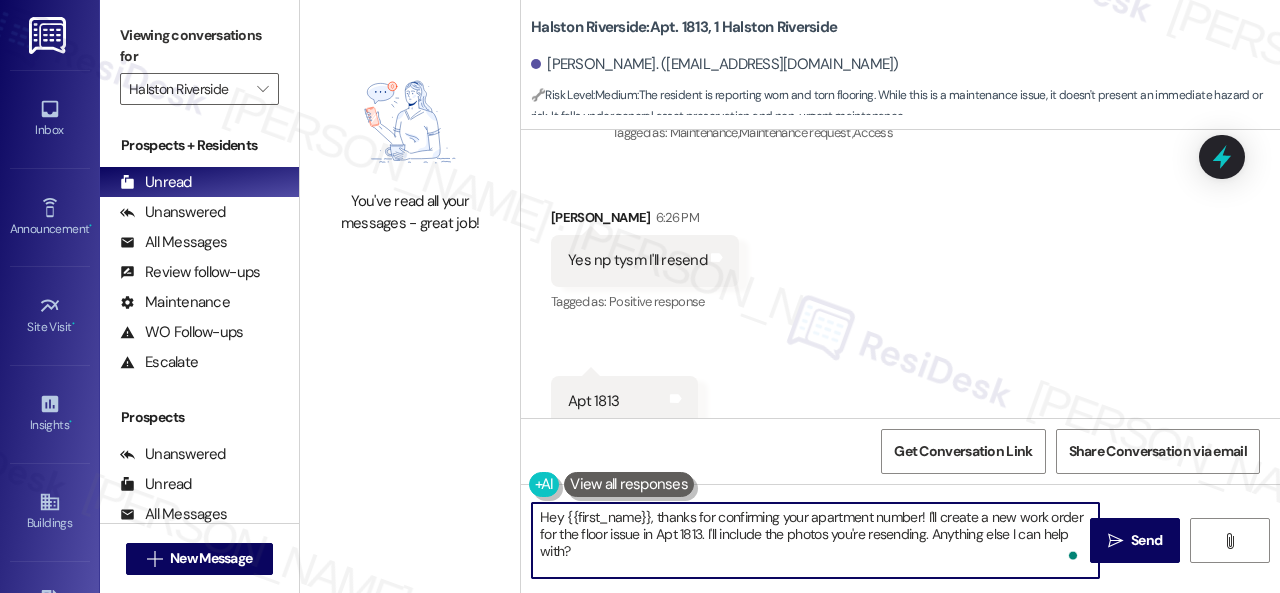click on "You've read all your messages - great job! Halston Riverside:  Apt. 1813, 1 Halston Riverside       Melinda Her. (melindaher@gmail.com)   🔧  Risk Level:  Medium :  The resident is reporting worn and torn flooring. While this is a maintenance issue, it doesn't present an immediate hazard or risk. It falls under general asset preservation and non-urgent maintenance. WO Opened request: Clogged Jul 02, 2024 at 4:03 AM Status :  Completed Show details Survey, sent via SMS Residesk Automated Survey Jul 31, 2024 at 11:23 AM Hi Melinda, I'm on the new offsite Resident Support Team for Halston Riverside! My job is to work with your on-site management team to improve your experience at the property. Text us here at any time for assistance or questions. We will also reach out periodically for feedback. Reply STOP to opt out of texts. (You can always reply STOP to opt out of future messages) Tags and notes Tagged as:   Property launch Click to highlight conversations about Property launch Received via SMS Melinda Her" at bounding box center [790, 296] 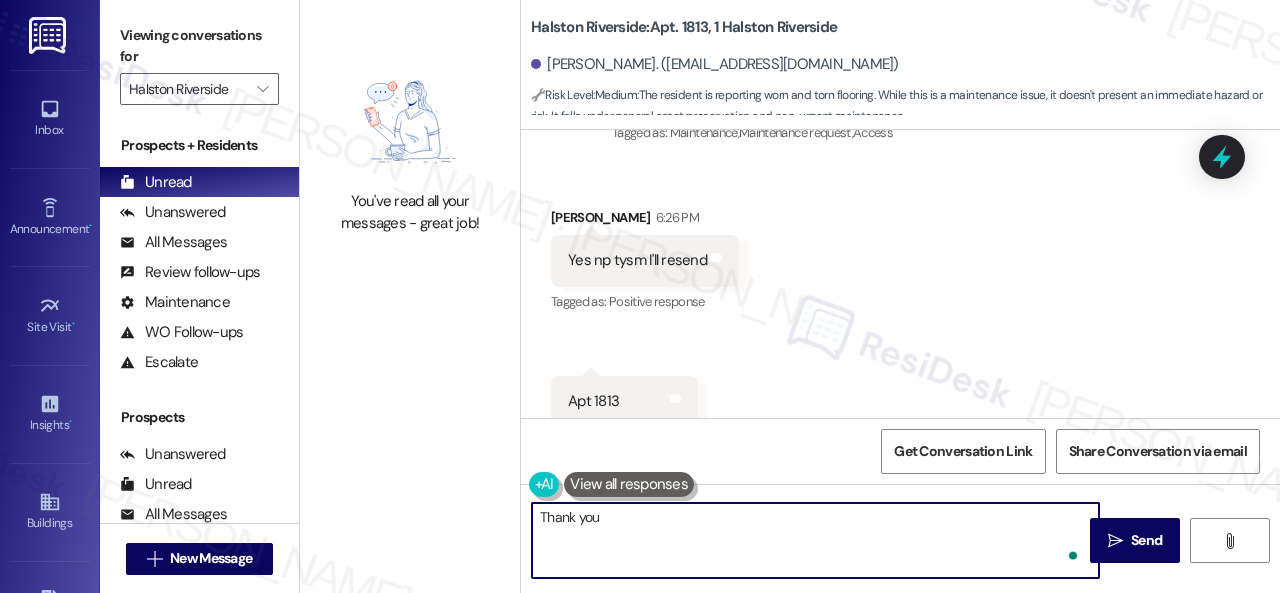 type on "Thank you." 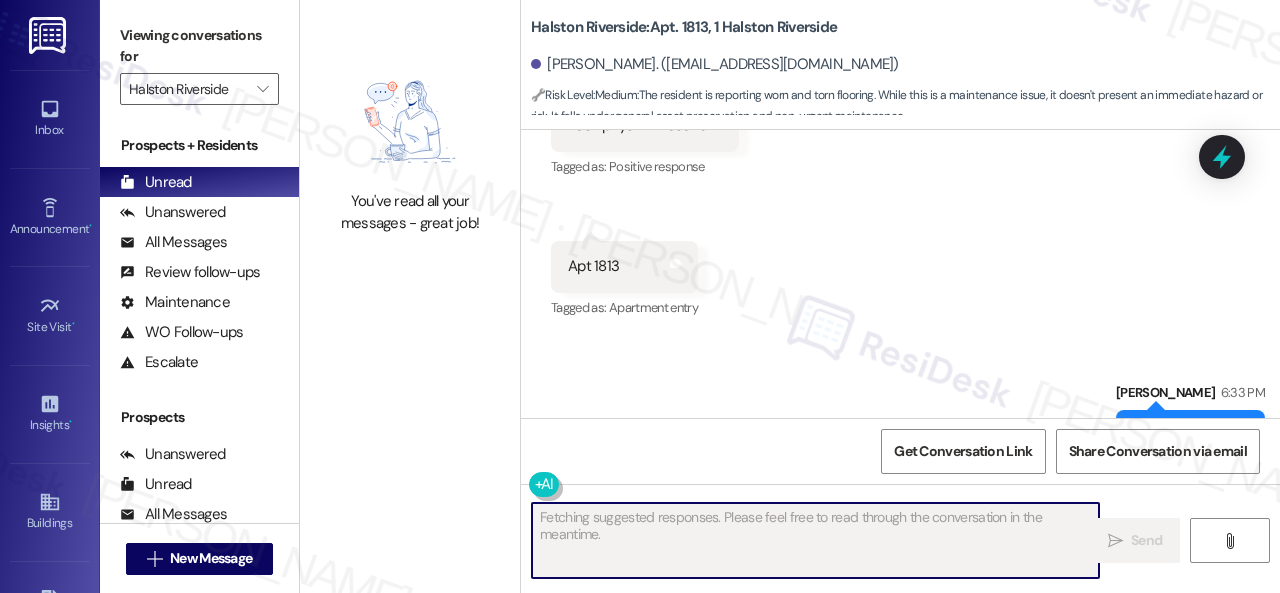 scroll, scrollTop: 23666, scrollLeft: 0, axis: vertical 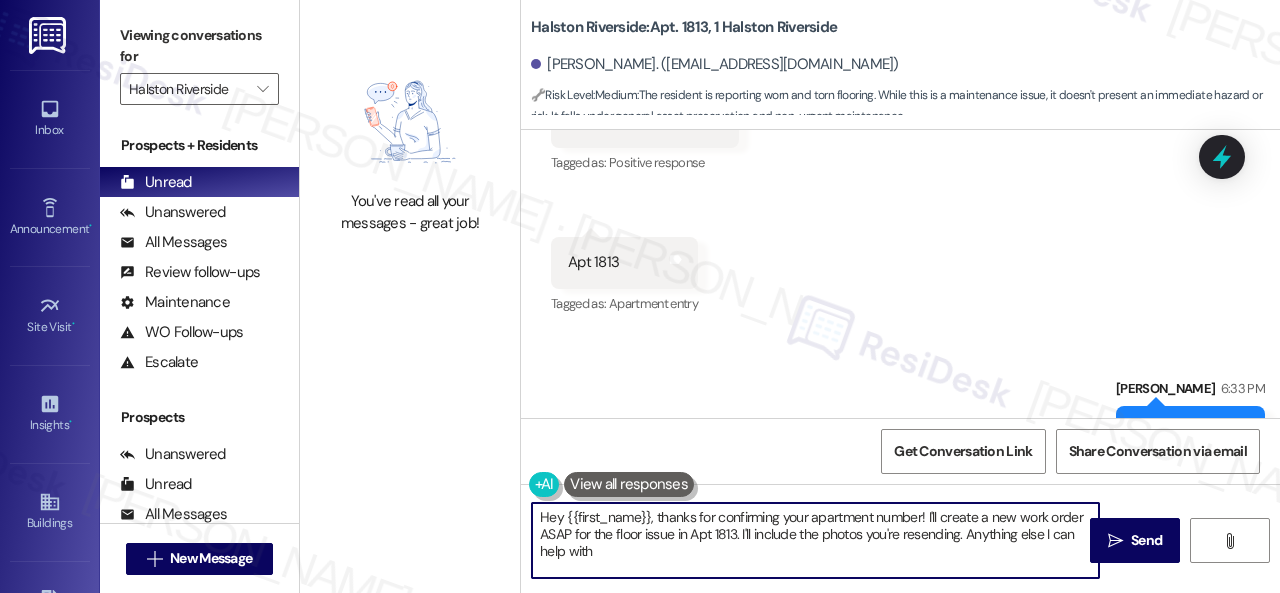 type on "Hey {{first_name}}, thanks for confirming your apartment number! I'll create a new work order ASAP for the floor issue in Apt 1813. I'll include the photos you're resending. Anything else I can help with?" 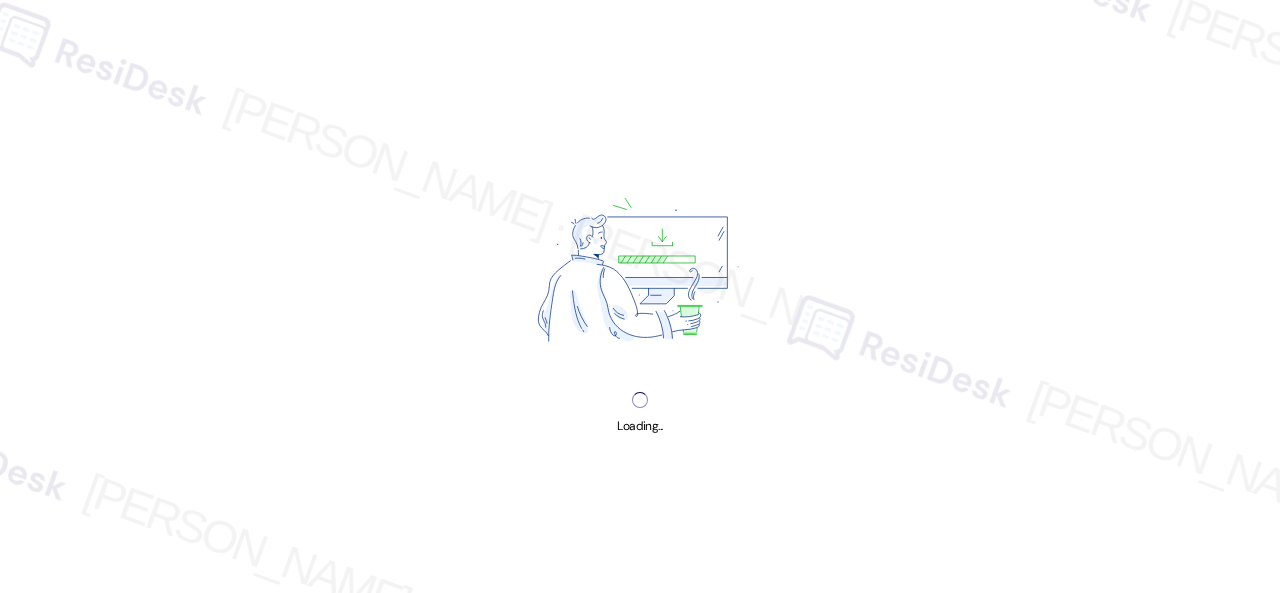 scroll, scrollTop: 0, scrollLeft: 0, axis: both 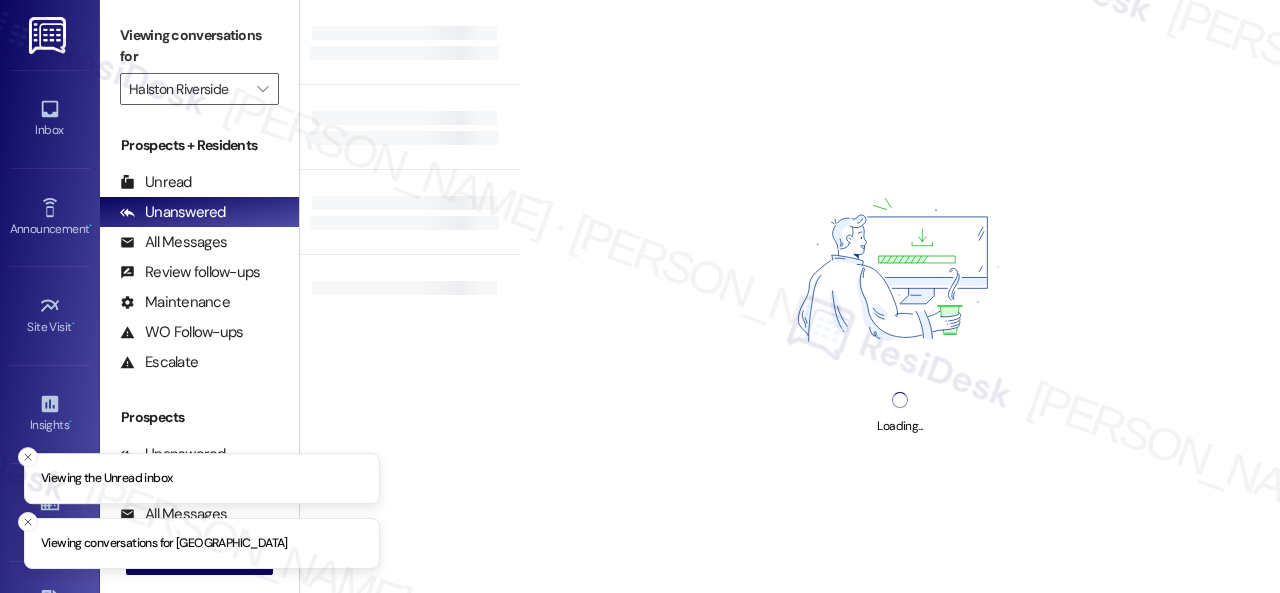 type on "Halston Riverside" 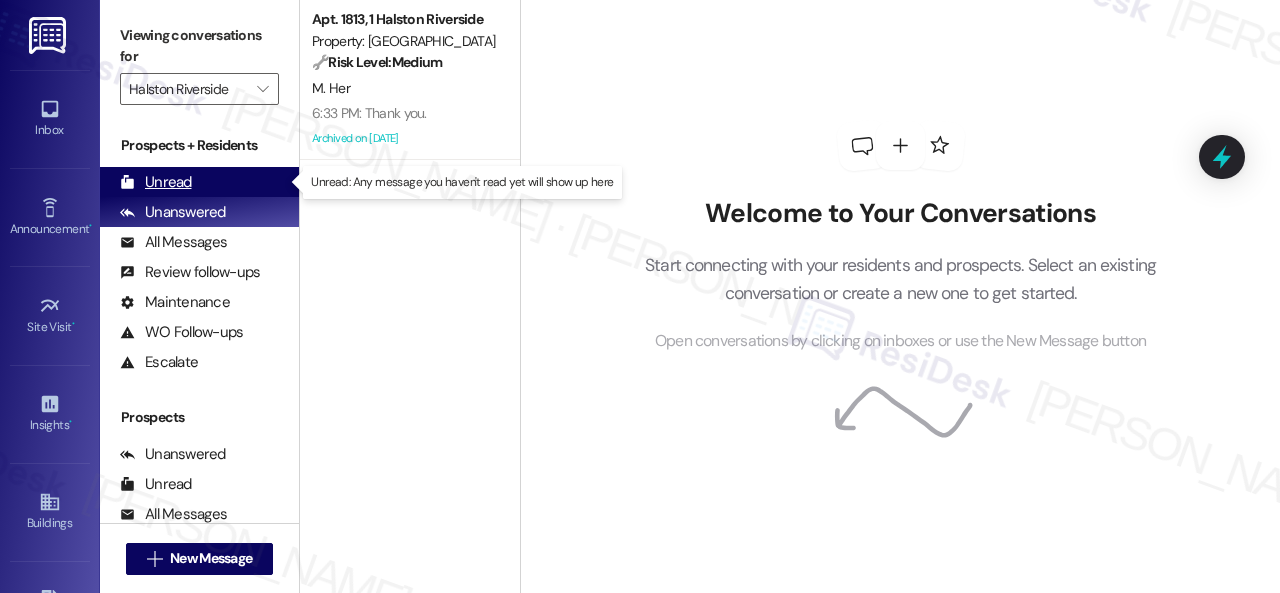 click on "Unread" at bounding box center (156, 182) 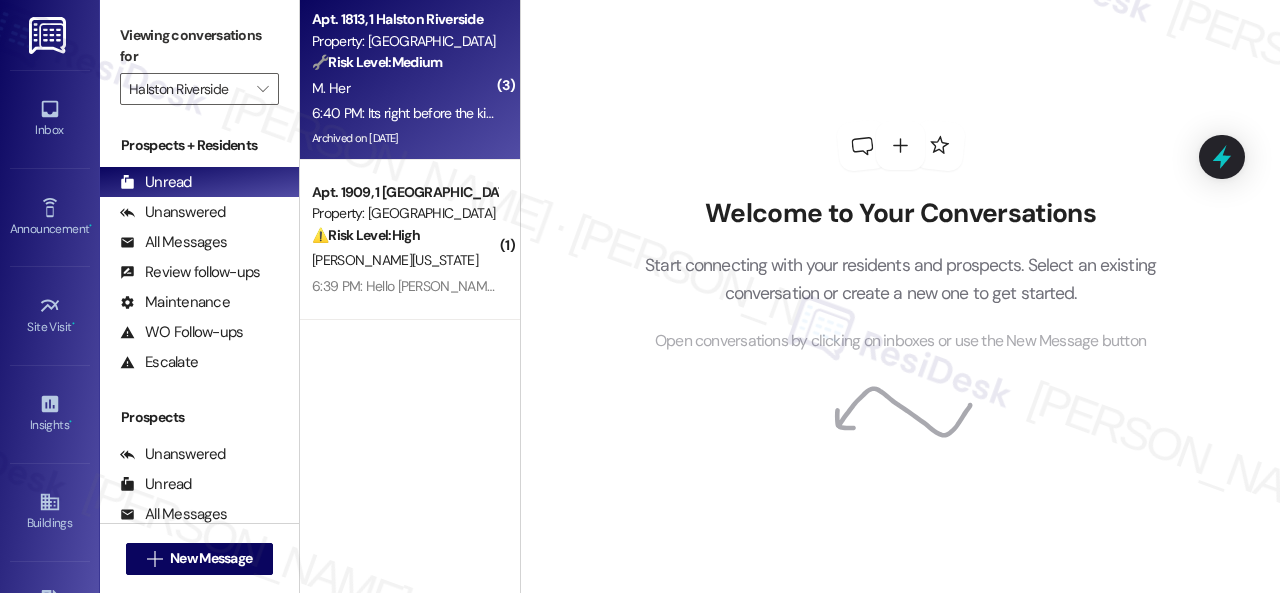 click on "M. Her" at bounding box center [404, 88] 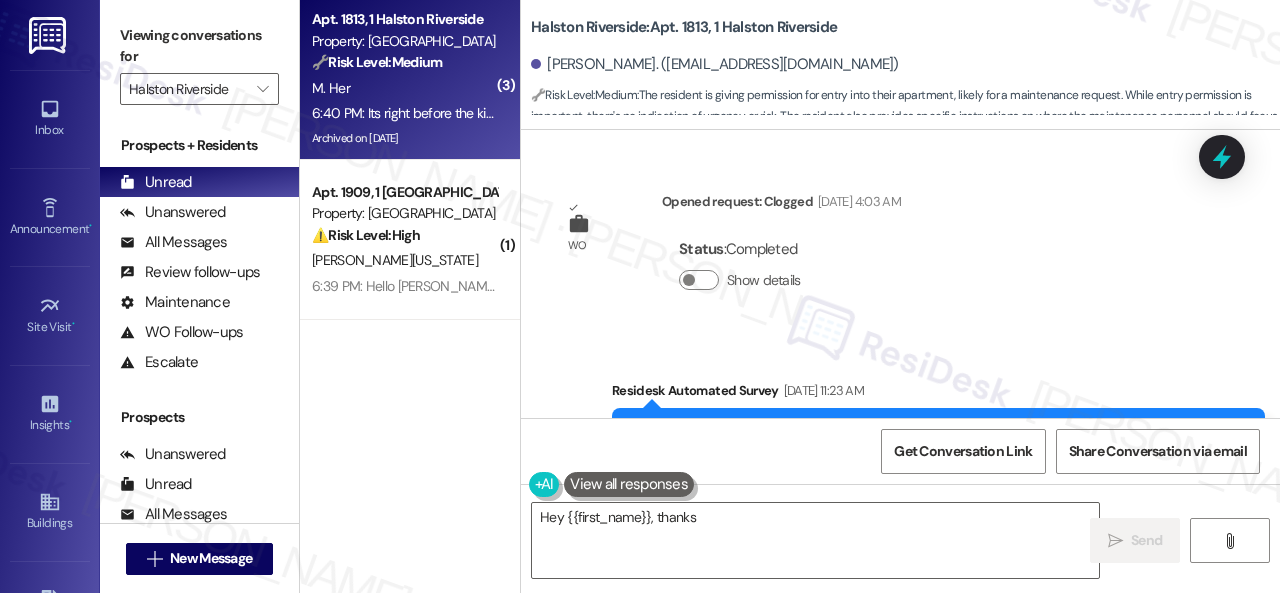 scroll, scrollTop: 24448, scrollLeft: 0, axis: vertical 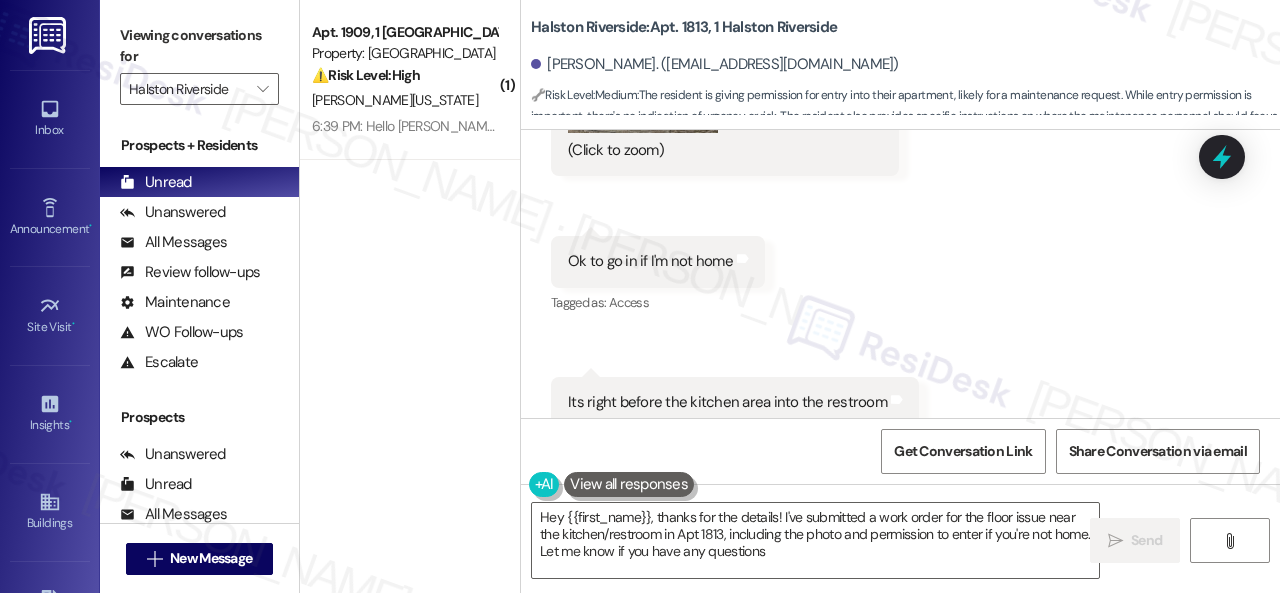 type on "Hey {{first_name}}, thanks for the details! I've submitted a work order for the floor issue near the kitchen/restroom in Apt 1813, including the photo and permission to enter if you're not home. Let me know if you have any questions!" 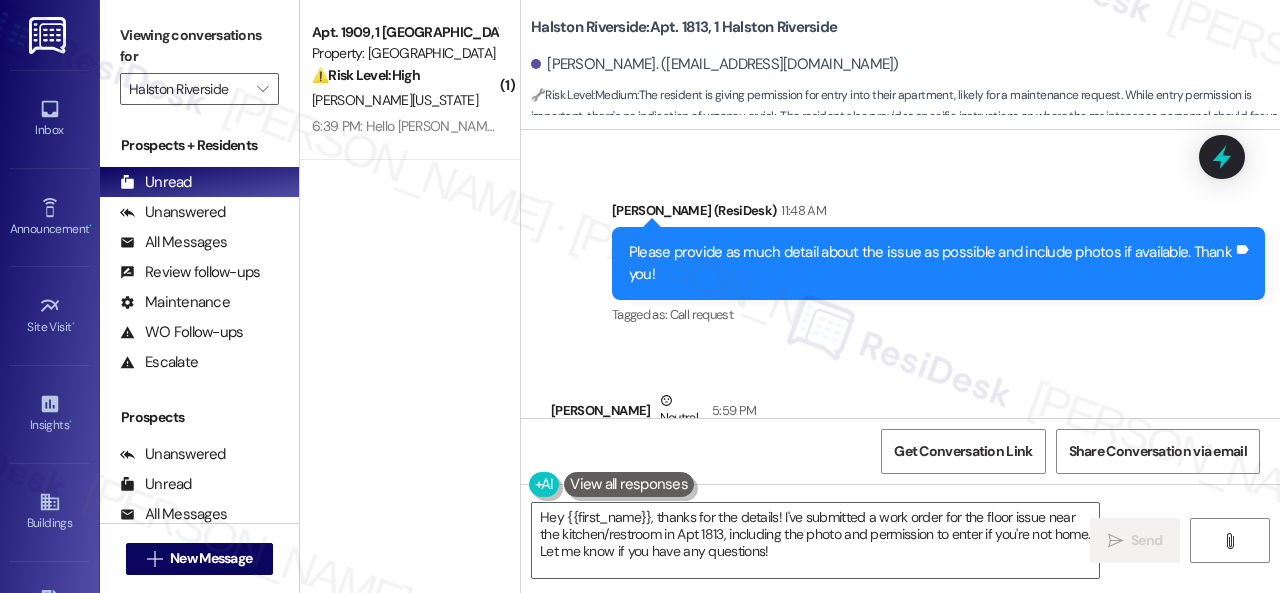 scroll, scrollTop: 22948, scrollLeft: 0, axis: vertical 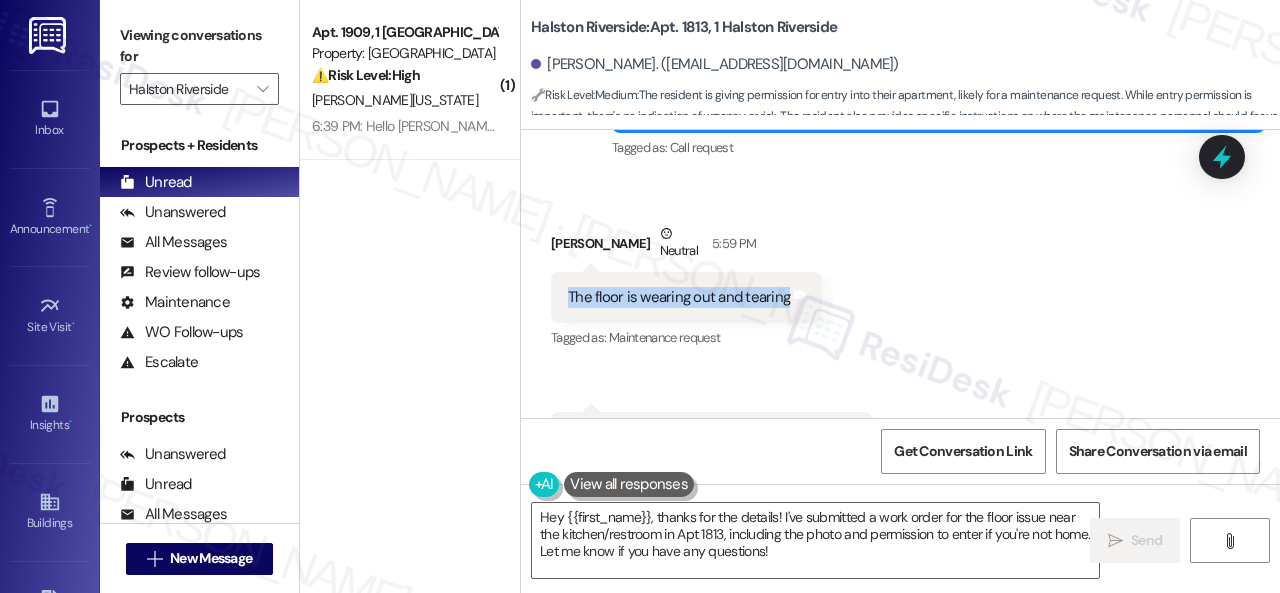 drag, startPoint x: 564, startPoint y: 243, endPoint x: 783, endPoint y: 245, distance: 219.00912 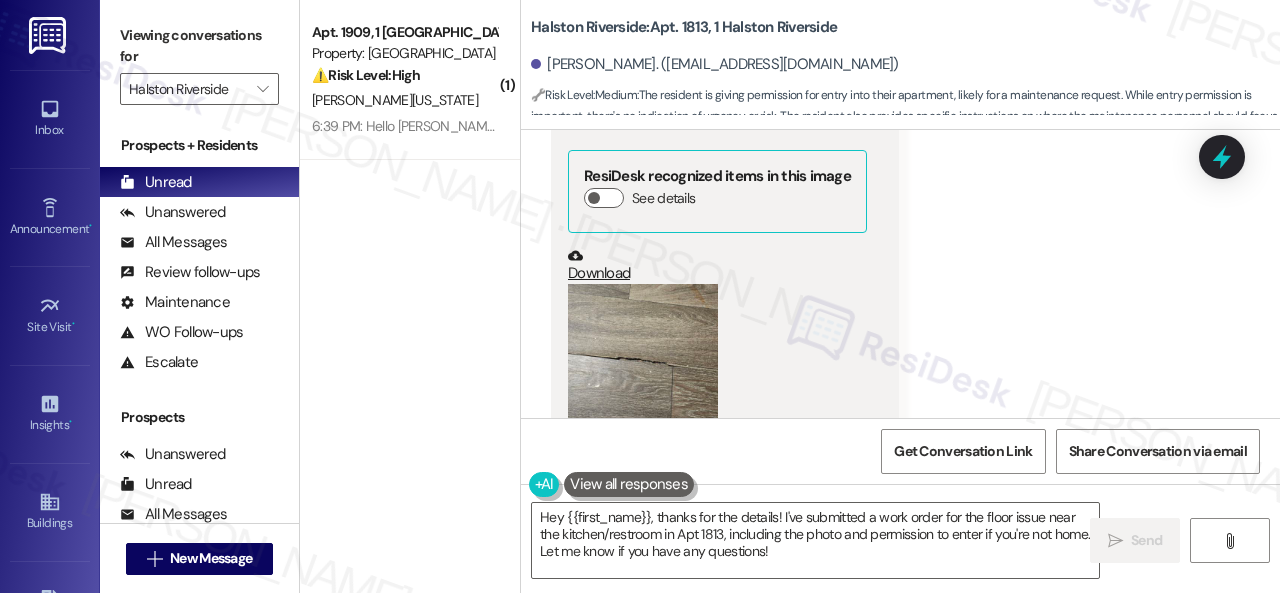 scroll, scrollTop: 24148, scrollLeft: 0, axis: vertical 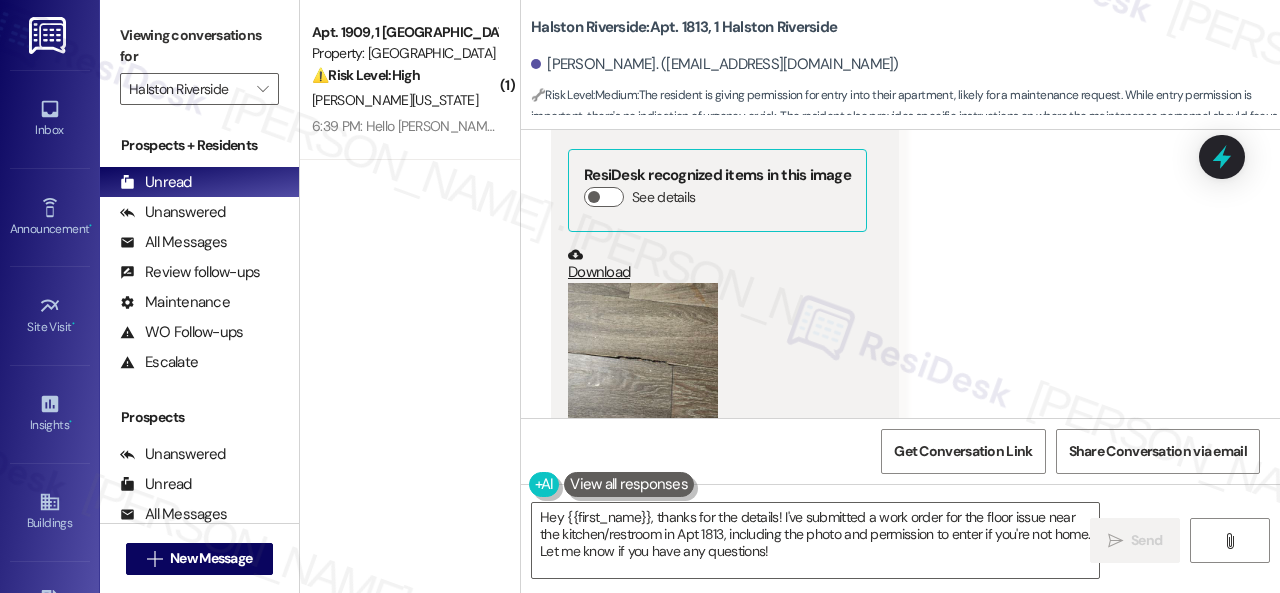 click at bounding box center (643, 358) 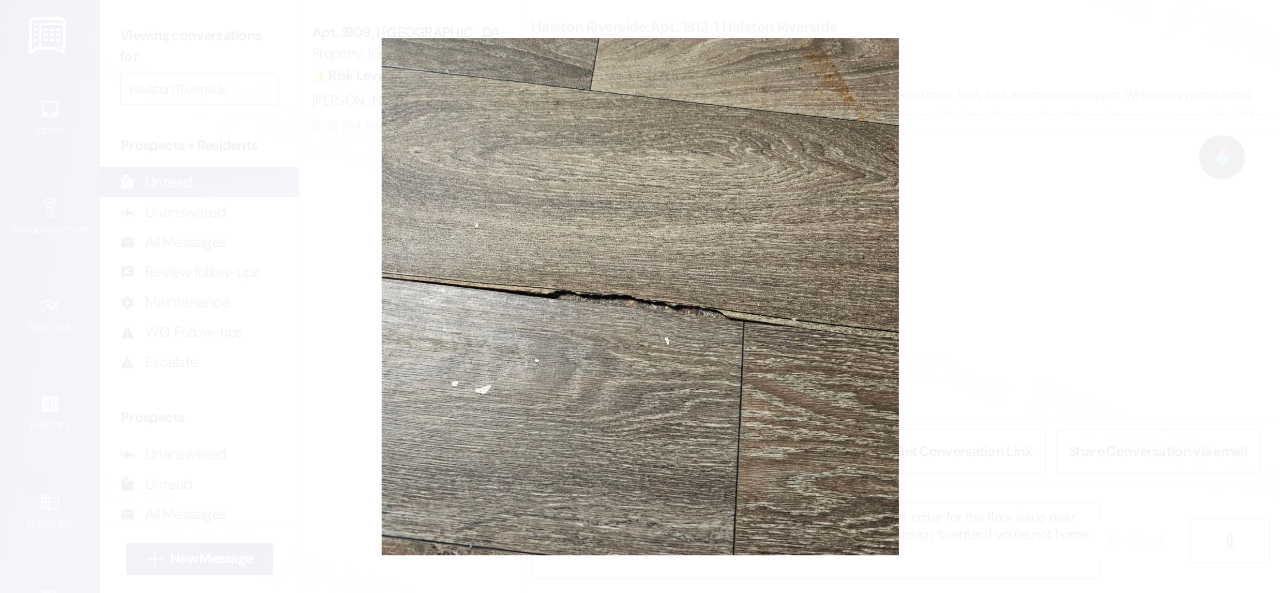 type 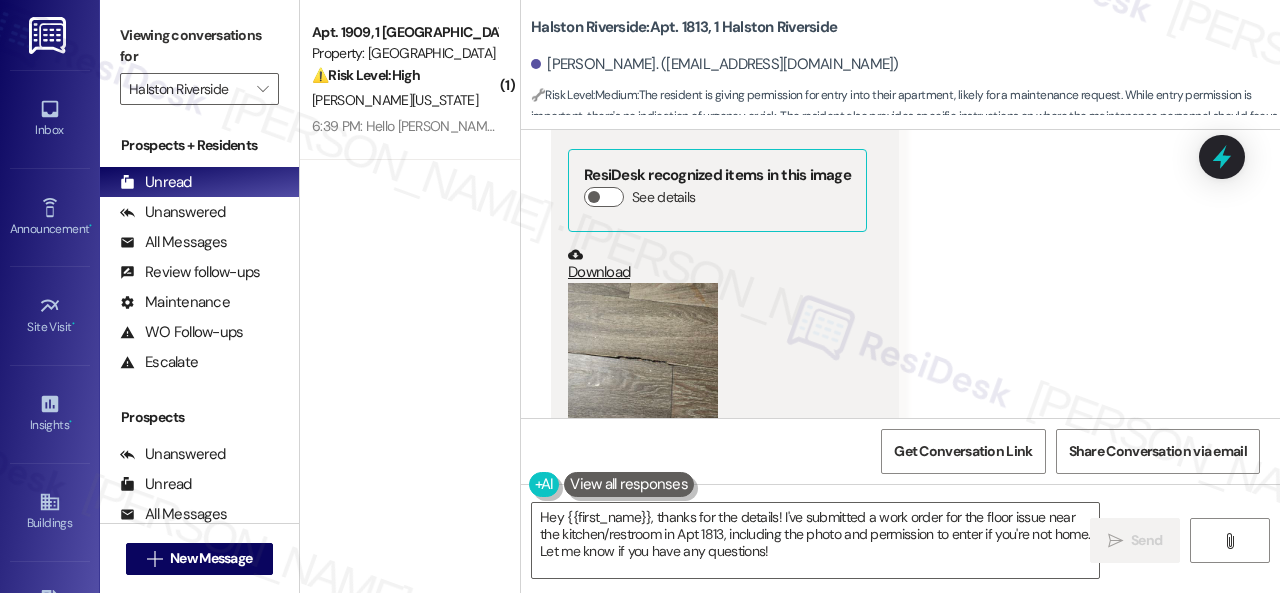 click on "Download" at bounding box center [717, 264] 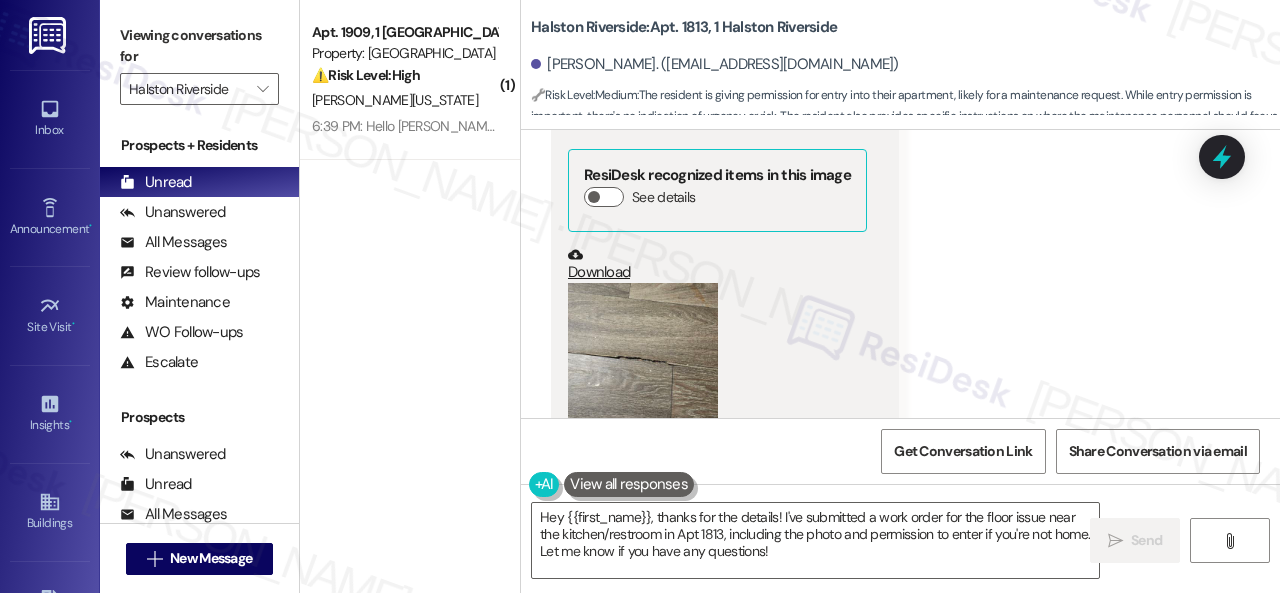 click on "Received via SMS Melinda Her 6:39 PM JPG  attachment ResiDesk recognized items in this image See details     Download   (Click to zoom) Tags and notes Received via SMS 6:39 PM Melinda Her 6:39 PM Ok to go in if I'm not home  Tags and notes Tagged as:   Access Click to highlight conversations about Access Received via SMS 6:40 PM Melinda Her 6:40 PM Its right before the kitchen area into the restroom  Tags and notes Tagged as:   Apartment entry Click to highlight conversations about Apartment entry" at bounding box center (900, 396) 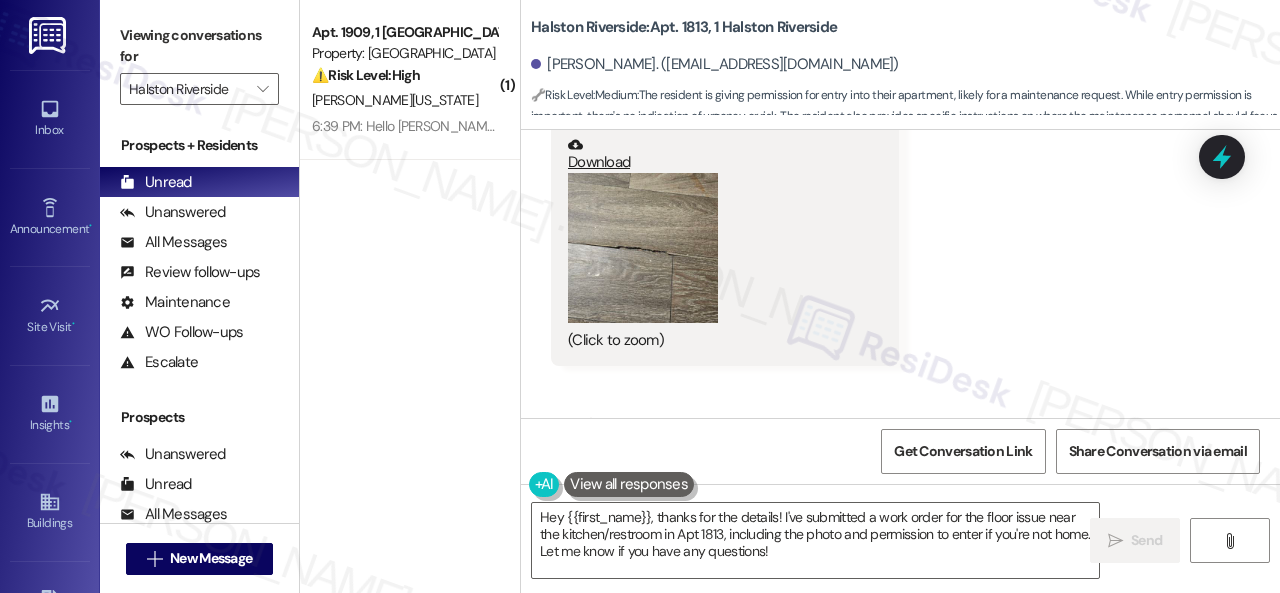 scroll, scrollTop: 24448, scrollLeft: 0, axis: vertical 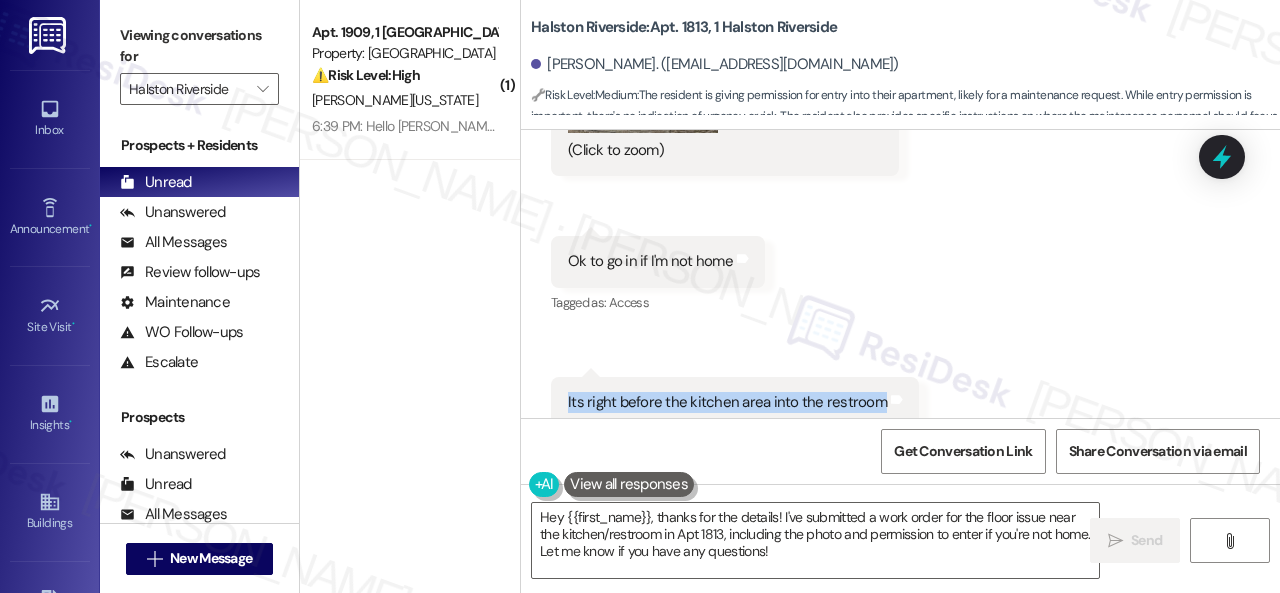 drag, startPoint x: 558, startPoint y: 340, endPoint x: 867, endPoint y: 355, distance: 309.36386 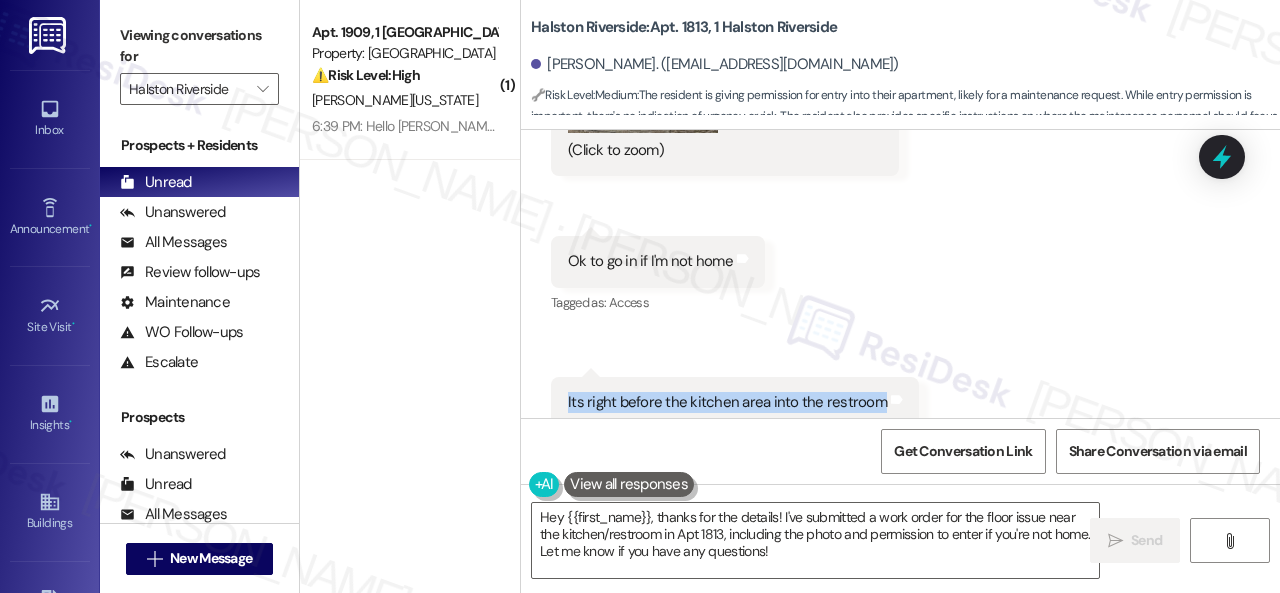 copy on "Its right before the kitchen area into the restroom" 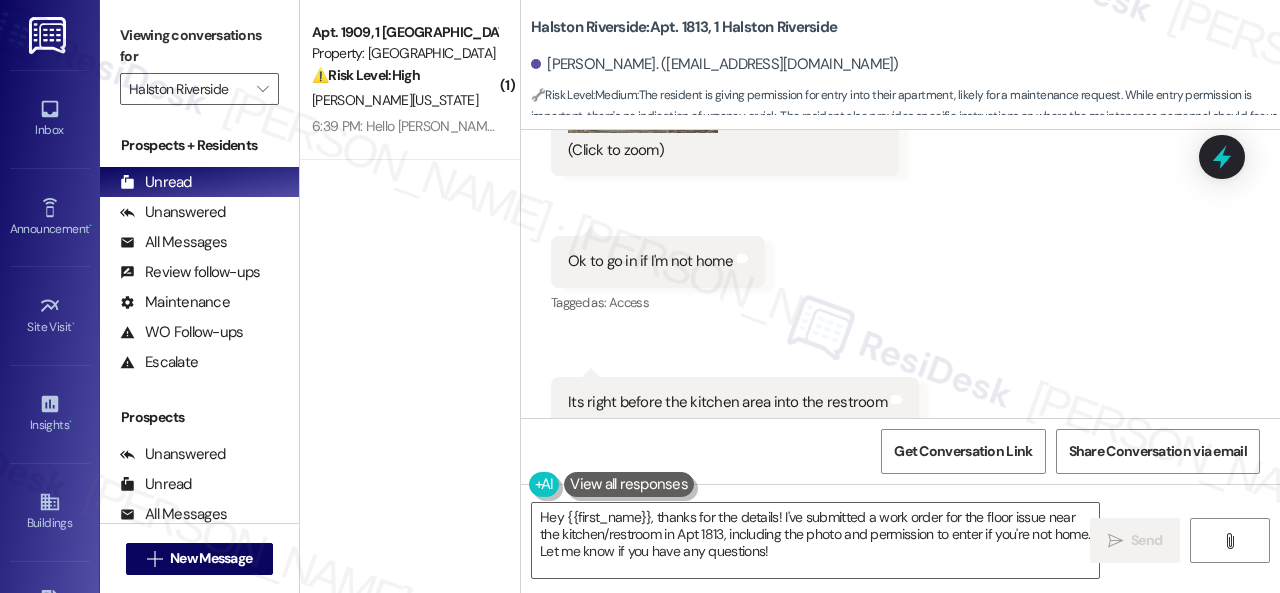 click on "Received via SMS Melinda Her 6:39 PM JPG  attachment ResiDesk recognized items in this image See details     Download   (Click to zoom) Tags and notes Received via SMS 6:39 PM Melinda Her 6:39 PM Ok to go in if I'm not home  Tags and notes Tagged as:   Access Click to highlight conversations about Access Received via SMS 6:40 PM Melinda Her 6:40 PM Its right before the kitchen area into the restroom  Tags and notes Tagged as:   Apartment entry Click to highlight conversations about Apartment entry" at bounding box center [900, 96] 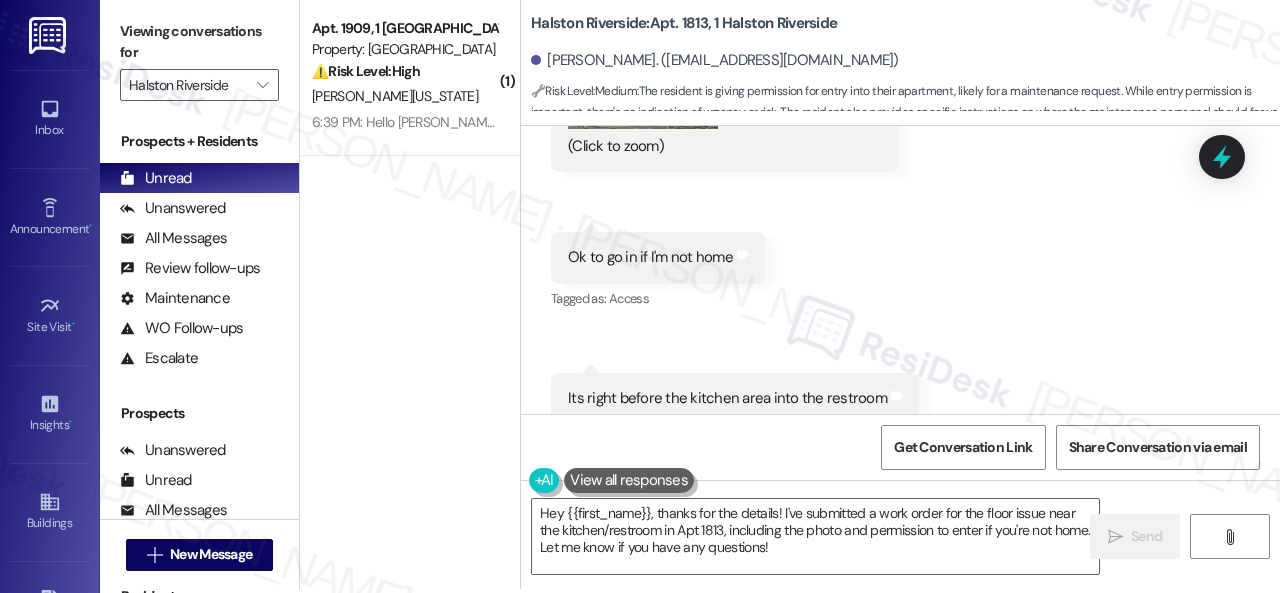 scroll, scrollTop: 6, scrollLeft: 0, axis: vertical 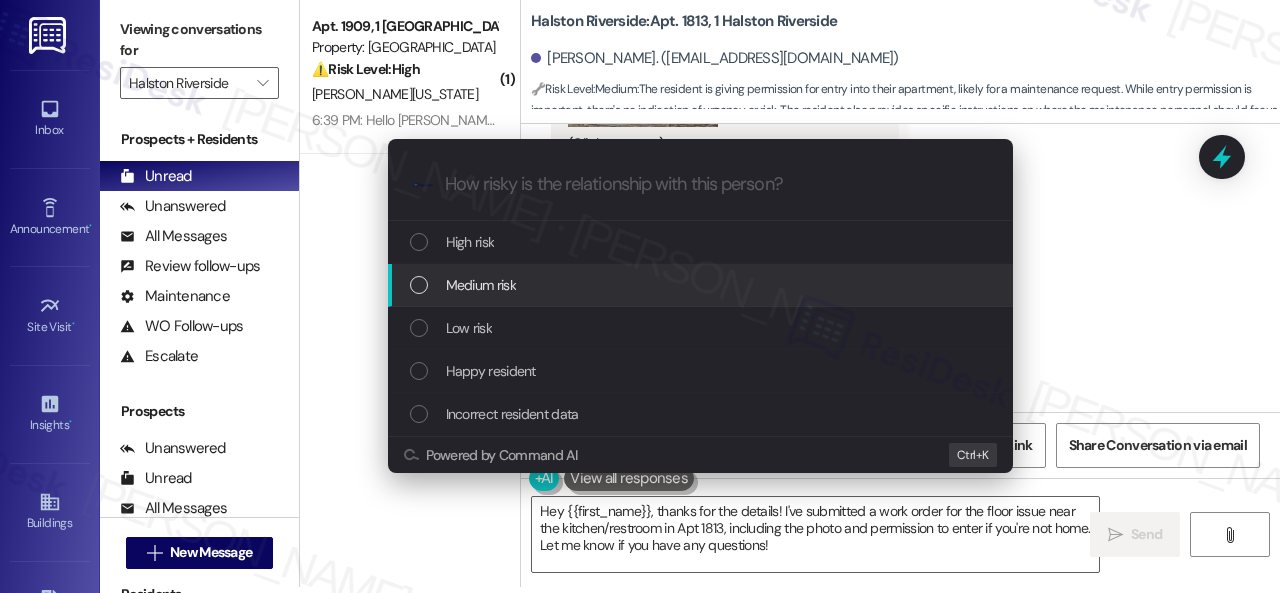 click on "Escalate Conversation How risky is the relationship with this person? Topics (e.g. broken fridge, delayed service) Any messages to highlight in the email? .cls-1{fill:#0a055f;}.cls-2{fill:#0cc4c4;} resideskLogoBlueOrange High risk Medium risk Low risk Happy resident Incorrect resident data Powered by Command AI Ctrl+ K" at bounding box center (640, 296) 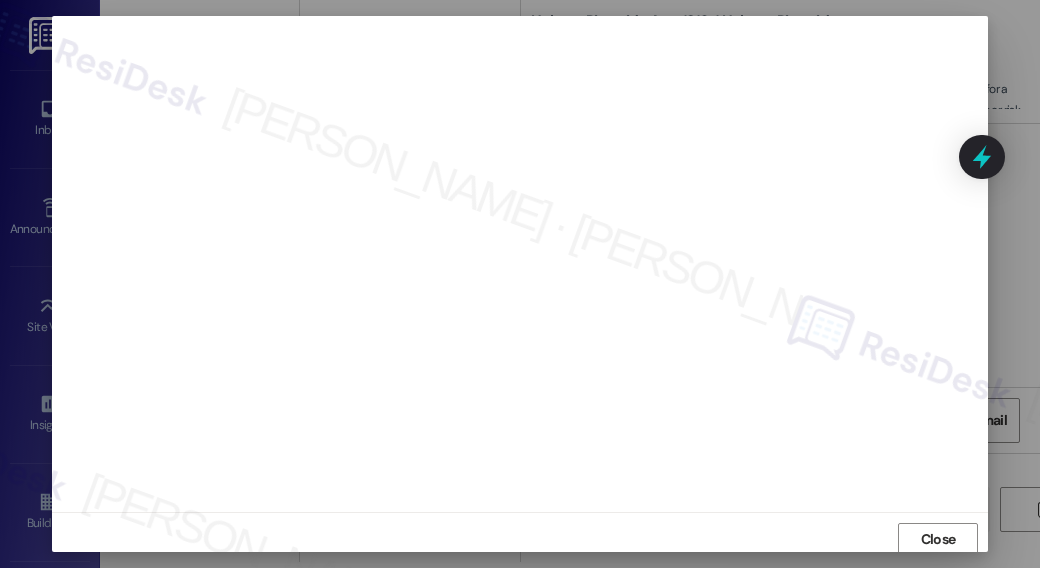 scroll, scrollTop: 2, scrollLeft: 0, axis: vertical 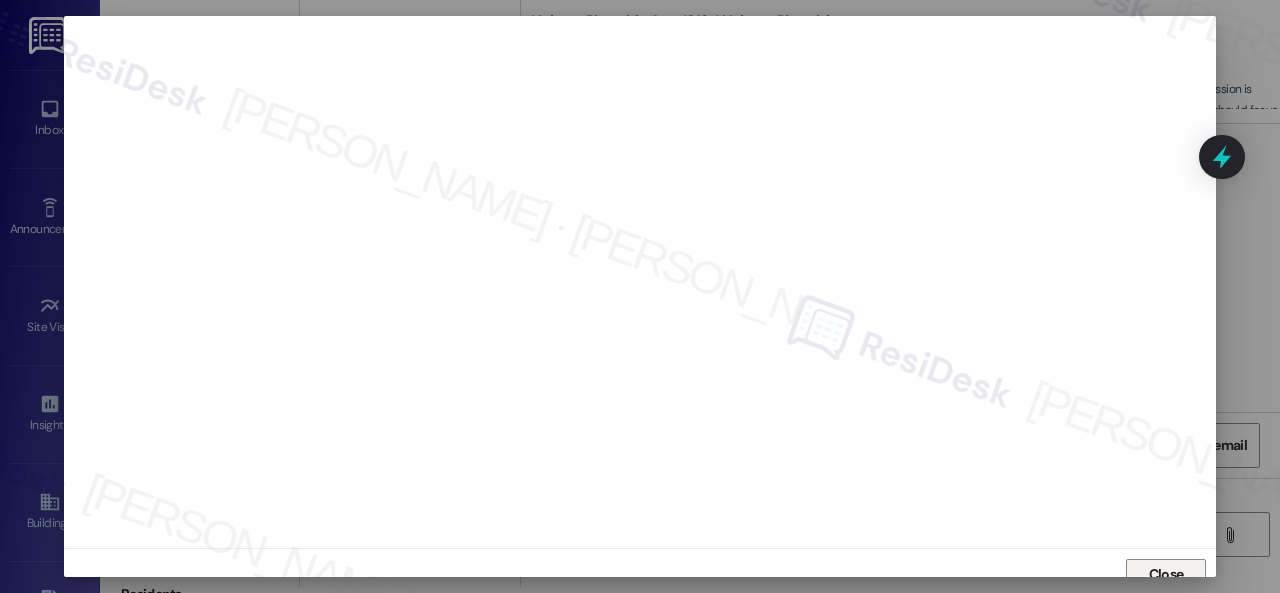 click on "Close" at bounding box center [1166, 574] 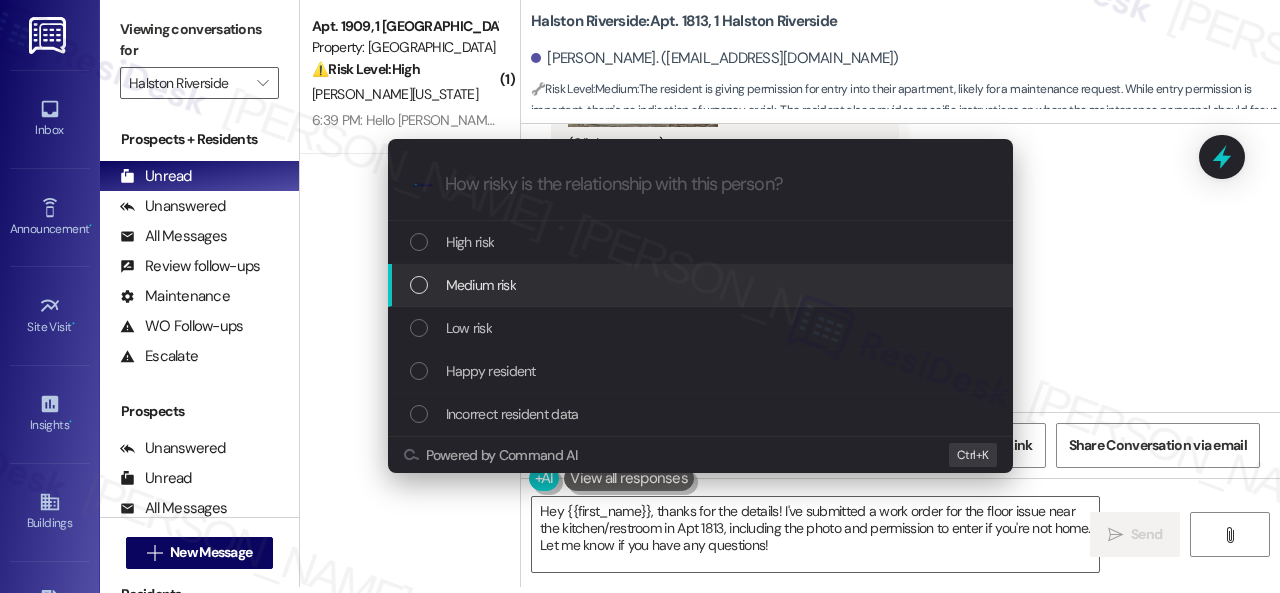 click on "Medium risk" at bounding box center [481, 285] 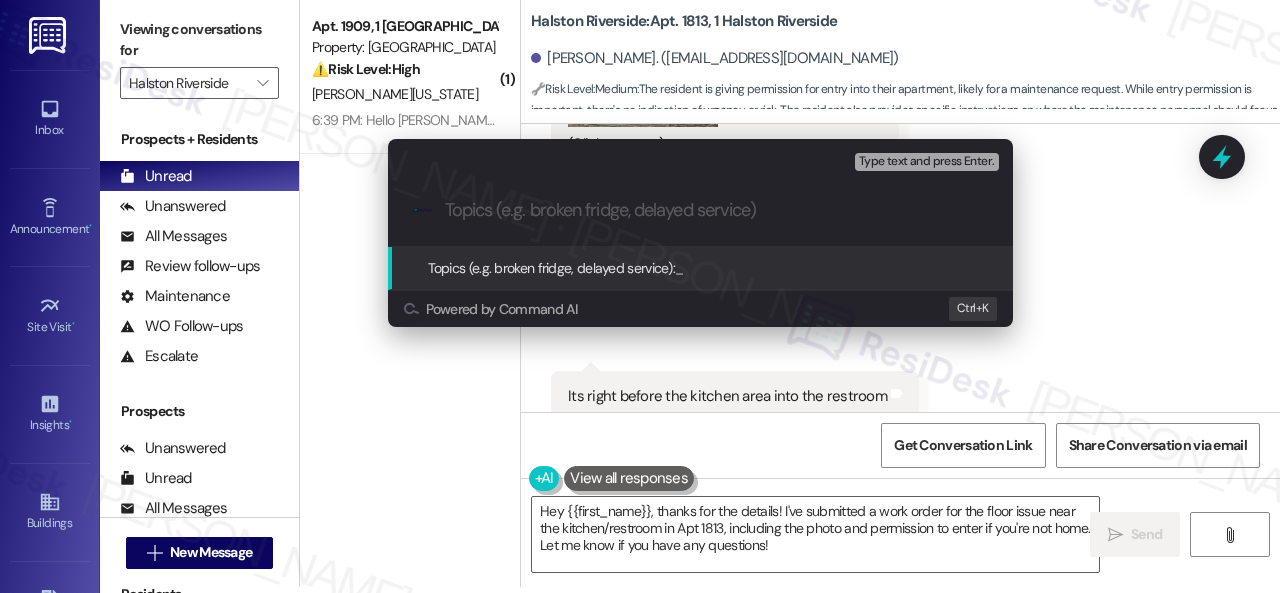 paste on "New work order/s submitted - Flooring issue" 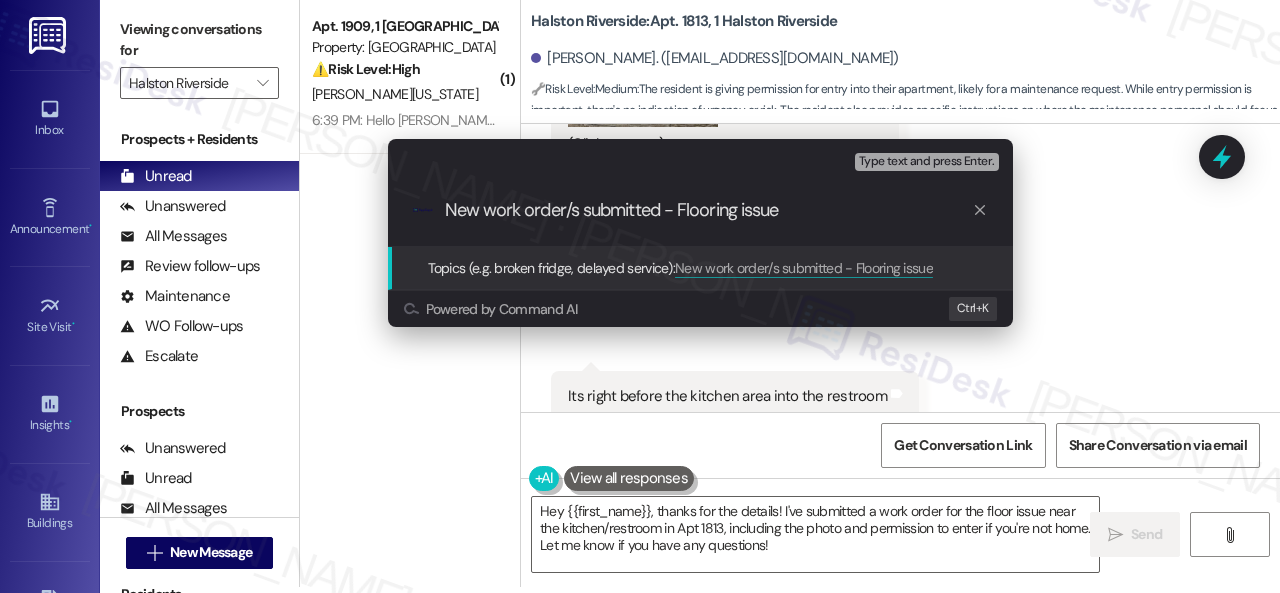 type 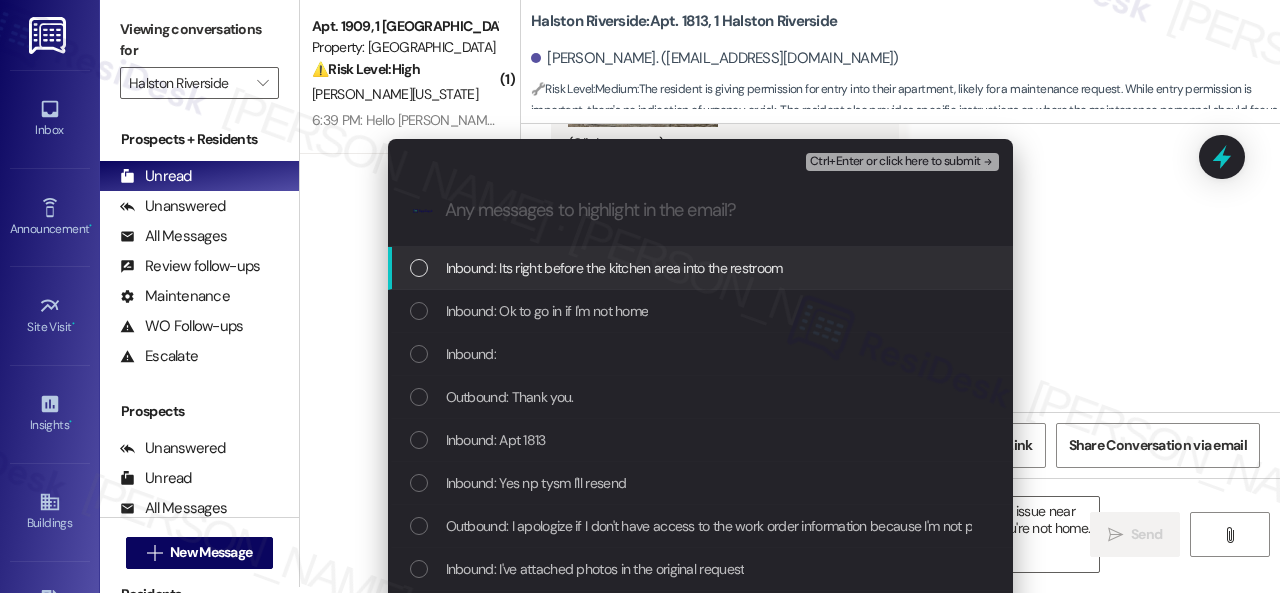 drag, startPoint x: 535, startPoint y: 263, endPoint x: 525, endPoint y: 291, distance: 29.732138 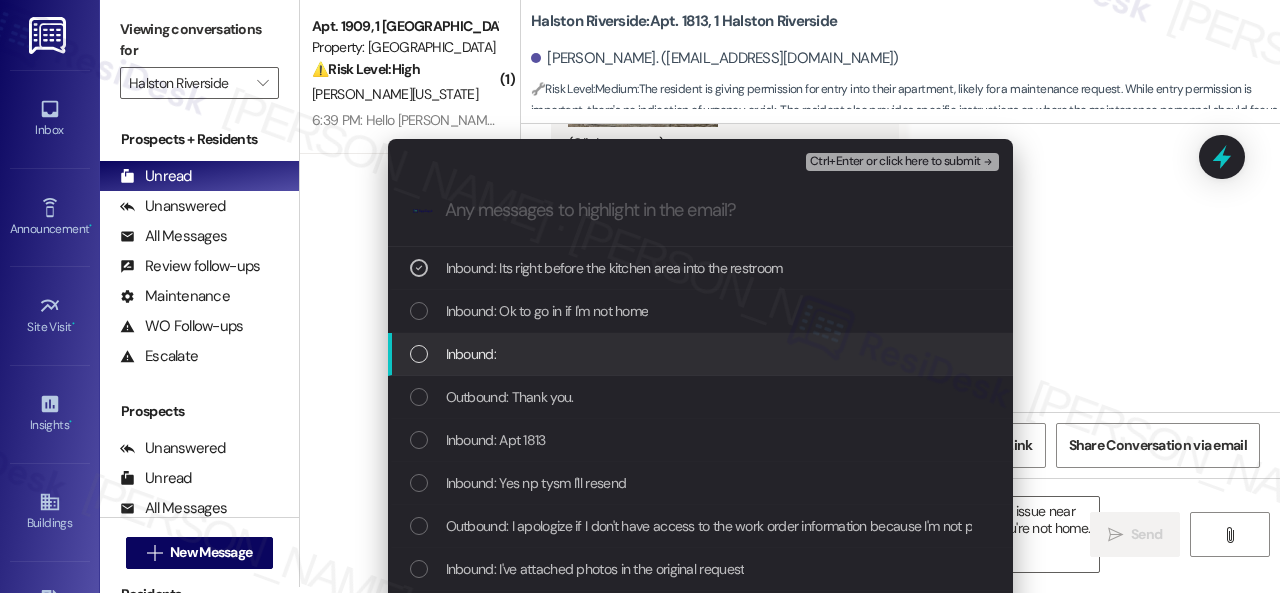 click on "Inbound:" at bounding box center [471, 354] 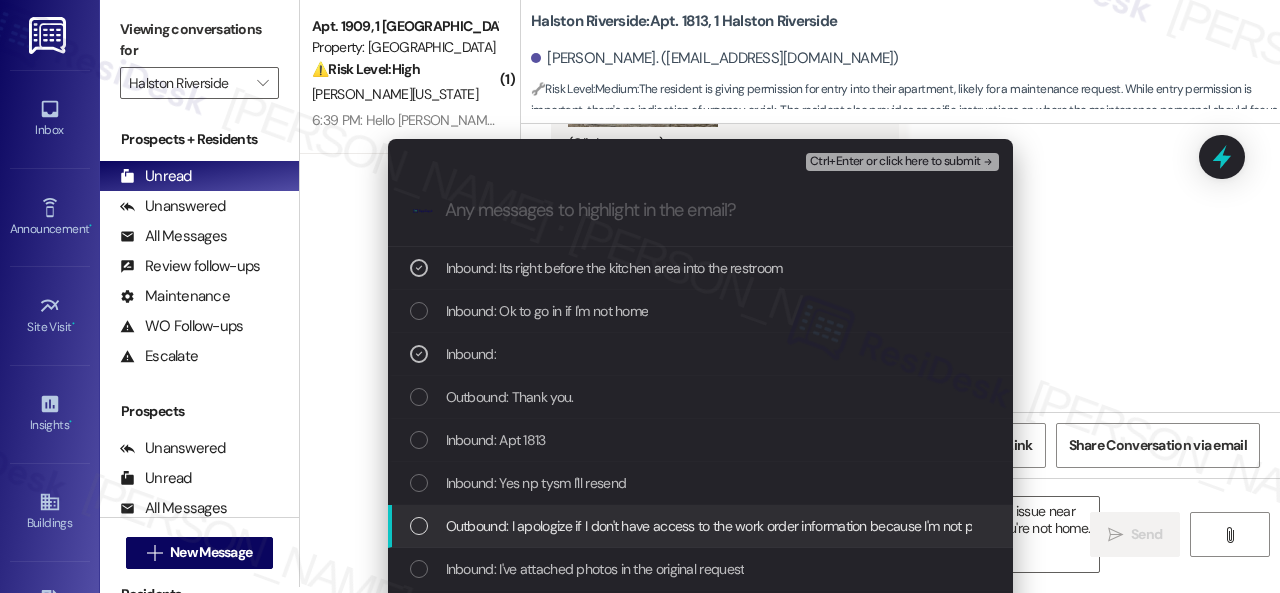 scroll, scrollTop: 100, scrollLeft: 0, axis: vertical 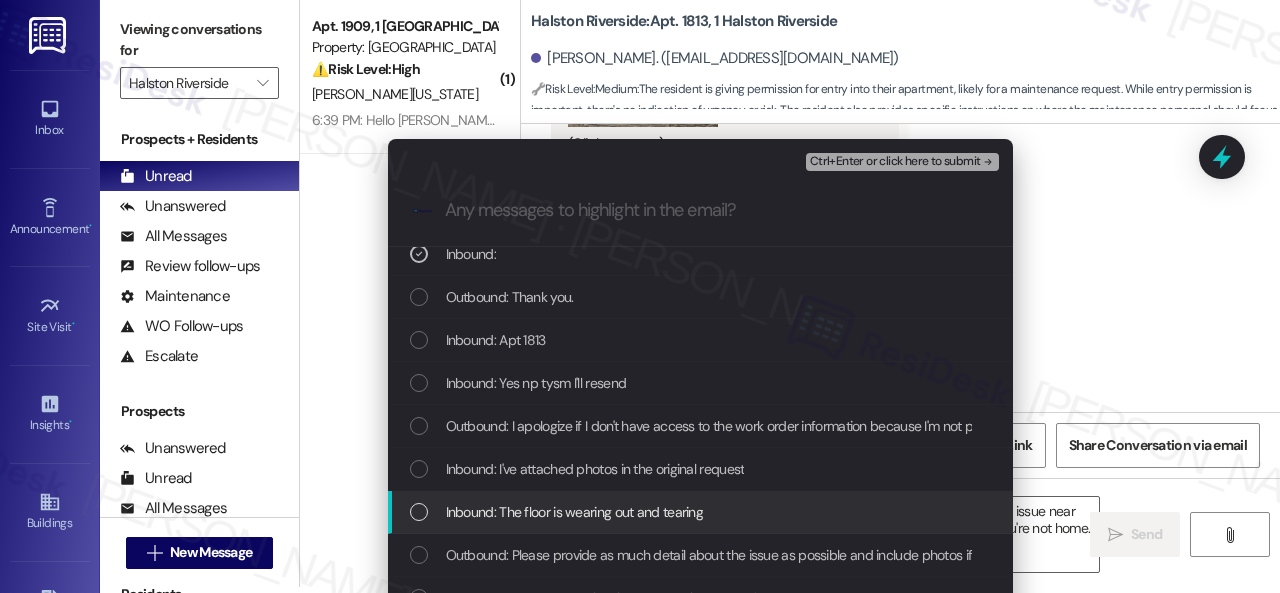 click on "Inbound: The floor is wearing out and tearing" at bounding box center (575, 512) 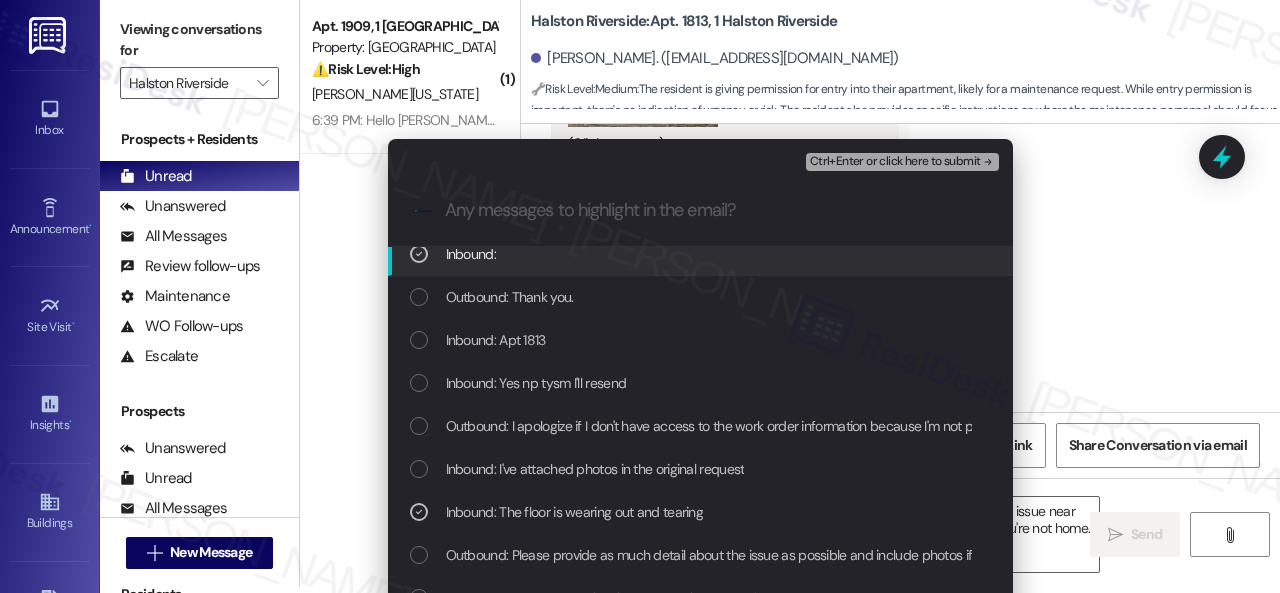 click on "Ctrl+Enter or click here to submit" at bounding box center (895, 162) 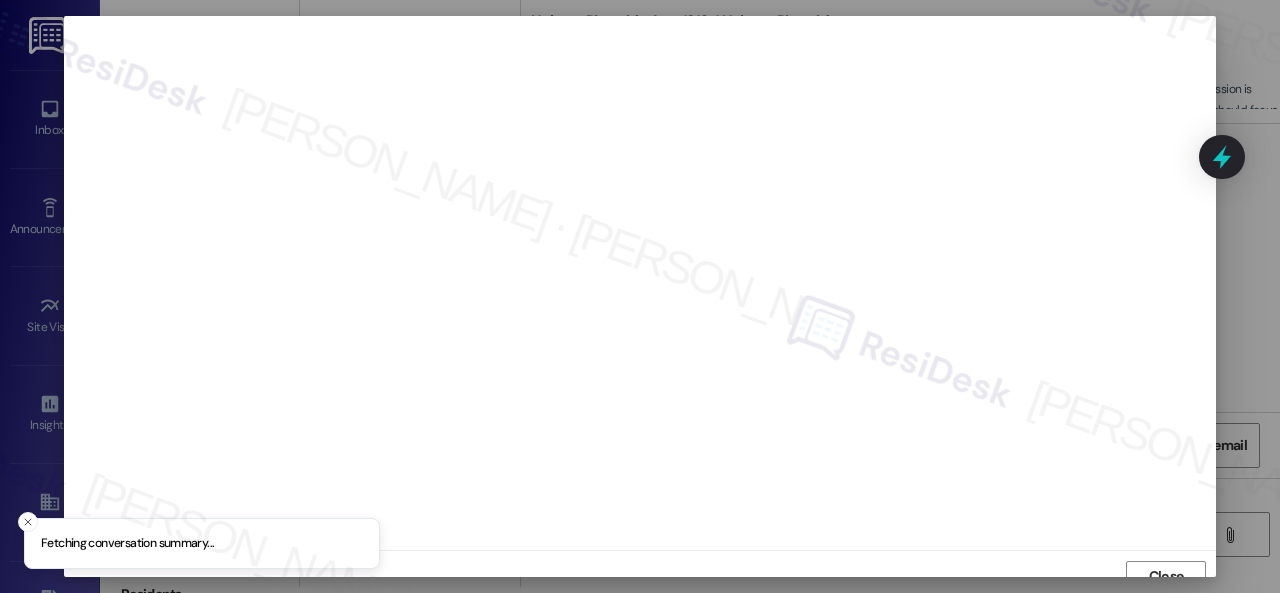 scroll, scrollTop: 15, scrollLeft: 0, axis: vertical 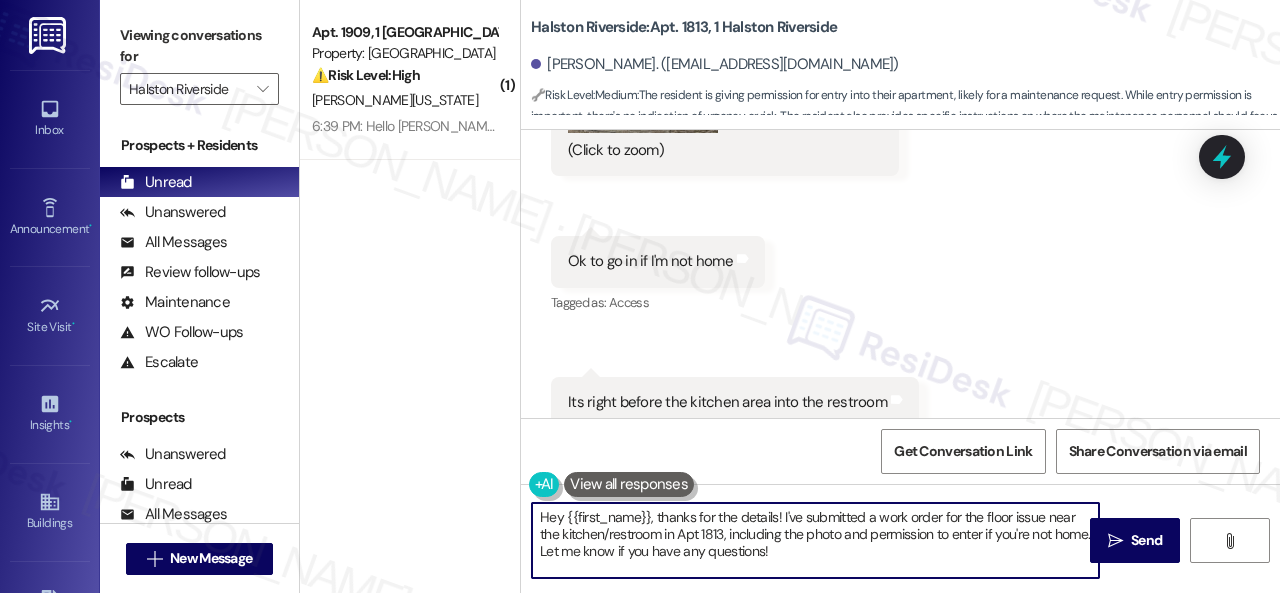 drag, startPoint x: 822, startPoint y: 561, endPoint x: 515, endPoint y: 505, distance: 312.0657 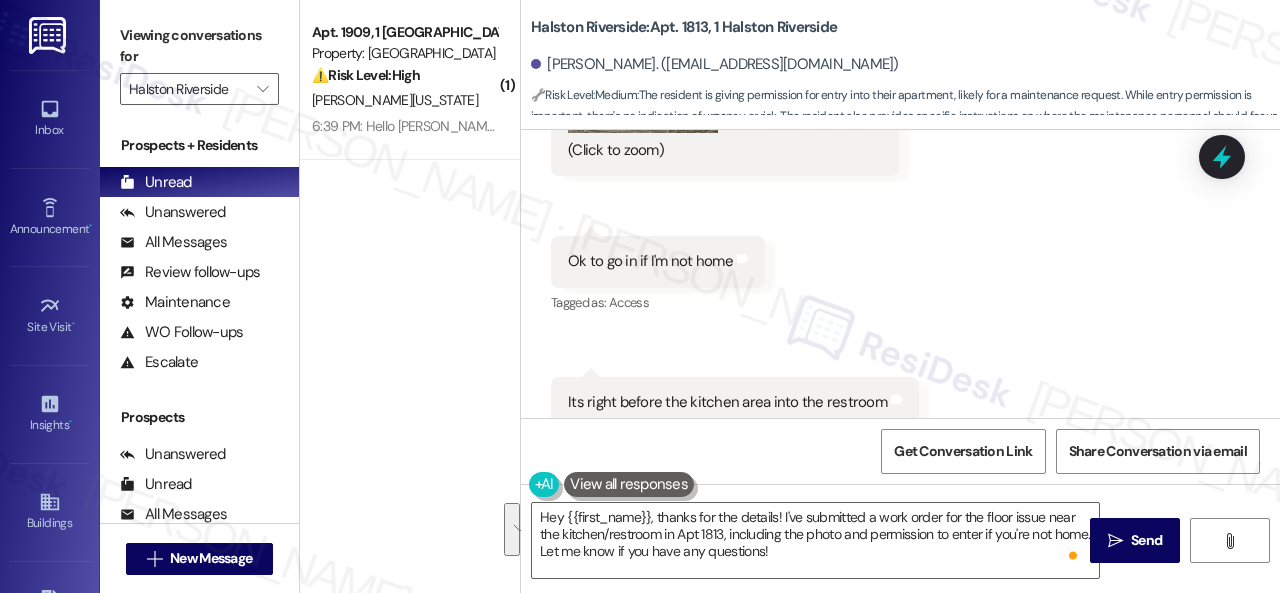 click on "Received via SMS Melinda Her 6:39 PM JPG  attachment ResiDesk recognized items in this image See details     Download   (Click to zoom) Tags and notes Received via SMS 6:39 PM Melinda Her 6:39 PM Ok to go in if I'm not home  Tags and notes Tagged as:   Access Click to highlight conversations about Access Received via SMS 6:40 PM Melinda Her 6:40 PM Its right before the kitchen area into the restroom  Tags and notes Tagged as:   Apartment entry ,  Click to highlight conversations about Apartment entry Emailed client ,  Click to highlight conversations about Emailed client Escalation type escalation Click to highlight conversations about Escalation type escalation" at bounding box center [900, 96] 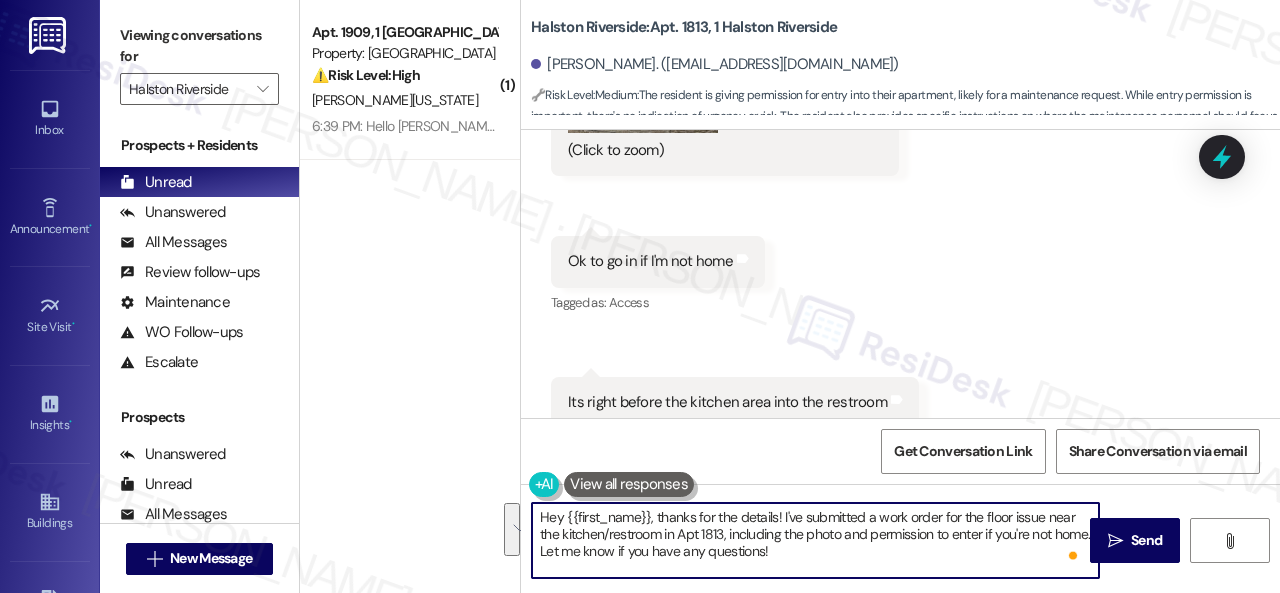 drag, startPoint x: 819, startPoint y: 557, endPoint x: 409, endPoint y: 440, distance: 426.36722 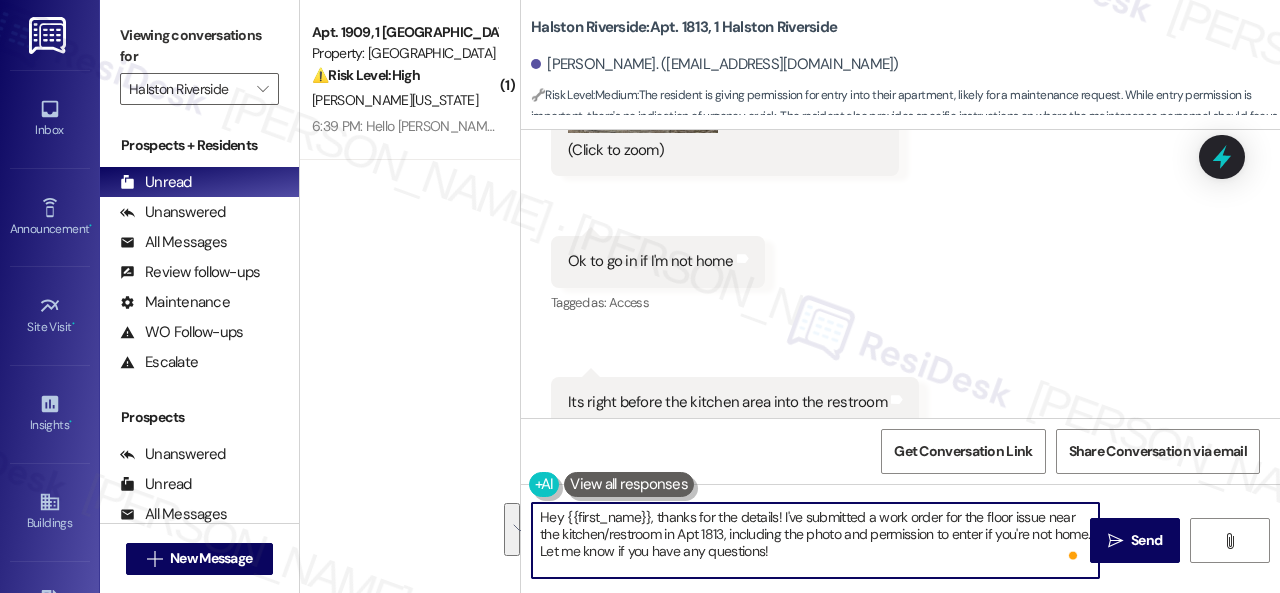 click on "( 1 ) Apt. 1909, 1 Halston Riverside Property: Halston Riverside ⚠️  Risk Level:  High The resident is reporting that maintenance addressed the wrong issue, indicating a failure in communication or execution of a maintenance request. This requires urgent attention to correct the error and address the original problem (broken stopper in the master bathroom tub). L. Washington 6:39 PM: Hello Sarah, I'm very disappointed in the maintenance guy today. I had a work order put in for the stopper in the tub master bedroom but the guy who came fixed something in the Guest bathroom which didn't have a work order.  6:39 PM: Hello Sarah, I'm very disappointed in the maintenance guy today. I had a work order put in for the stopper in the tub master bedroom but the guy who came fixed something in the Guest bathroom which didn't have a work order.  Halston Riverside:  Apt. 1813, 1 Halston Riverside       Melinda Her. (melindaher@gmail.com)   🔧  Risk Level:  Medium :  WO Opened request: Clogged Jul 02, 2024 at 4:03 AM" at bounding box center [790, 296] 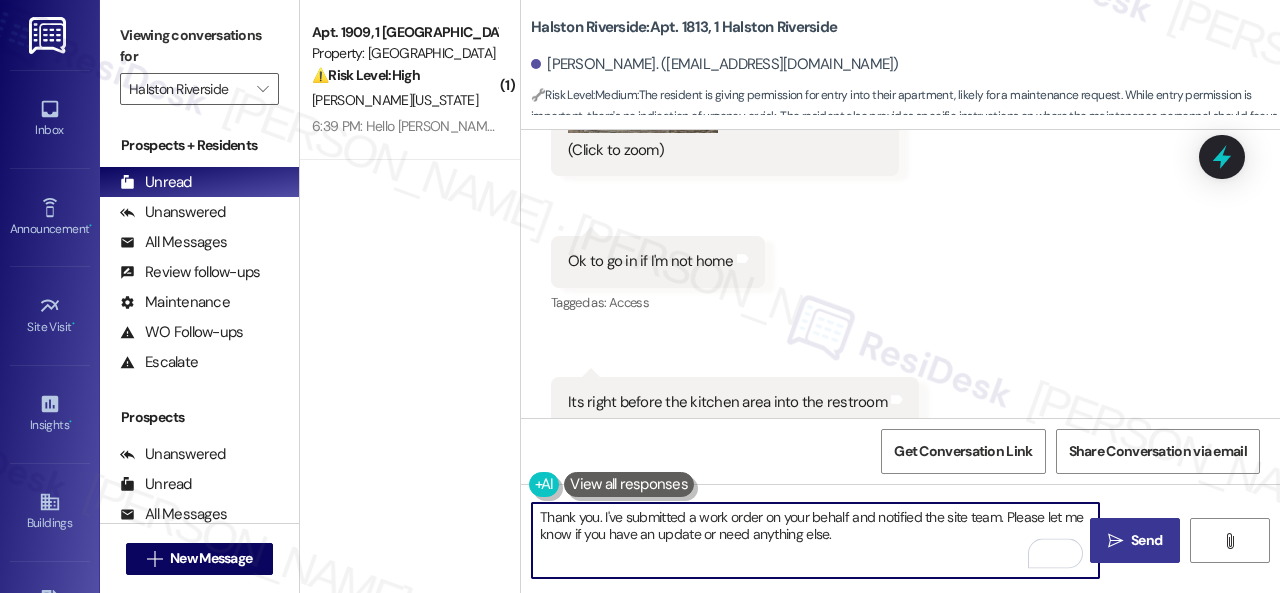 type on "Thank you. I've submitted a work order on your behalf and notified the site team. Please let me know if you have an update or need anything else." 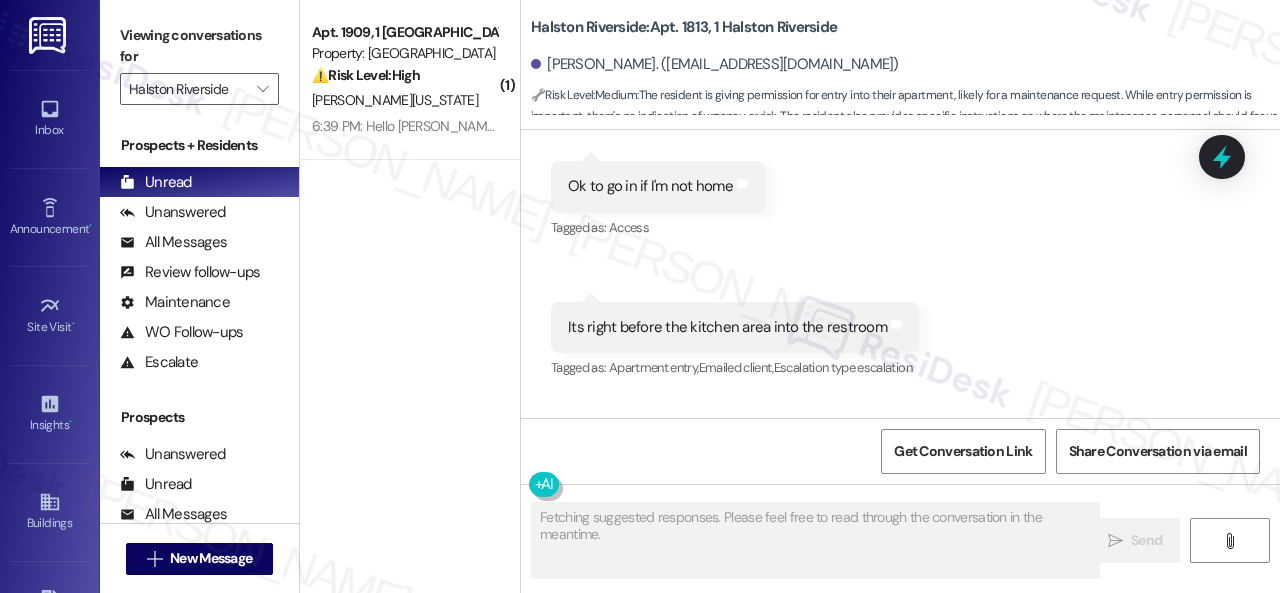scroll, scrollTop: 24608, scrollLeft: 0, axis: vertical 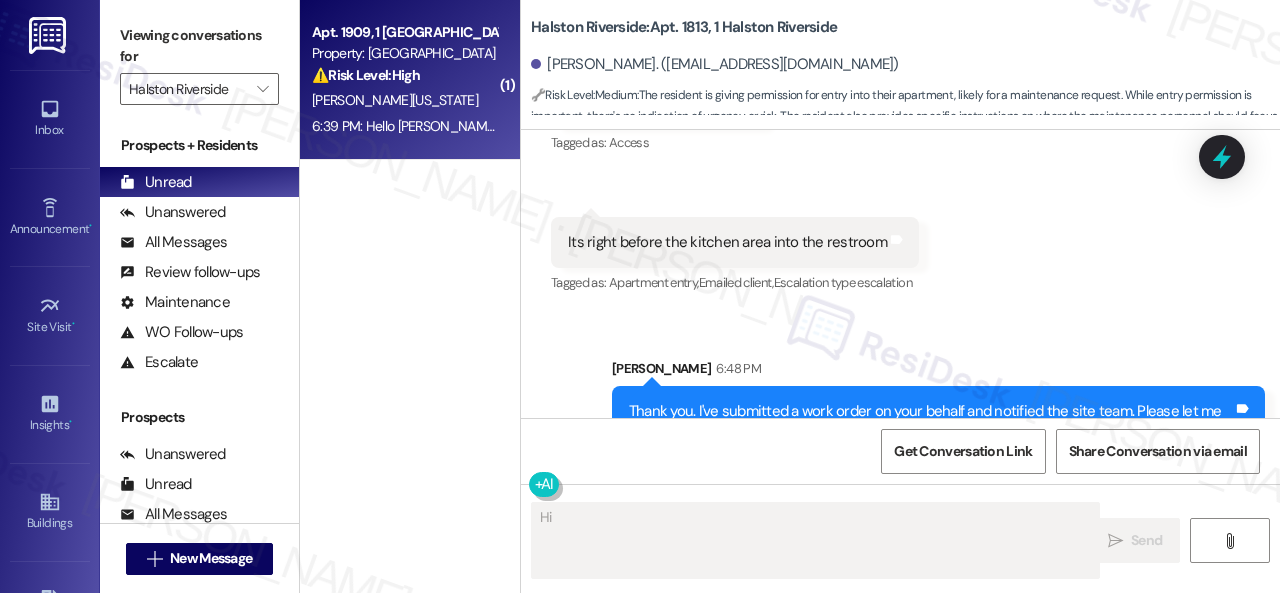 type on "Hi" 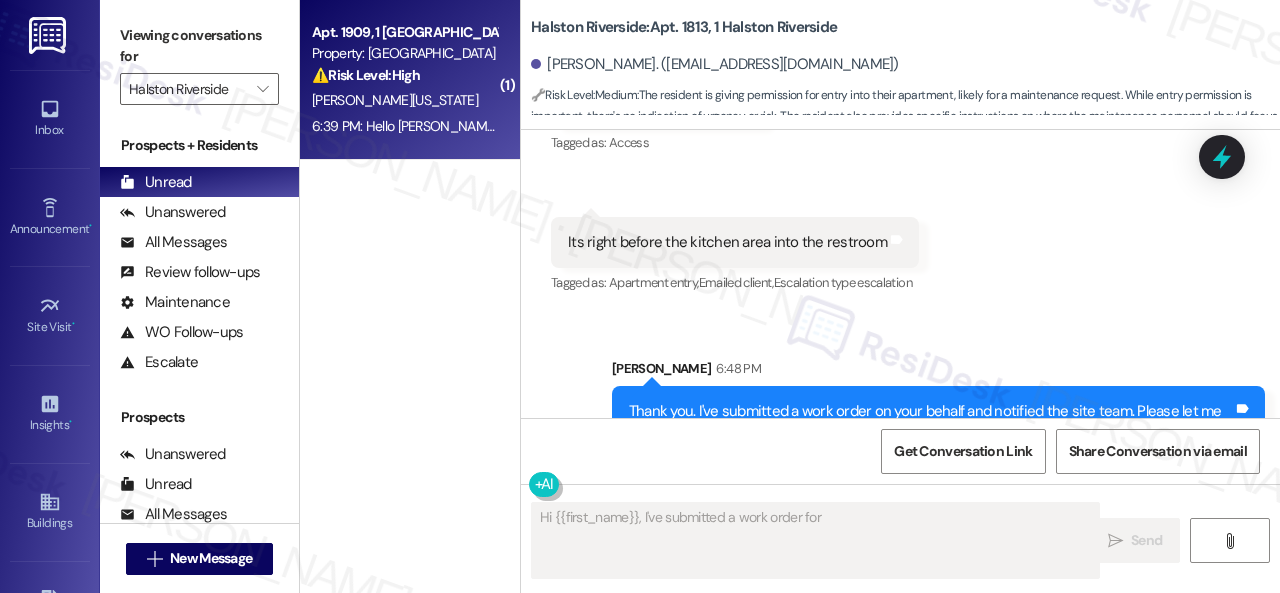 type on "Hi {{first_name}}, I've submitted a work order for the" 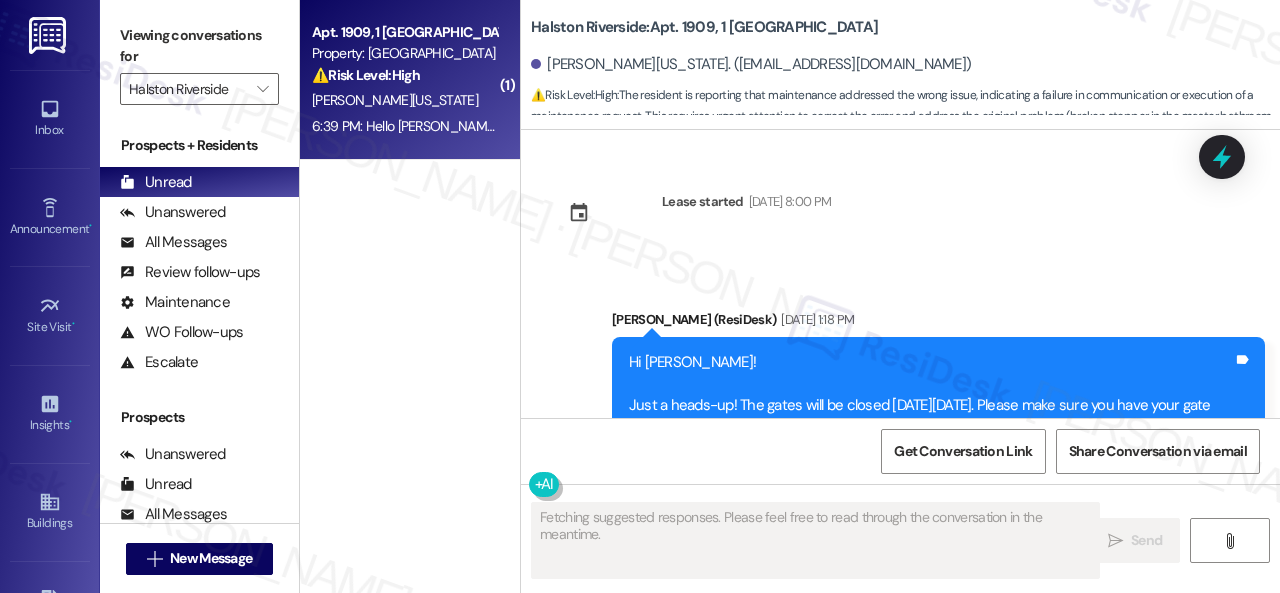 scroll, scrollTop: 18709, scrollLeft: 0, axis: vertical 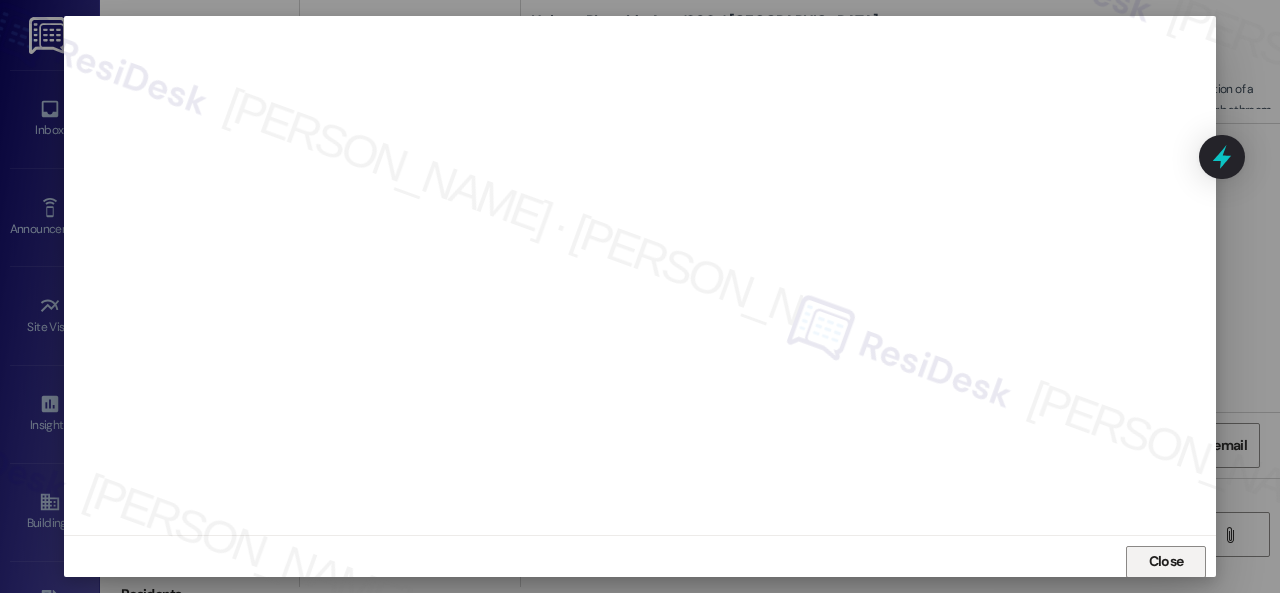 click on "Close" at bounding box center [1166, 561] 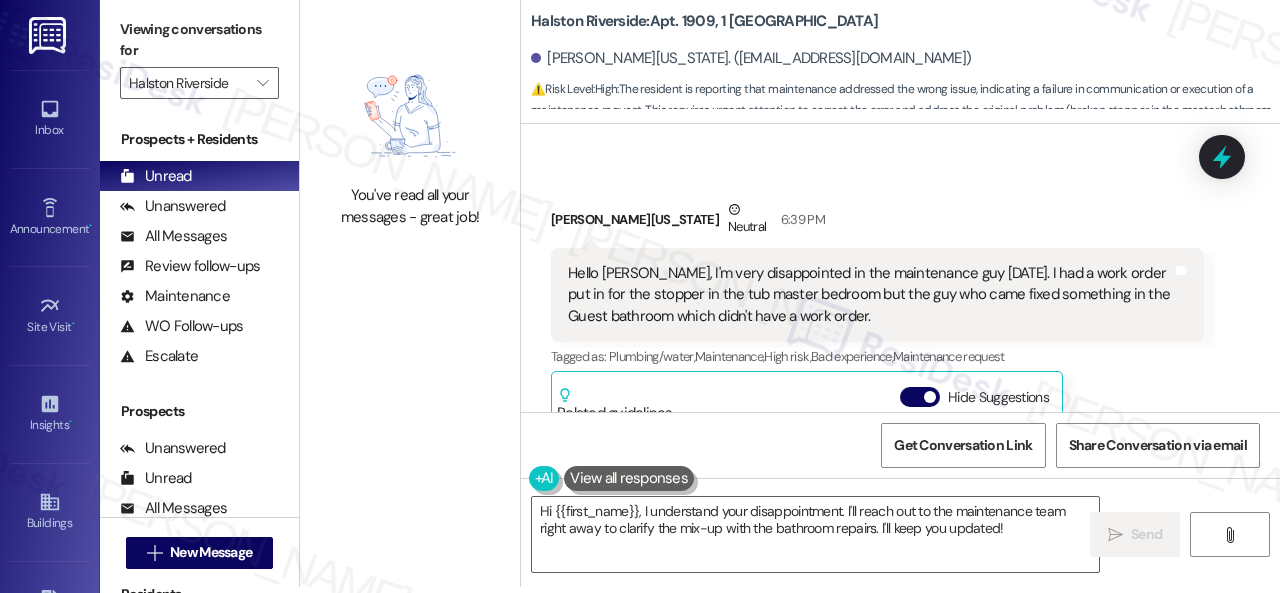 scroll, scrollTop: 18709, scrollLeft: 0, axis: vertical 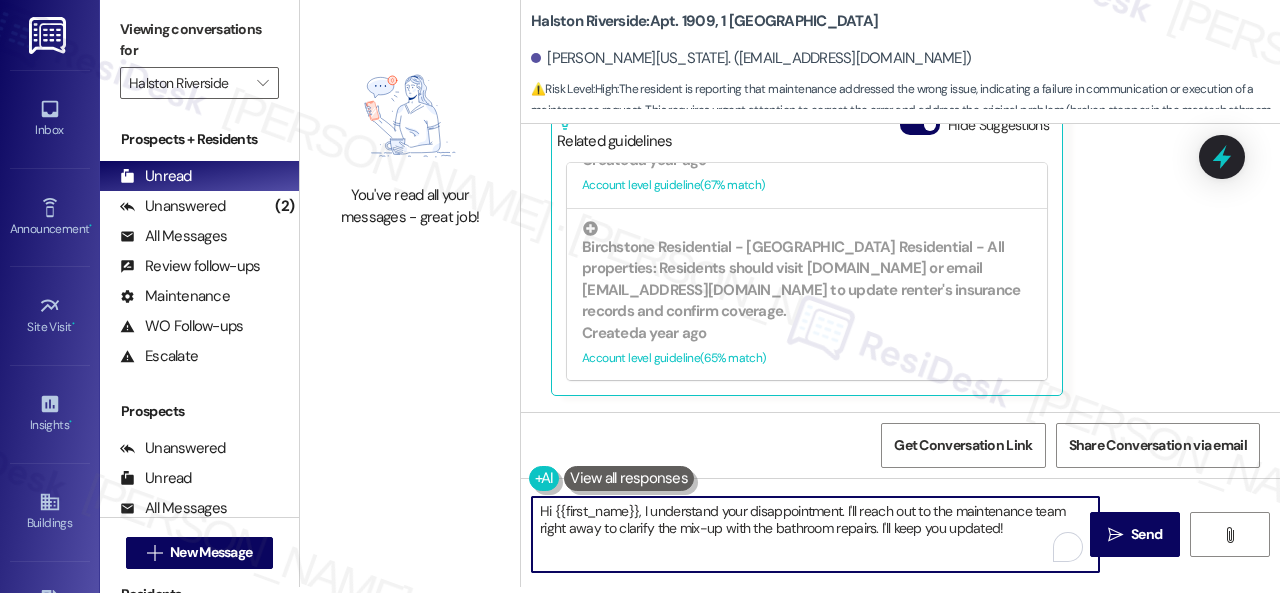 drag, startPoint x: 643, startPoint y: 513, endPoint x: 1035, endPoint y: 553, distance: 394.03552 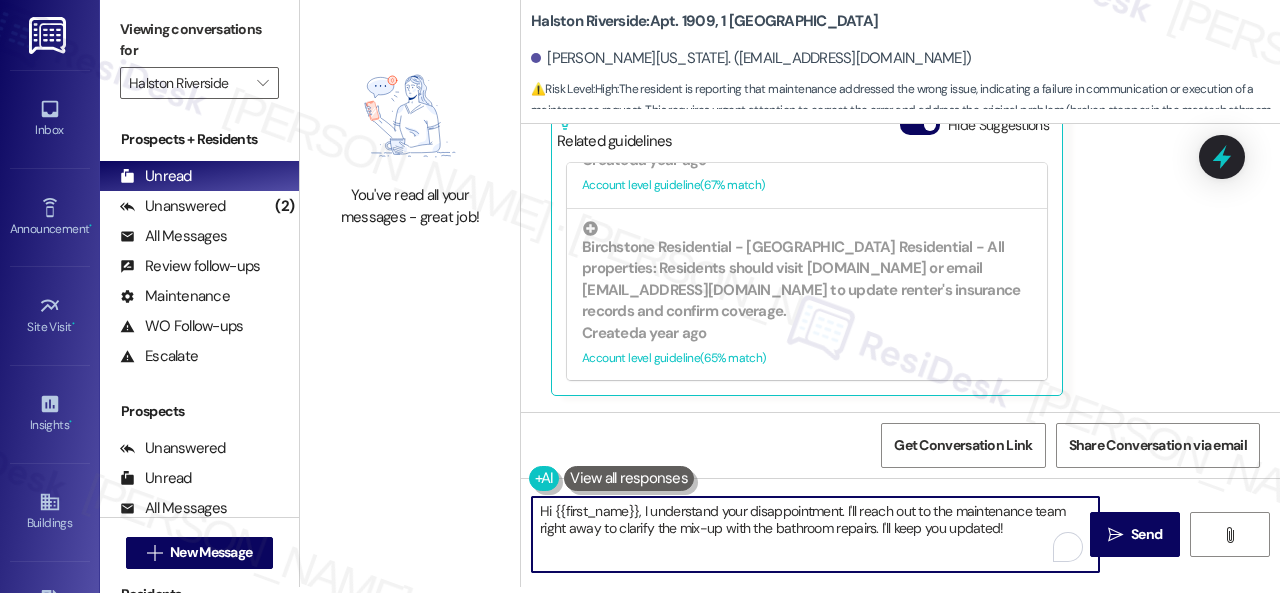 click on "Hi {{first_name}}, I understand your disappointment. I'll reach out to the maintenance team right away to clarify the mix-up with the bathroom repairs. I'll keep you updated!" at bounding box center (815, 534) 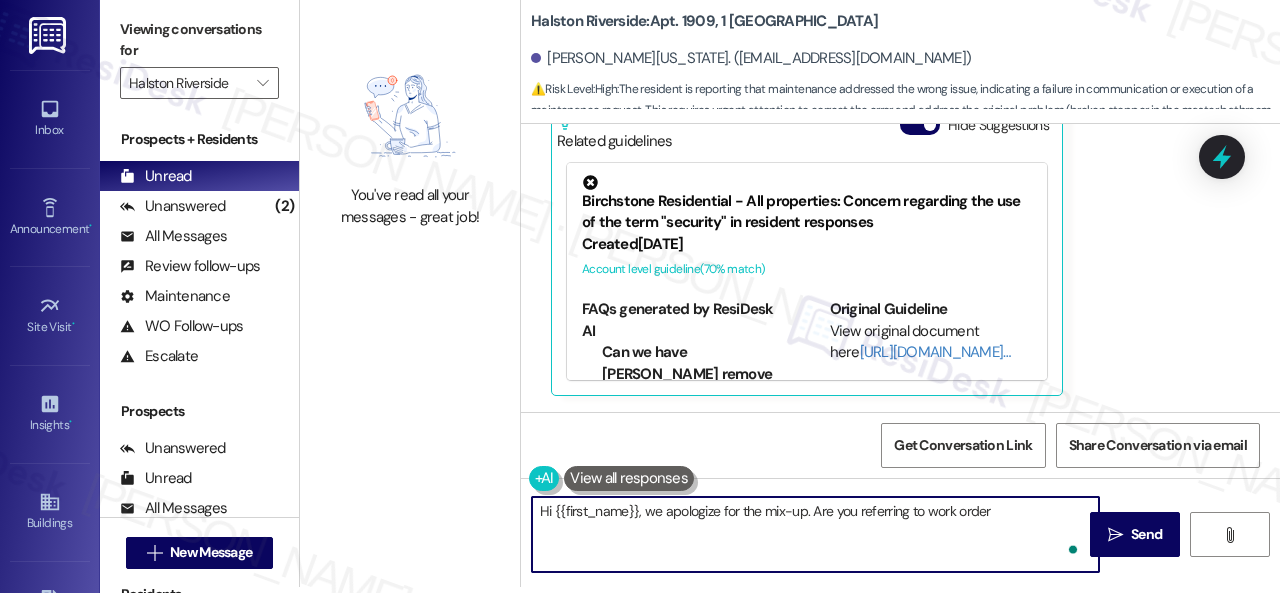 paste on "16053817" 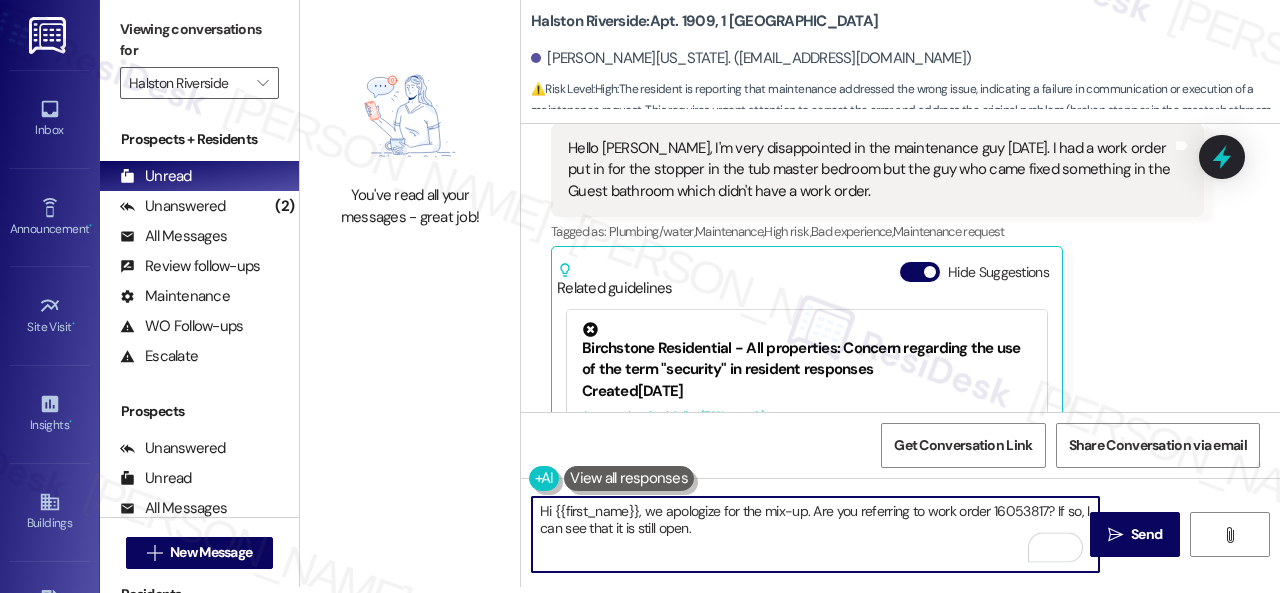 scroll, scrollTop: 18409, scrollLeft: 0, axis: vertical 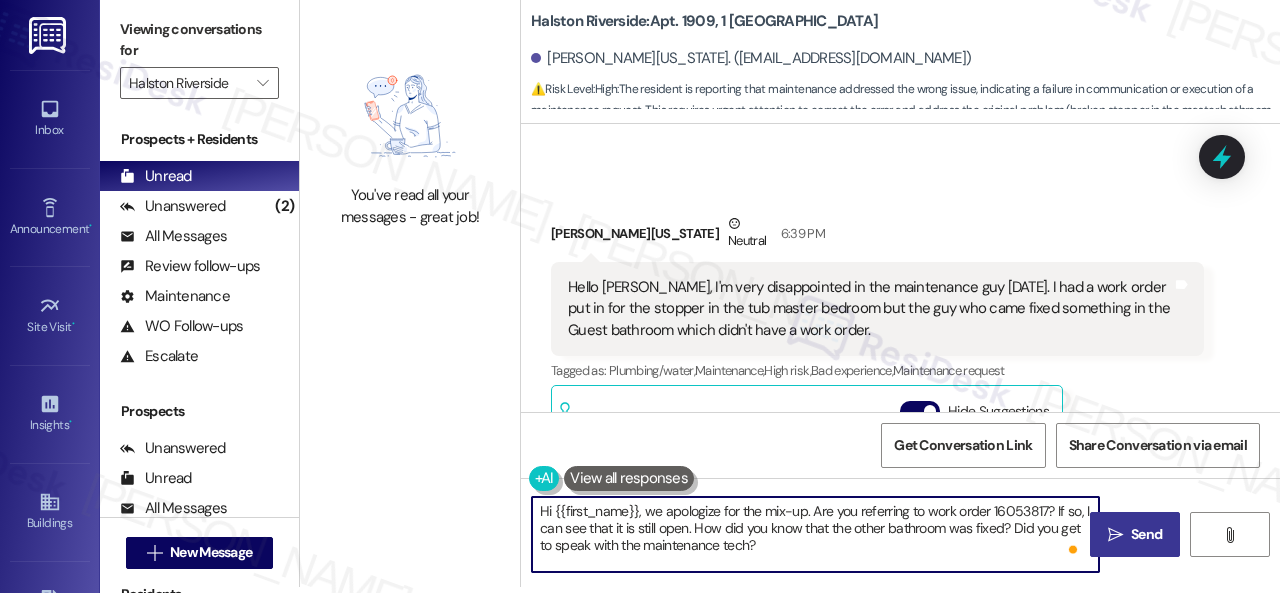 type on "Hi {{first_name}}, we apologize for the mix-up. Are you referring to work order 16053817? If so, I can see that it is still open. How did you know that the other bathroom was fixed? Did you get to speak with the maintenance tech?" 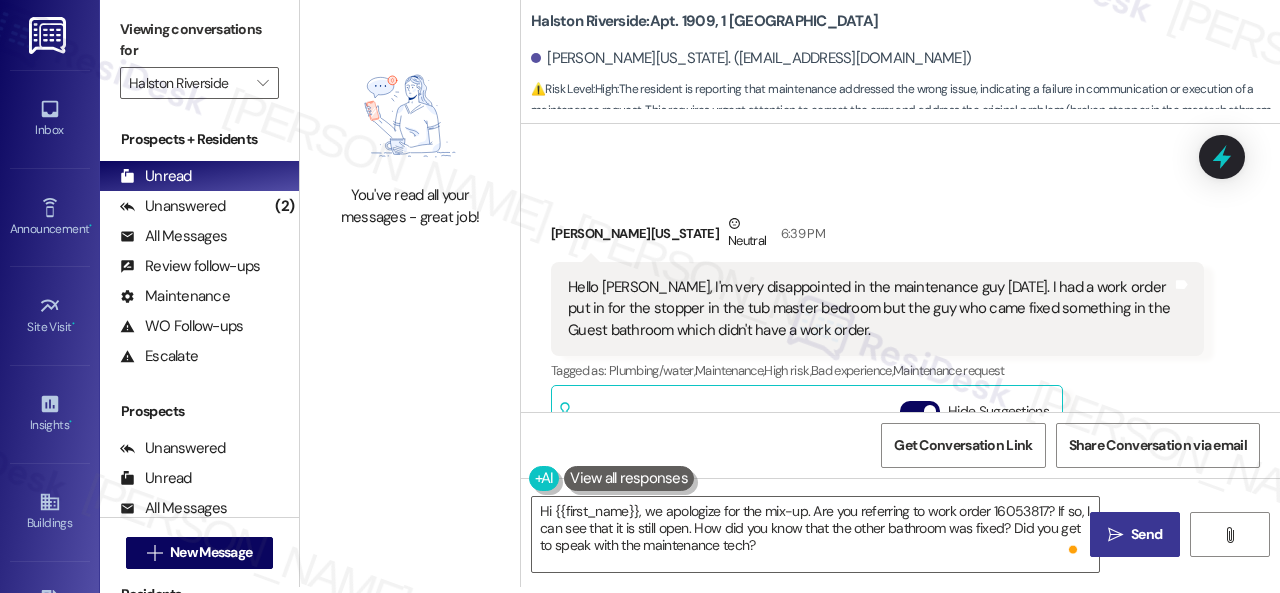 click on "Send" at bounding box center (1146, 534) 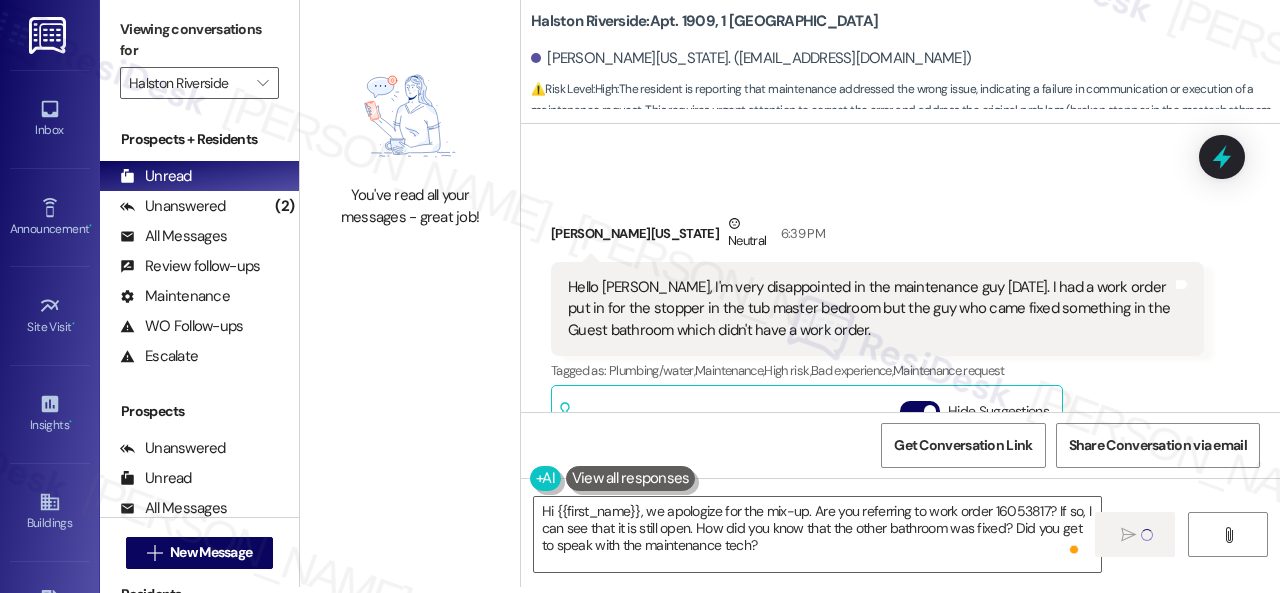 type 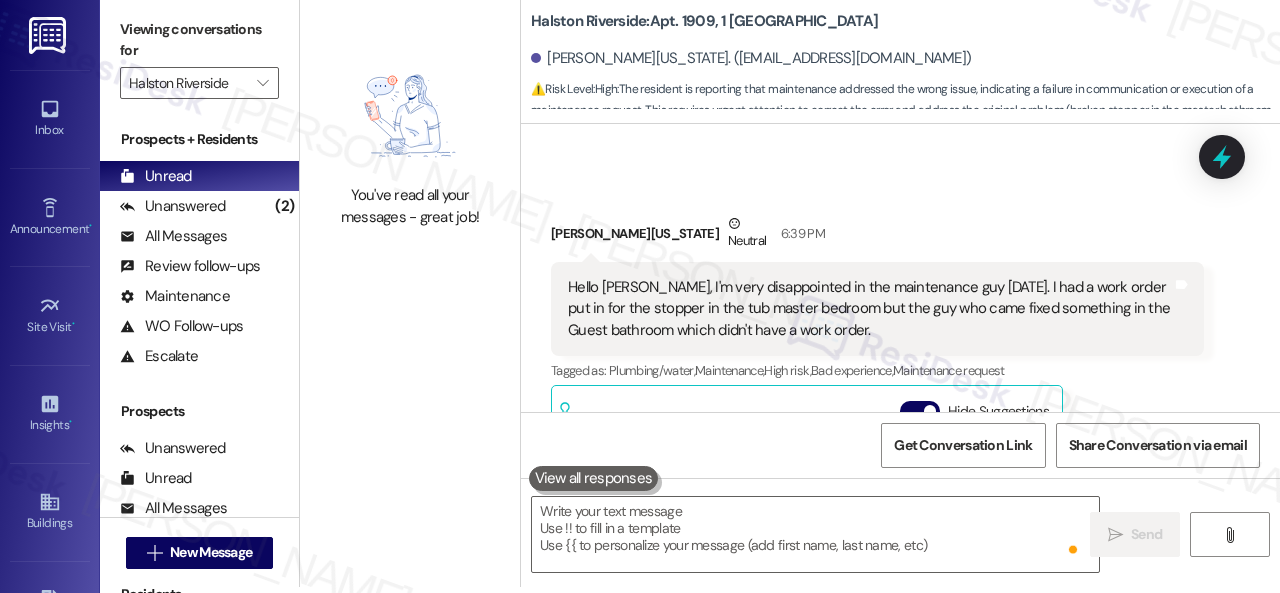 scroll, scrollTop: 0, scrollLeft: 0, axis: both 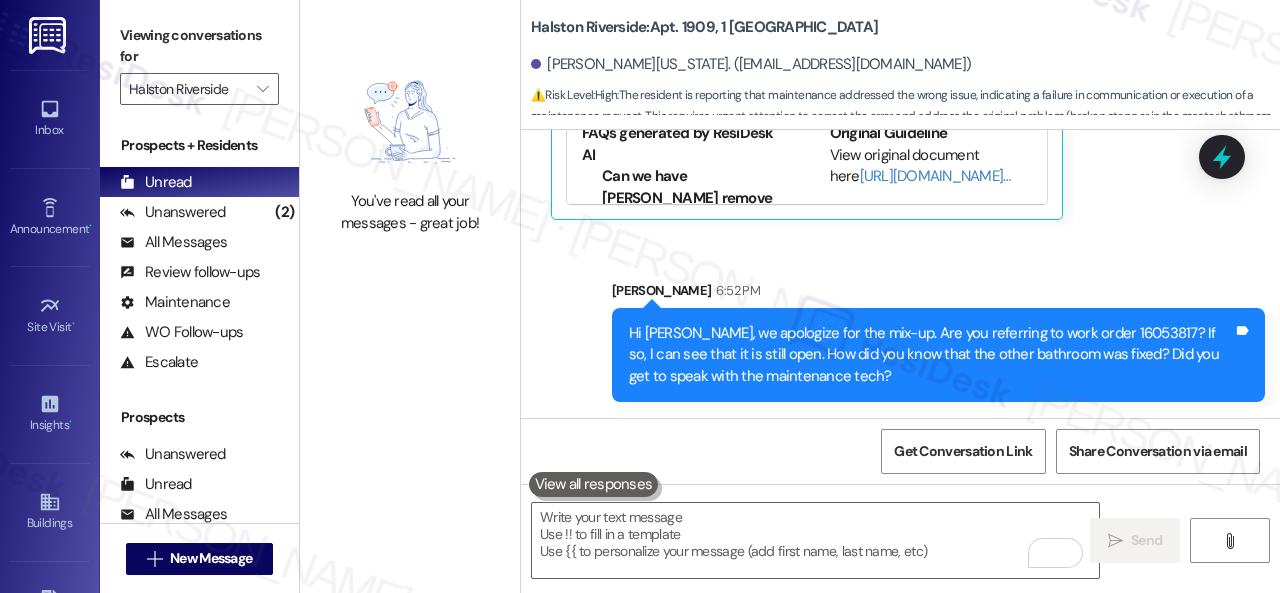 click on "Sent via SMS Sarah 6:52 PM Hi Luther, we apologize for the mix-up. Are you referring to work order 16053817? If so, I can see that it is still open. How did you know that the other bathroom was fixed? Did you get to speak with the maintenance tech? Tags and notes" at bounding box center [900, 326] 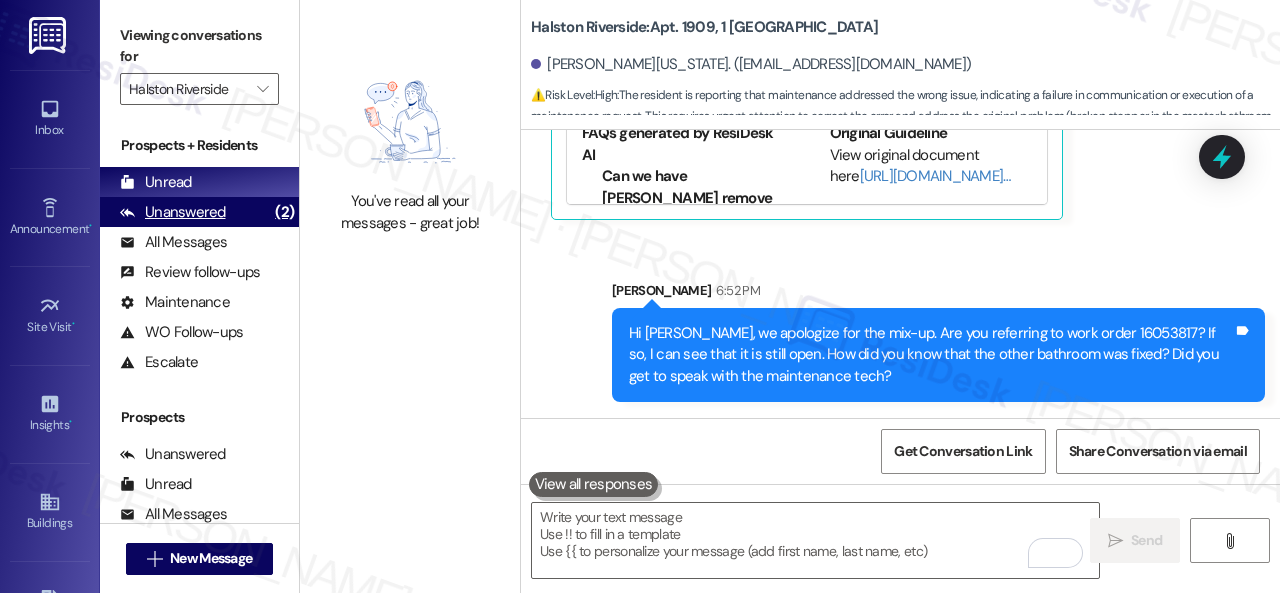 click on "Unanswered" at bounding box center (173, 212) 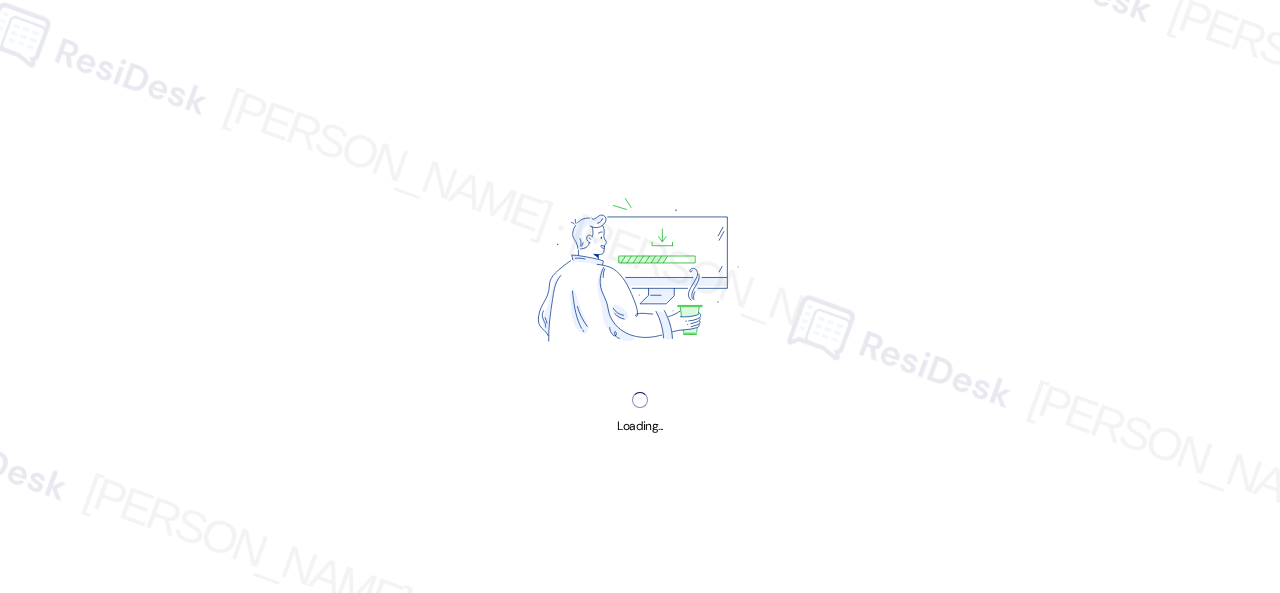 scroll, scrollTop: 0, scrollLeft: 0, axis: both 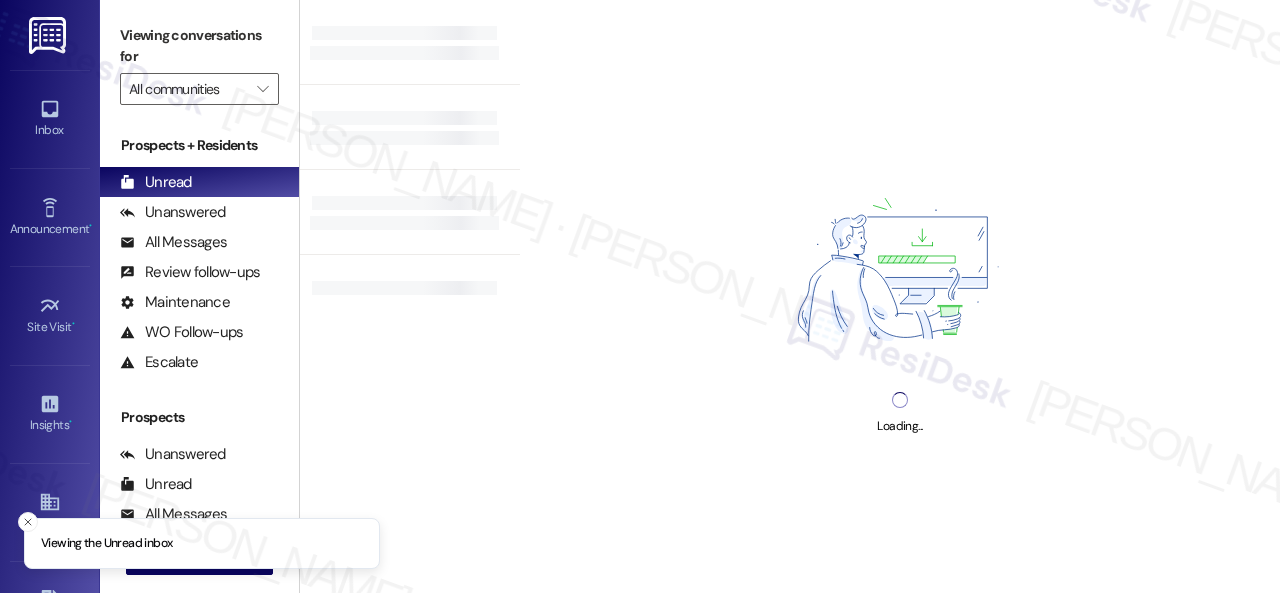 type on "Halston Riverside" 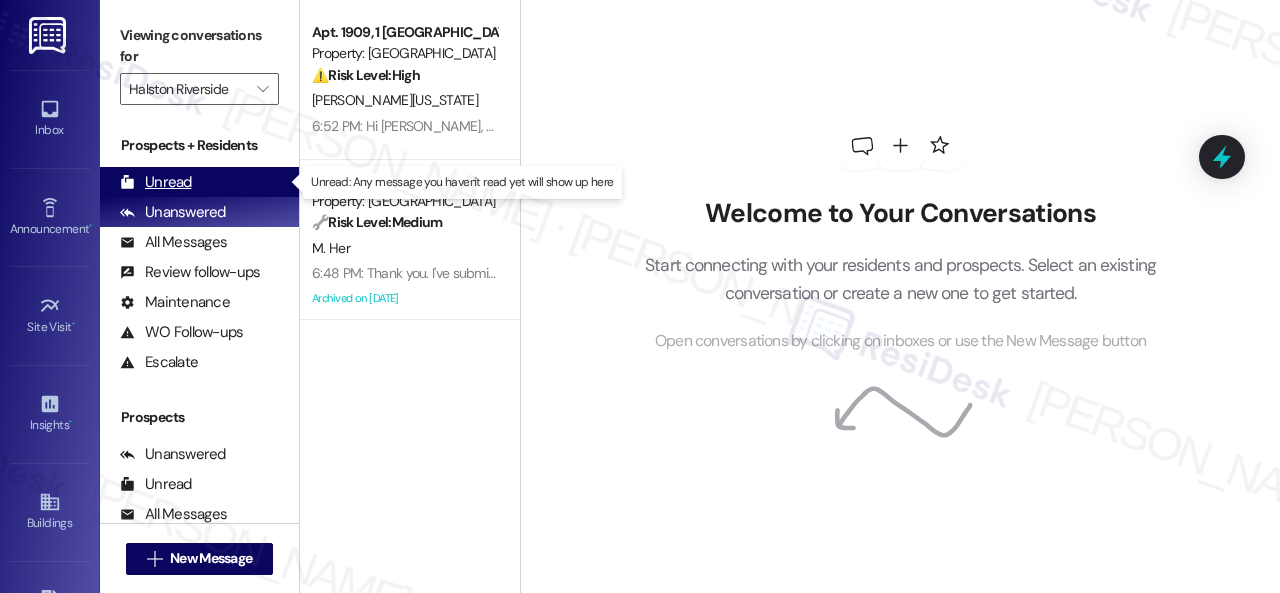 click on "Unread" at bounding box center [156, 182] 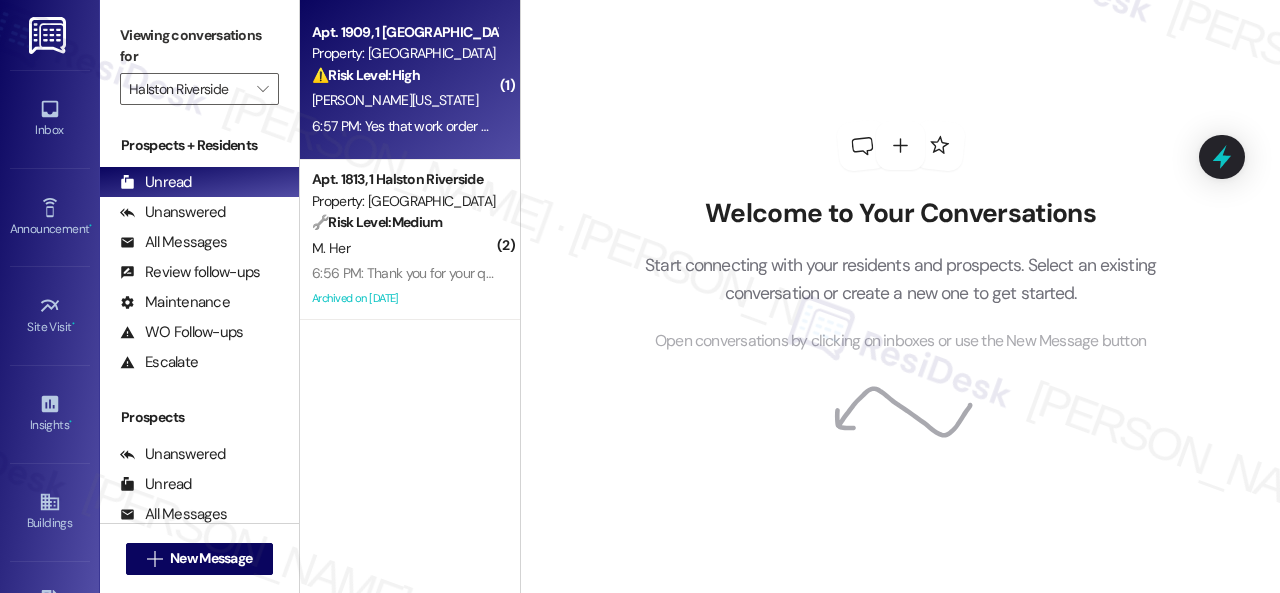 click on "[PERSON_NAME][US_STATE]" at bounding box center [404, 100] 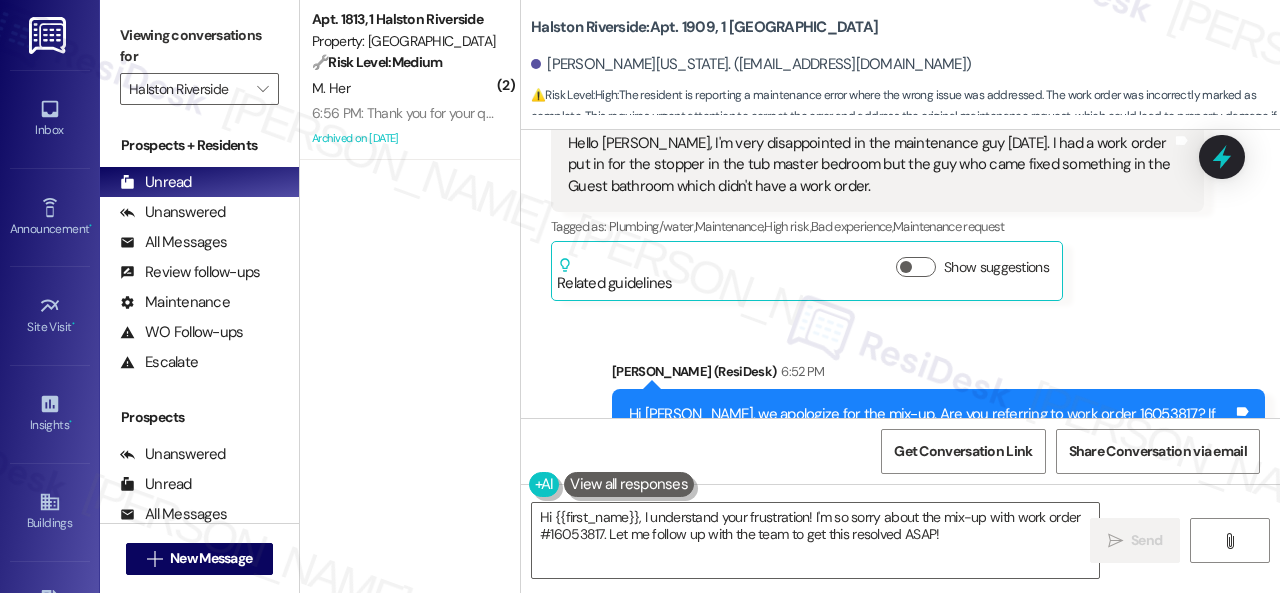 scroll, scrollTop: 18670, scrollLeft: 0, axis: vertical 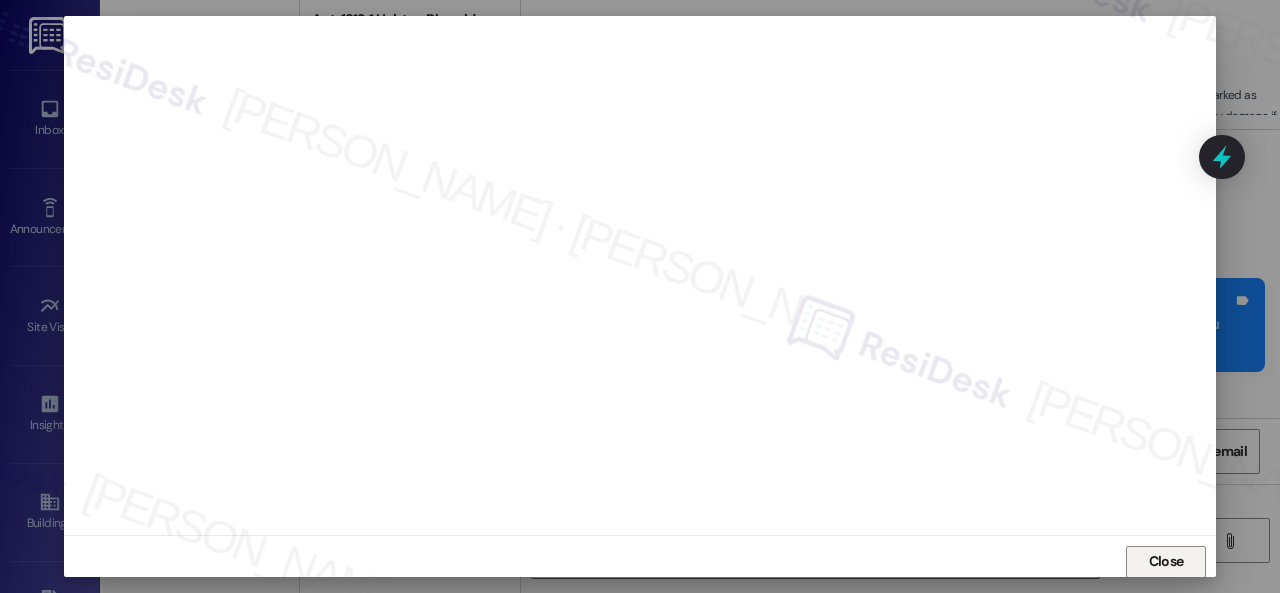 click on "Close" at bounding box center (1166, 562) 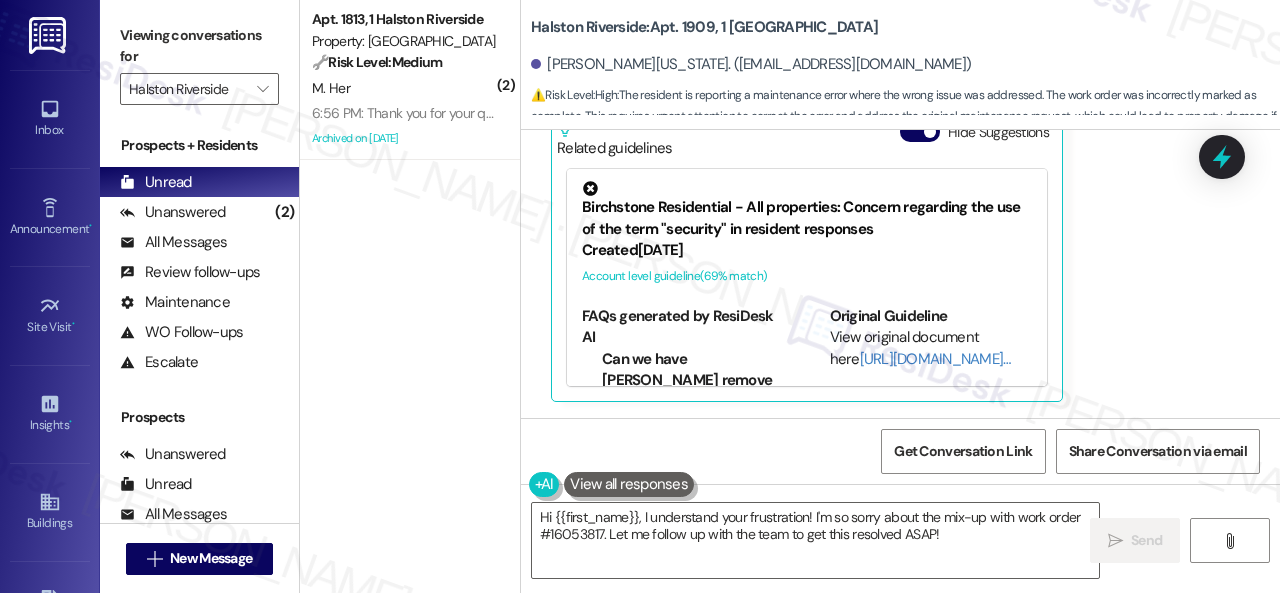 scroll, scrollTop: 19170, scrollLeft: 0, axis: vertical 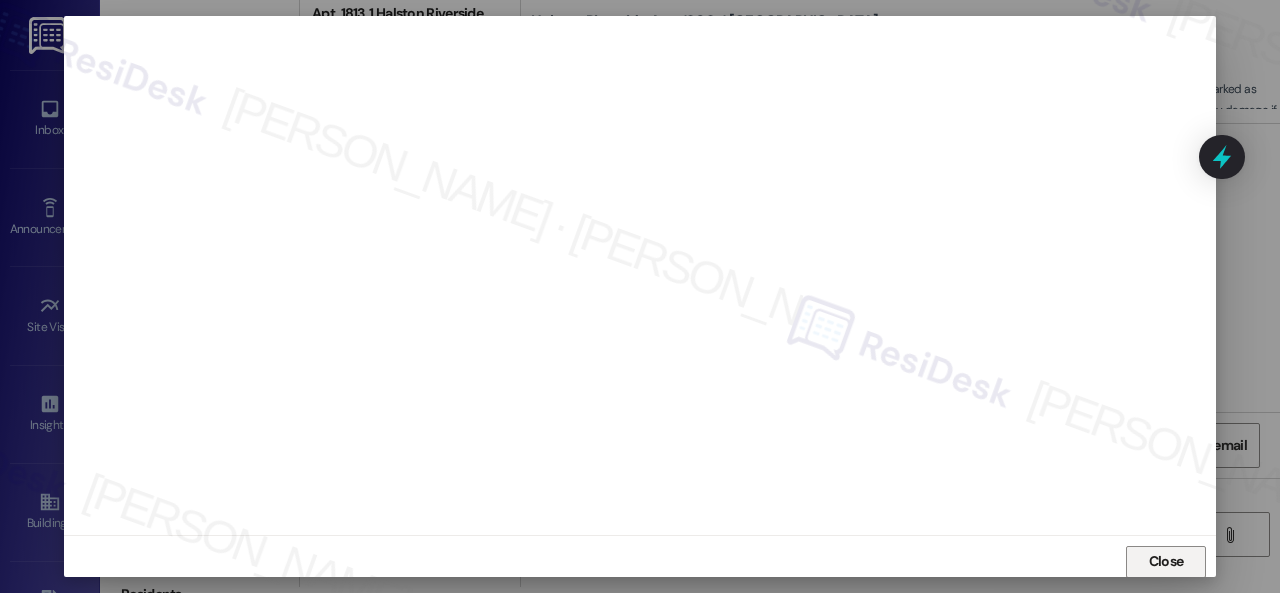 click on "Close" at bounding box center [1166, 561] 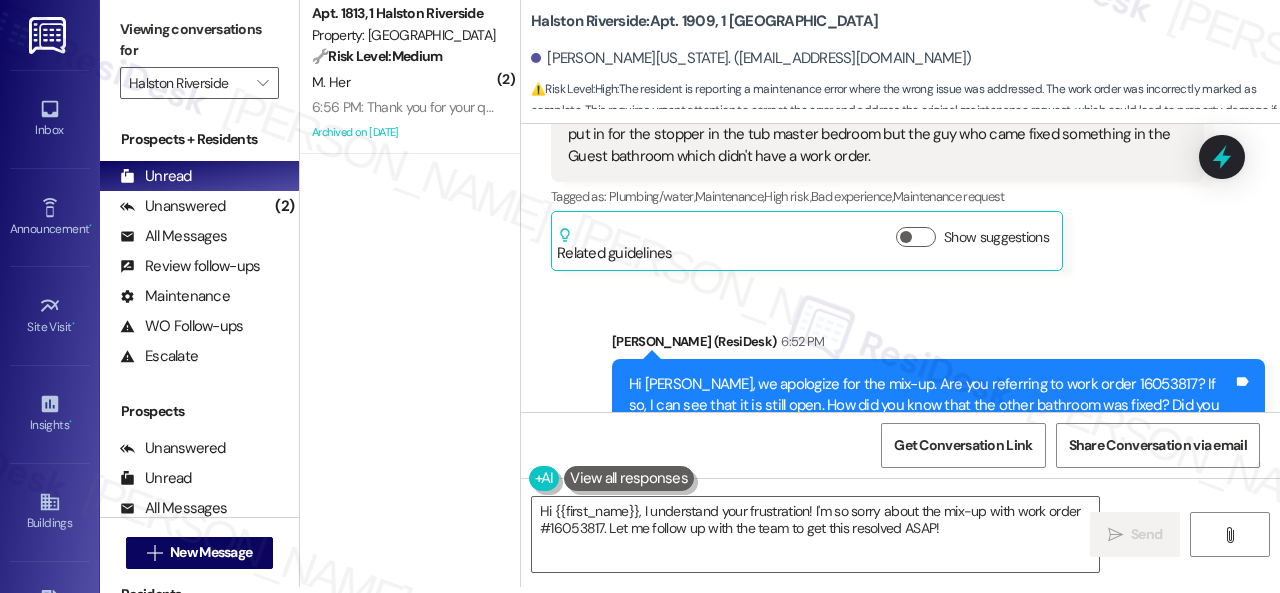 scroll, scrollTop: 18370, scrollLeft: 0, axis: vertical 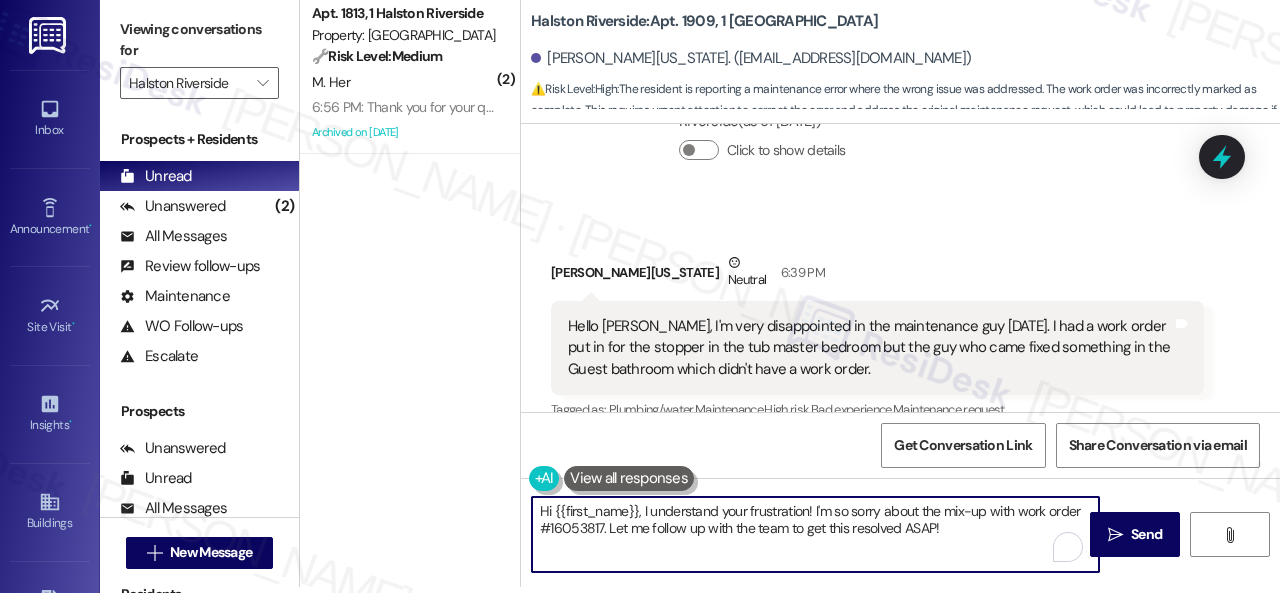 drag, startPoint x: 535, startPoint y: 515, endPoint x: 1029, endPoint y: 624, distance: 505.8824 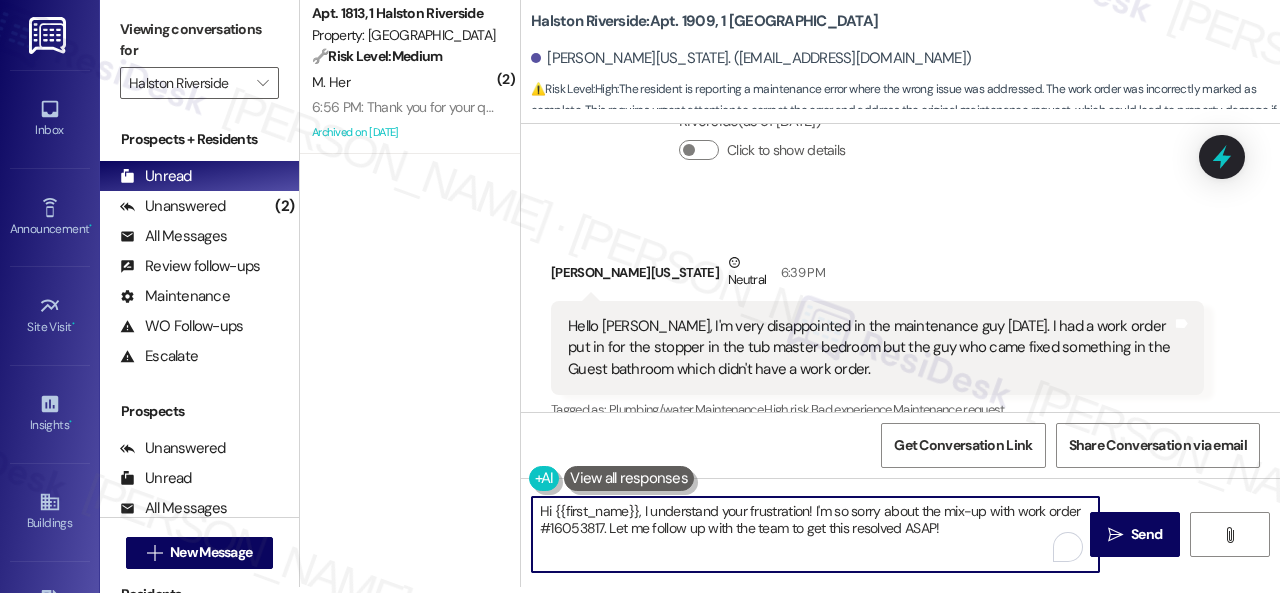 click on "Inbox   Go to Inbox Announcement   • Send A Text Announcement Site Visit   • Go to Site Visit Insights   • Go to Insights Buildings   Go to Buildings Leads   Go to Leads Templates   • Go to Templates Account   Go to Account Support   Go to Support Viewing conversations for Halston Riverside  Prospects + Residents Unread (0) Unread: Any message you haven't read yet will show up here Unanswered (2) Unanswered: ResiDesk identifies open questions and unanswered conversations so you can respond to them. All Messages (undefined) All Messages: This is your inbox. All of your tenant messages will show up here. Review follow-ups (undefined) Review follow-ups: ResiDesk identifies open review candidates and conversations so you can respond to them. Maintenance (undefined) Maintenance: ResiDesk identifies conversations around maintenance or work orders from the last 14 days so you can respond to them. WO Follow-ups (undefined) Escalate (undefined) Prospects Unanswered (0) Unread (0) All Messages (undefined) (" at bounding box center (640, 296) 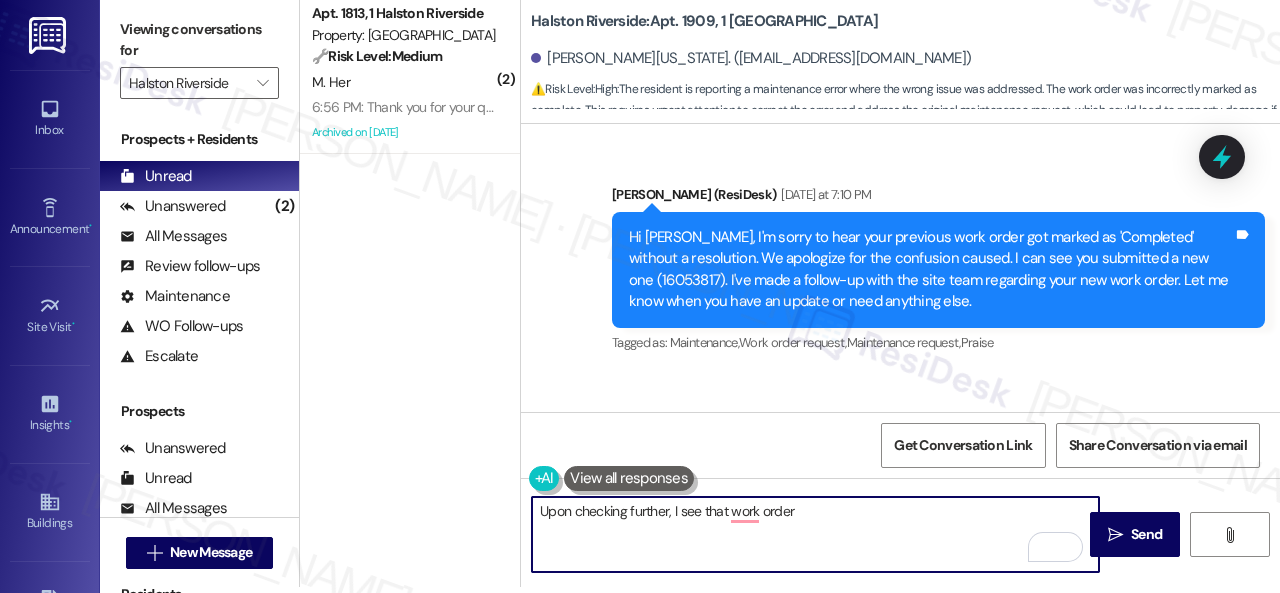 scroll, scrollTop: 17670, scrollLeft: 0, axis: vertical 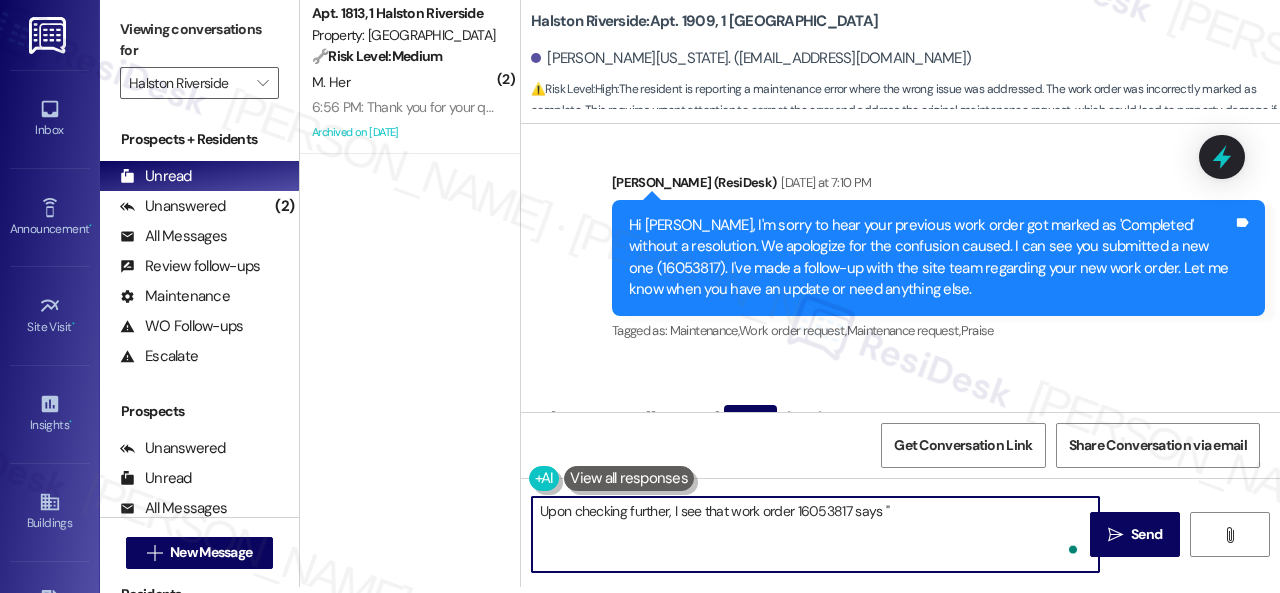 paste on "tub stopper broke off again" 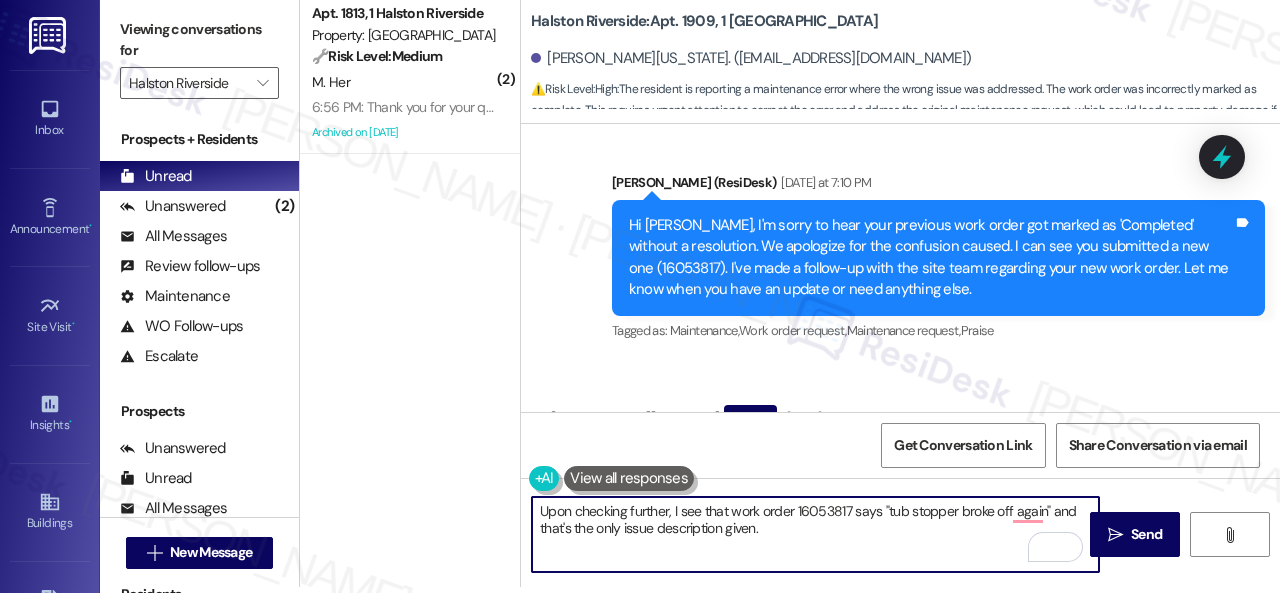 click on "Upon checking further, I see that work order 16053817 says "tub stopper broke off again" and that's the only issue description given." at bounding box center (815, 534) 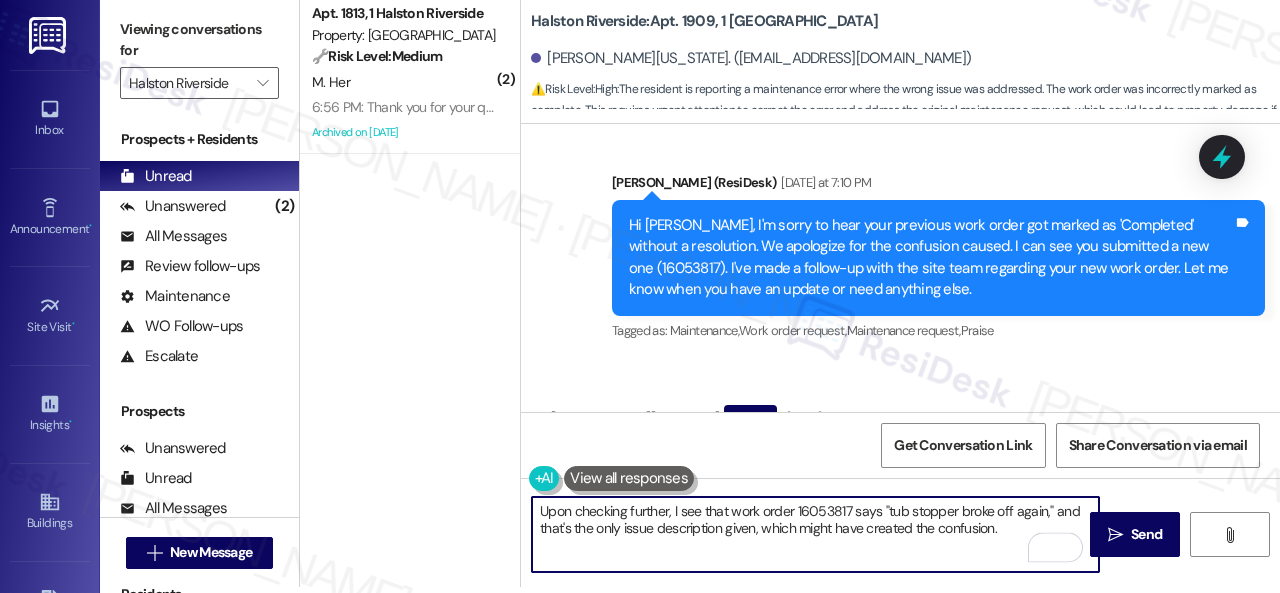 click on "Upon checking further, I see that work order 16053817 says "tub stopper broke off again," and that's the only issue description given, which might have created the confusion." at bounding box center [815, 534] 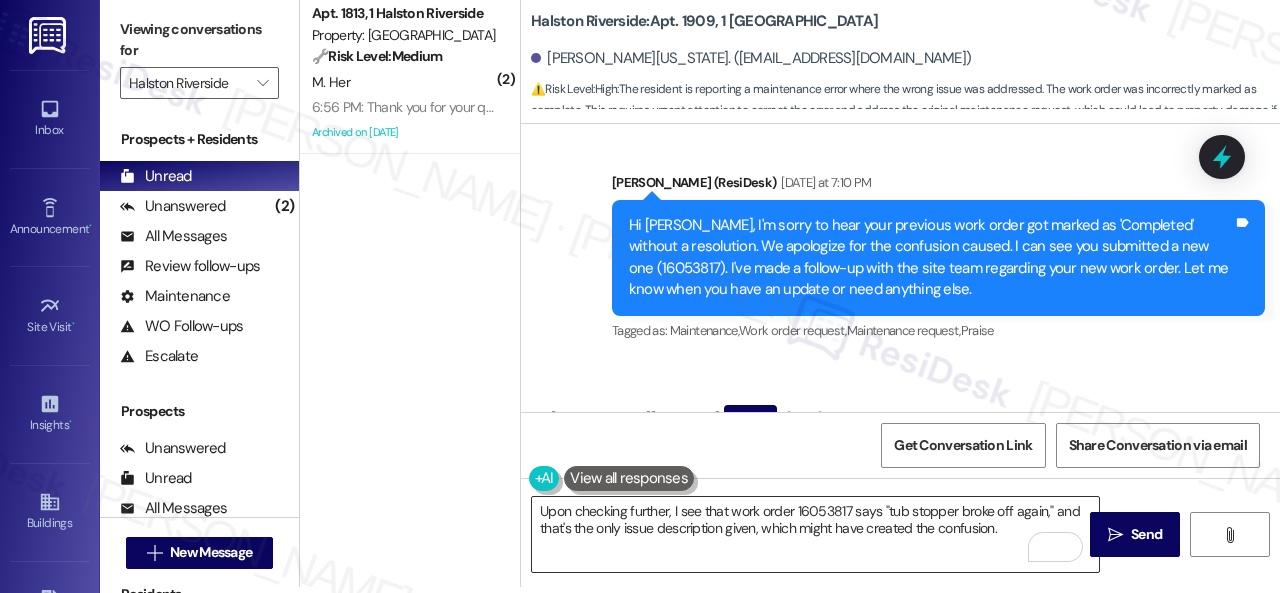 click on "Upon checking further, I see that work order 16053817 says "tub stopper broke off again," and that's the only issue description given, which might have created the confusion." at bounding box center [815, 534] 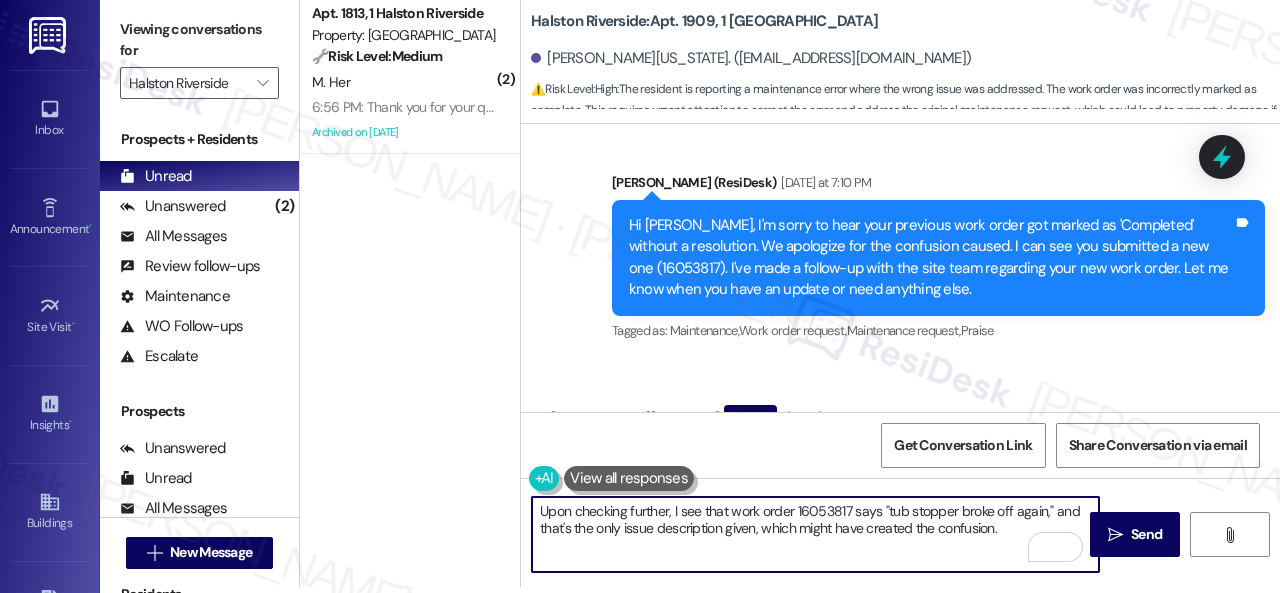 click on "Upon checking further, I see that work order 16053817 says "tub stopper broke off again," and that's the only issue description given, which might have created the confusion." at bounding box center (815, 534) 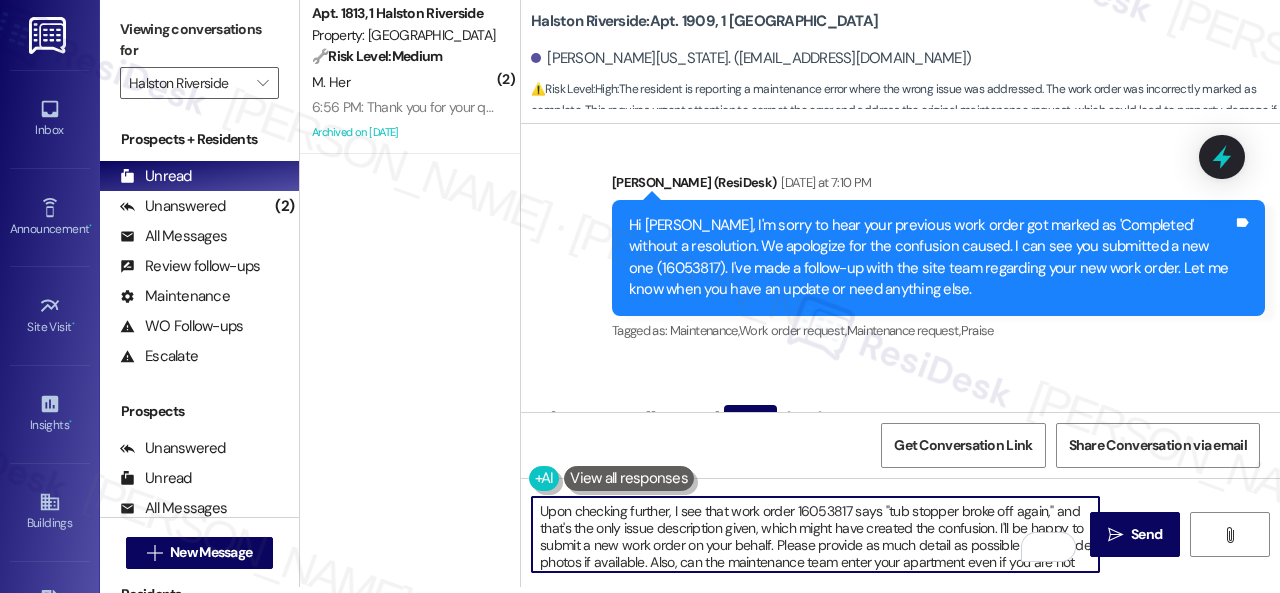 scroll, scrollTop: 16, scrollLeft: 0, axis: vertical 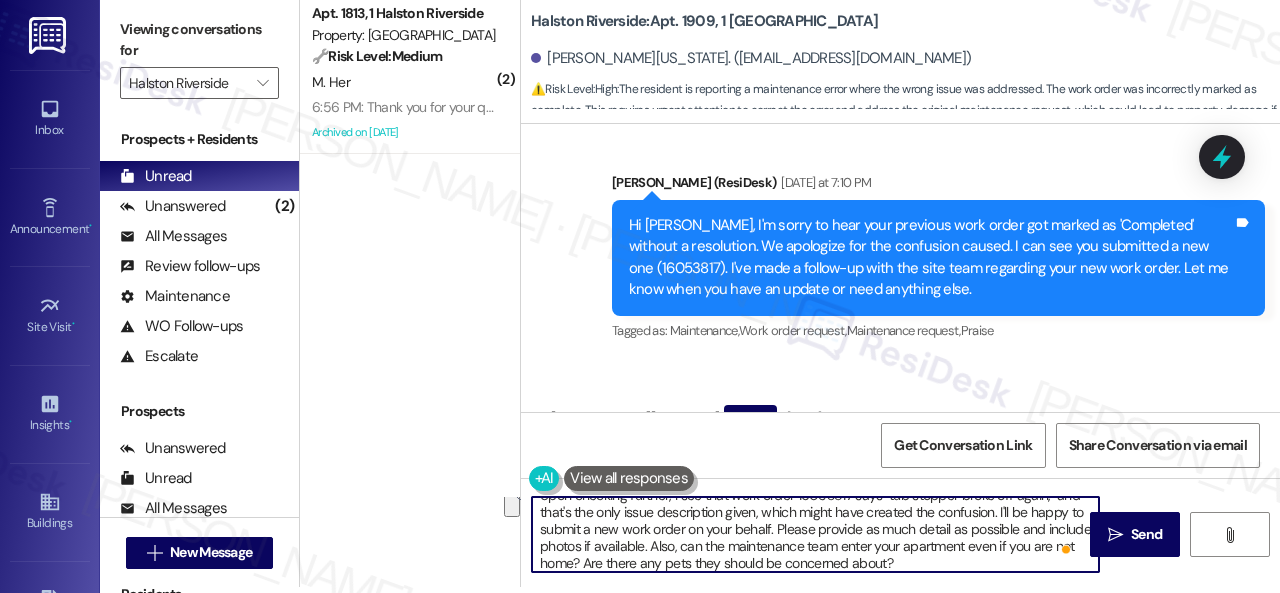 drag, startPoint x: 791, startPoint y: 525, endPoint x: 729, endPoint y: 543, distance: 64.56005 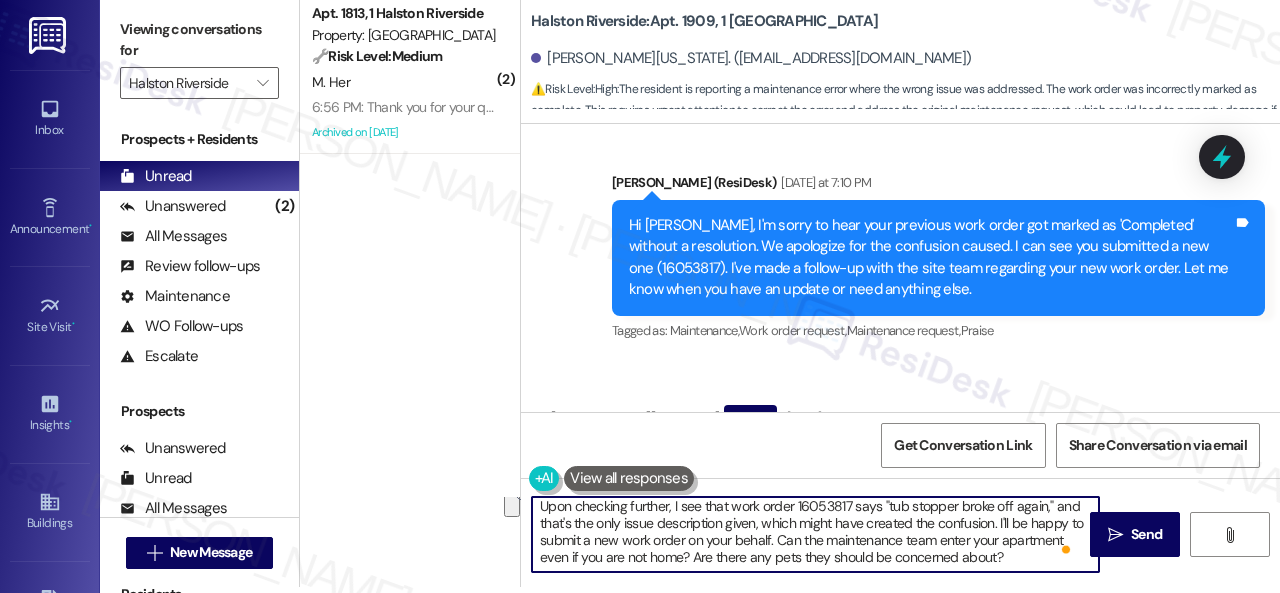 scroll, scrollTop: 4, scrollLeft: 0, axis: vertical 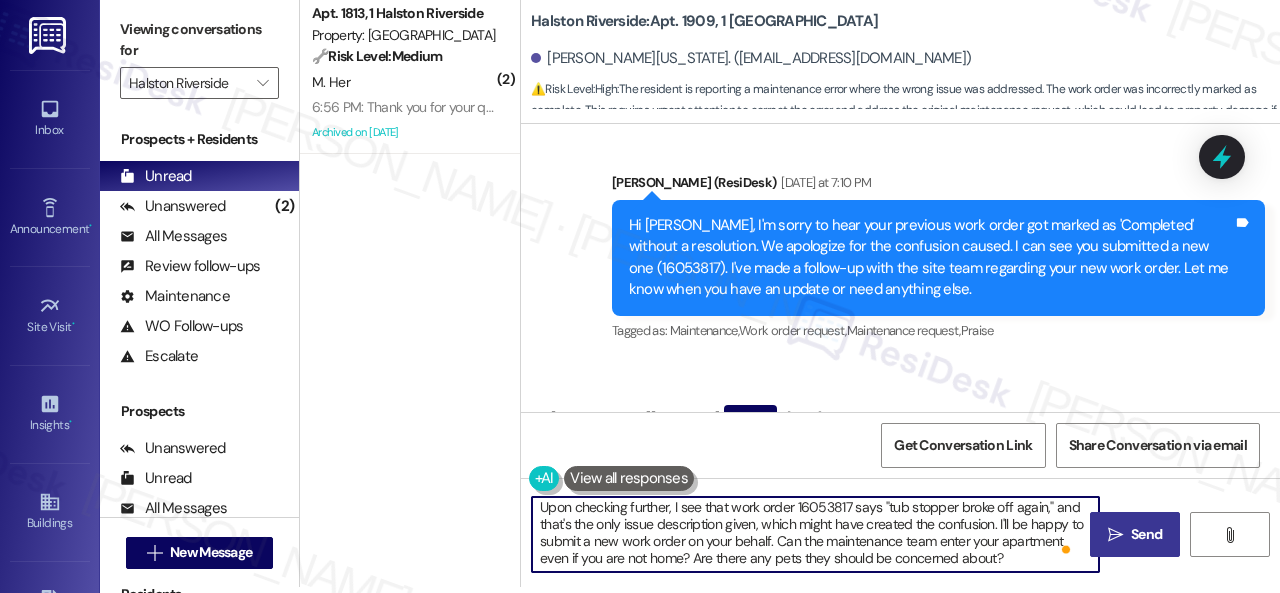 type on "Upon checking further, I see that work order 16053817 says "tub stopper broke off again," and that's the only issue description given, which might have created the confusion. I'll be happy to submit a new work order on your behalf. Can the maintenance team enter your apartment even if you are not home? Are there any pets they should be concerned about?" 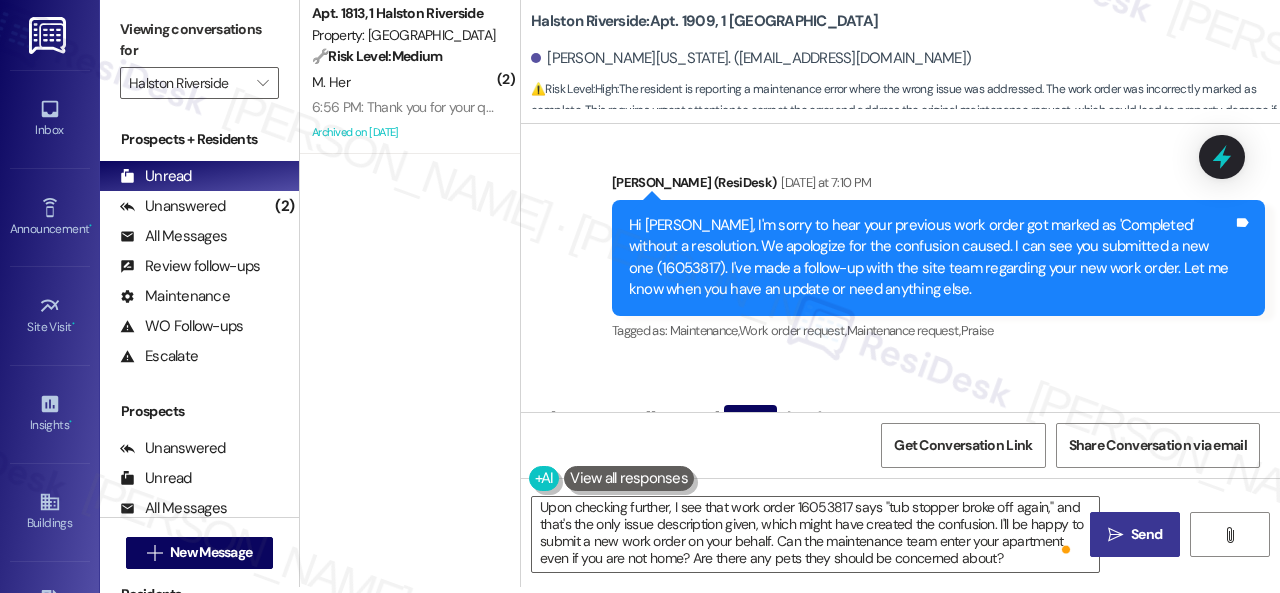 click on "Send" at bounding box center [1146, 534] 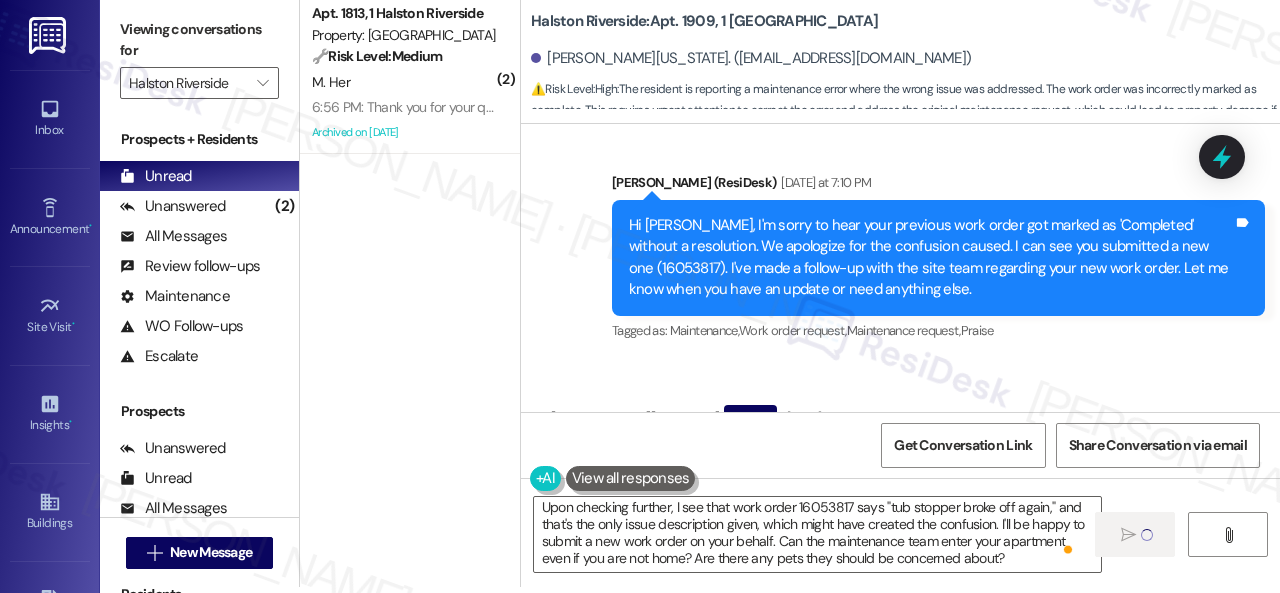 type 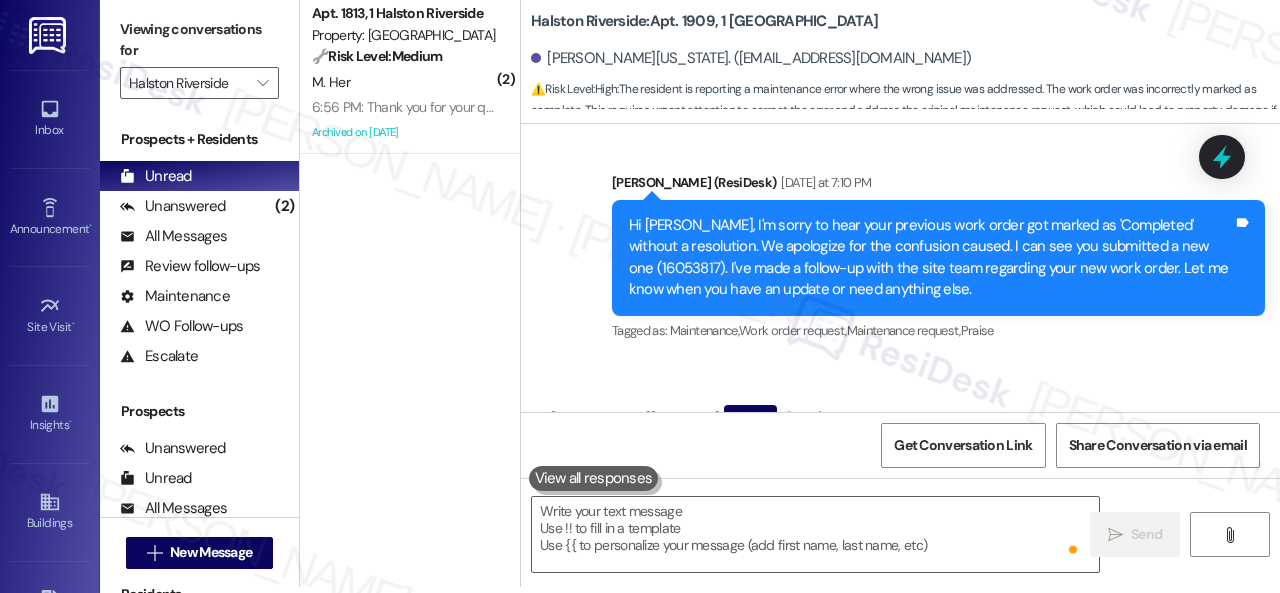 scroll, scrollTop: 0, scrollLeft: 0, axis: both 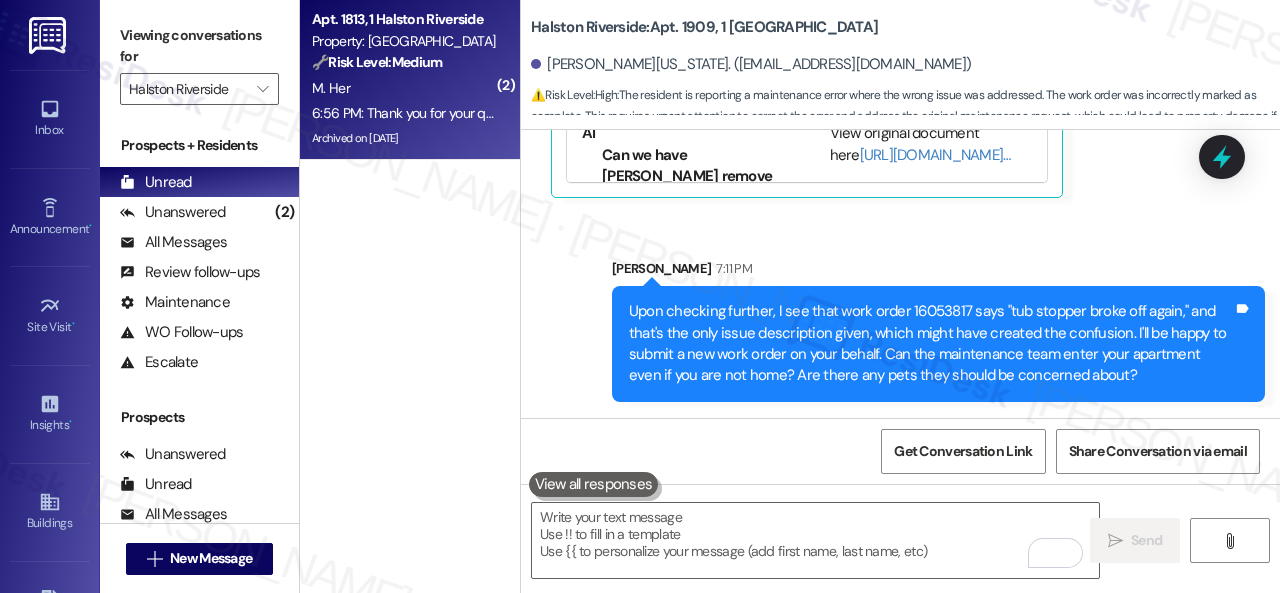 click on "M. Her" at bounding box center (404, 88) 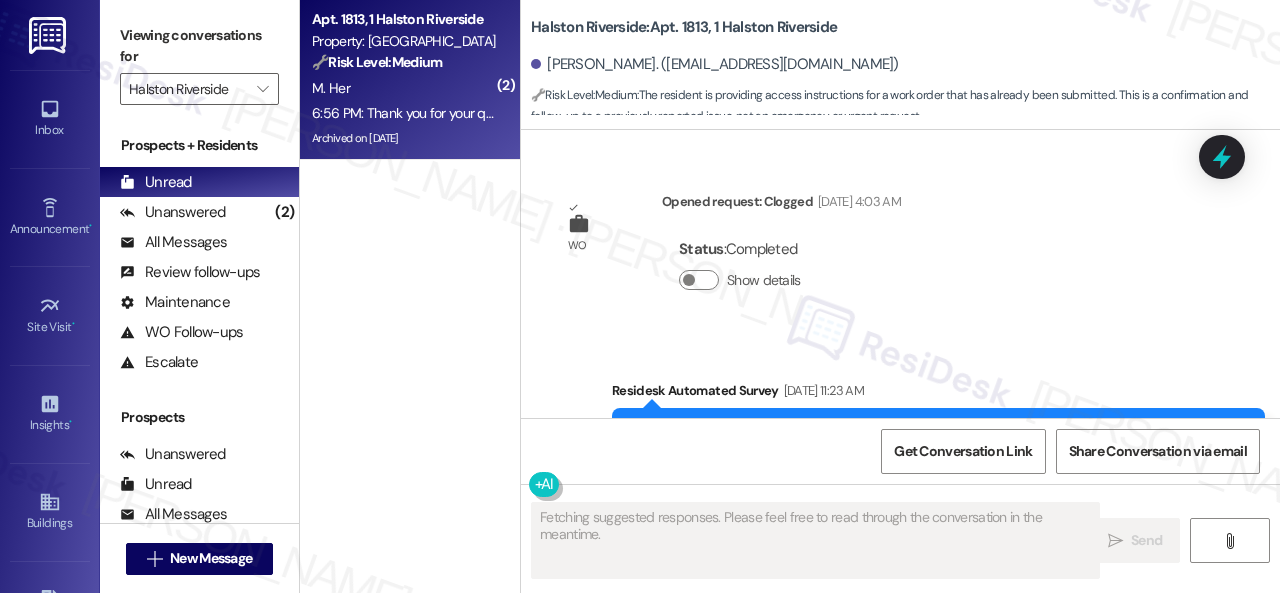 scroll, scrollTop: 25537, scrollLeft: 0, axis: vertical 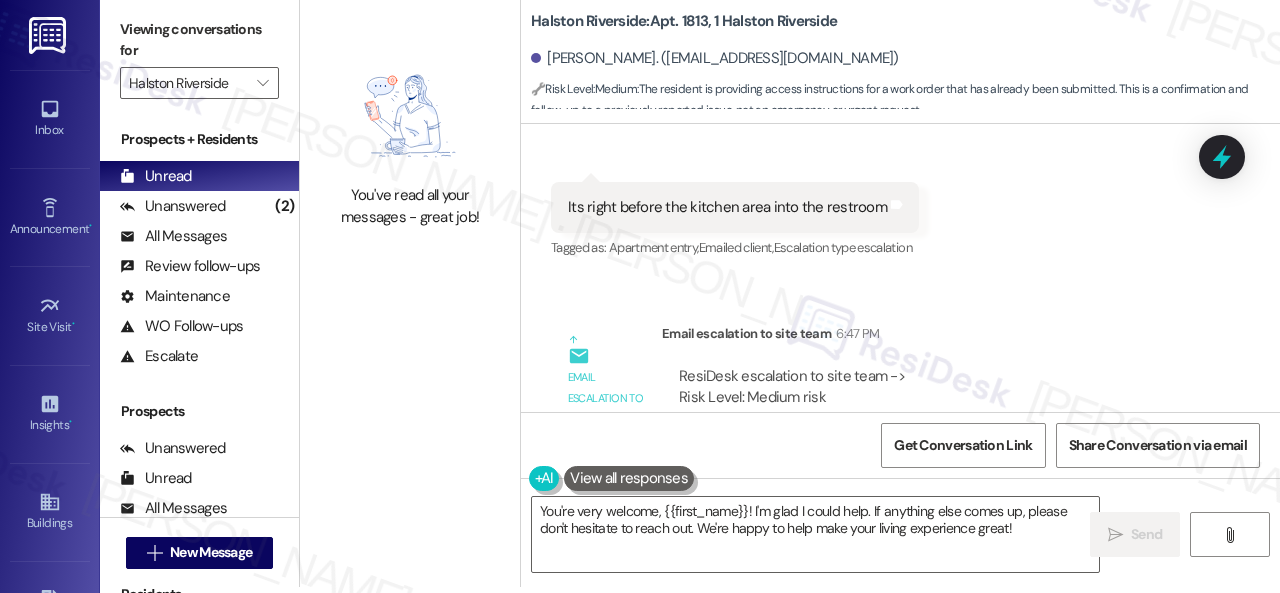 drag, startPoint x: 1026, startPoint y: 532, endPoint x: 455, endPoint y: 460, distance: 575.5215 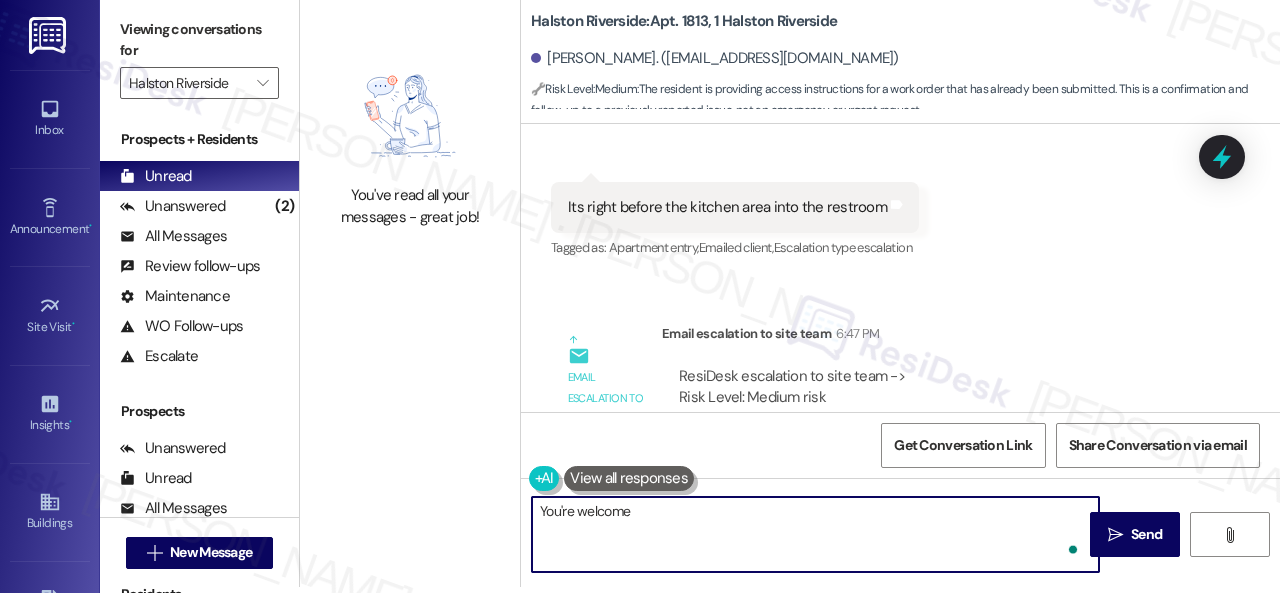type on "You're welcome!" 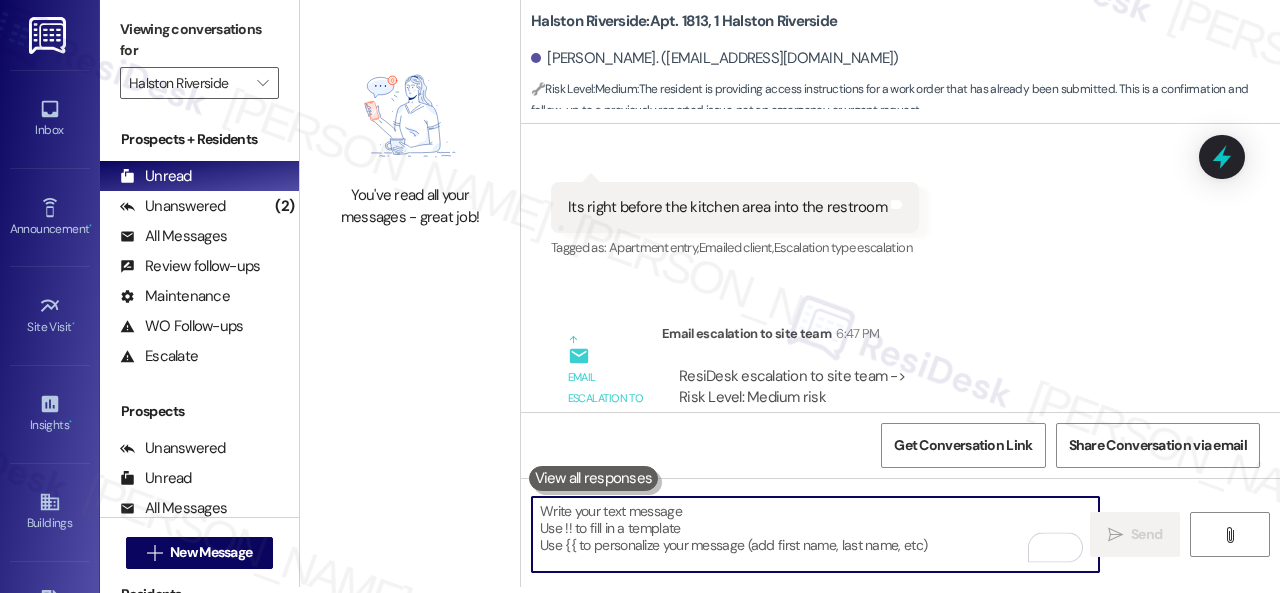 scroll, scrollTop: 0, scrollLeft: 0, axis: both 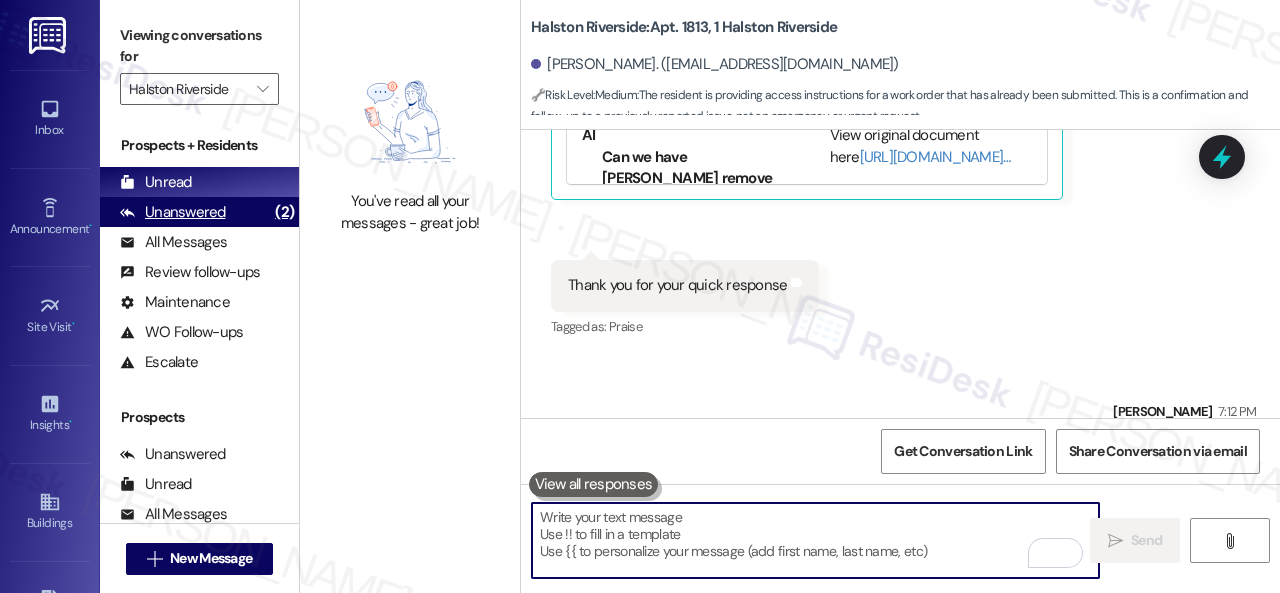 type 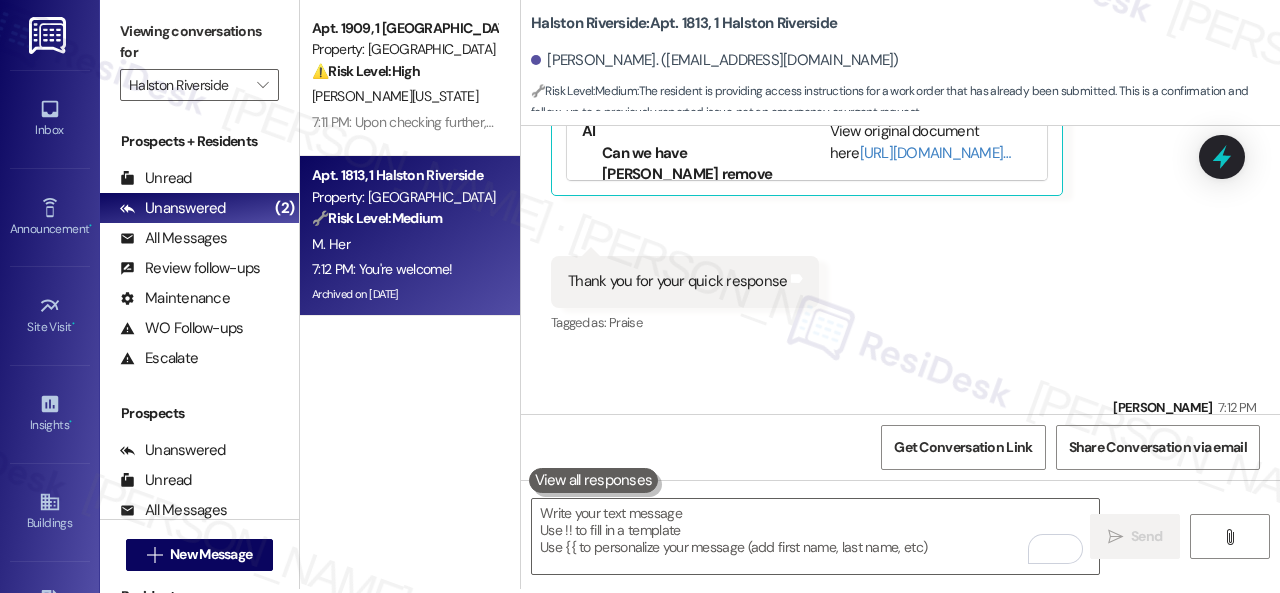 scroll, scrollTop: 6, scrollLeft: 0, axis: vertical 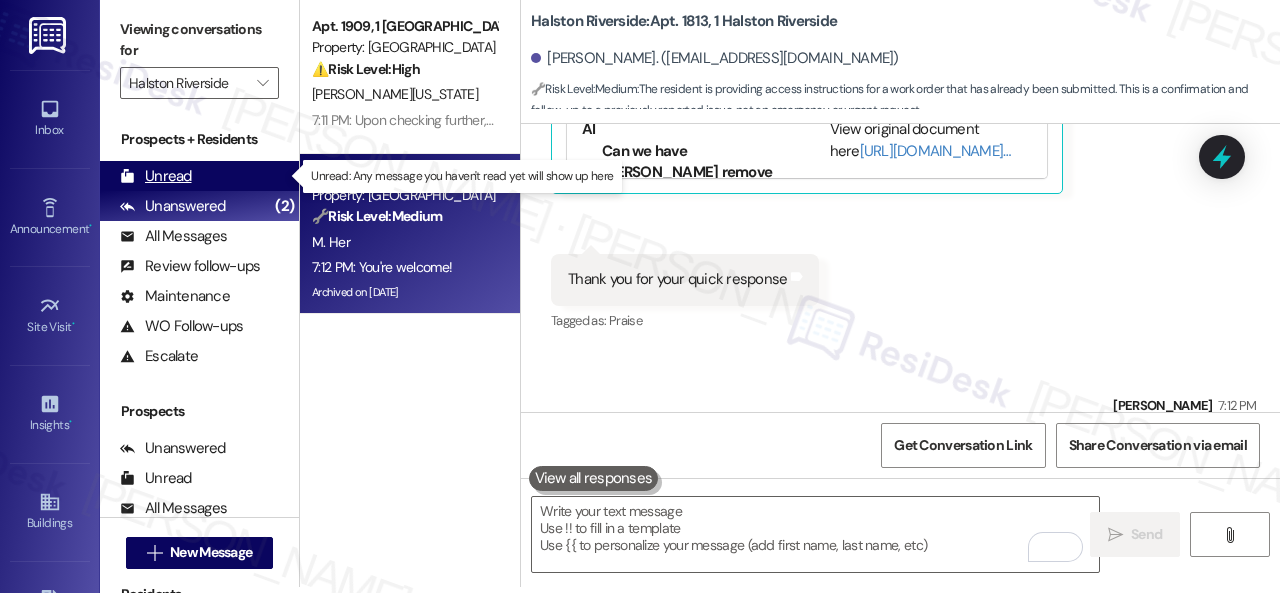 click on "Unread" at bounding box center [156, 176] 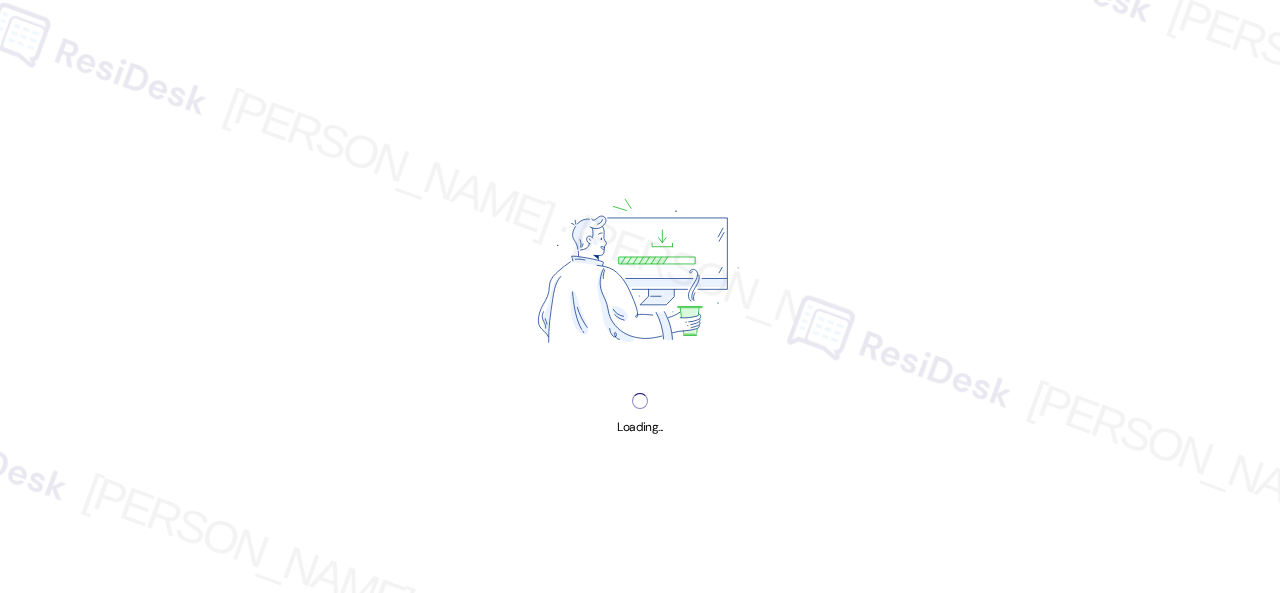 scroll, scrollTop: 0, scrollLeft: 0, axis: both 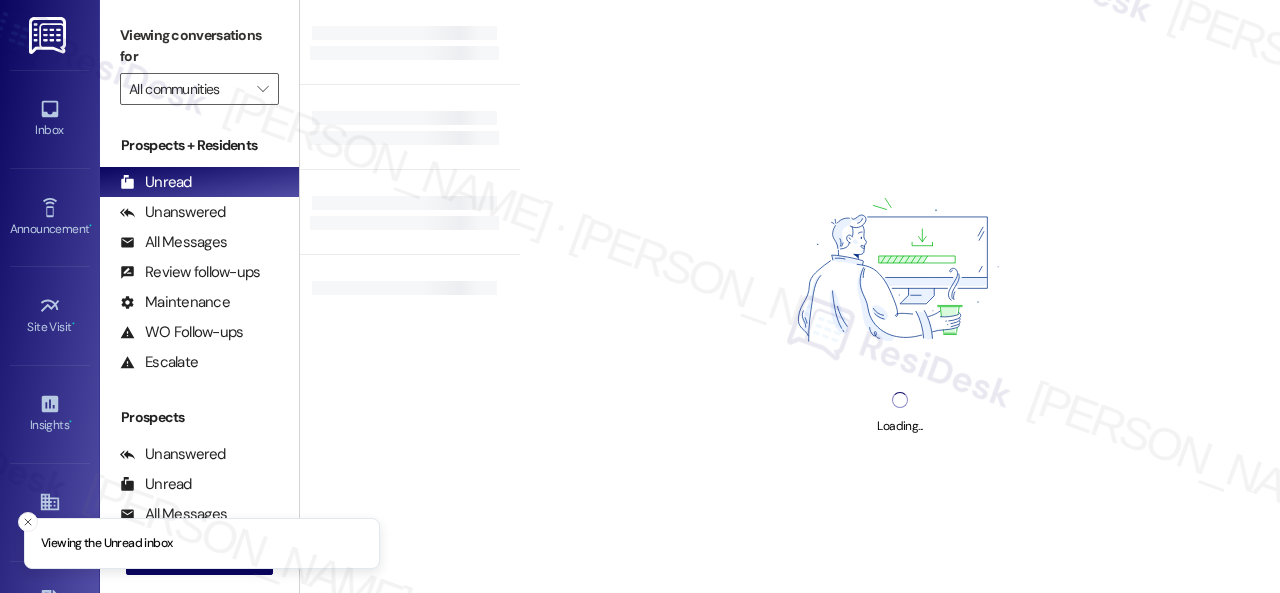 type on "Halston Riverside" 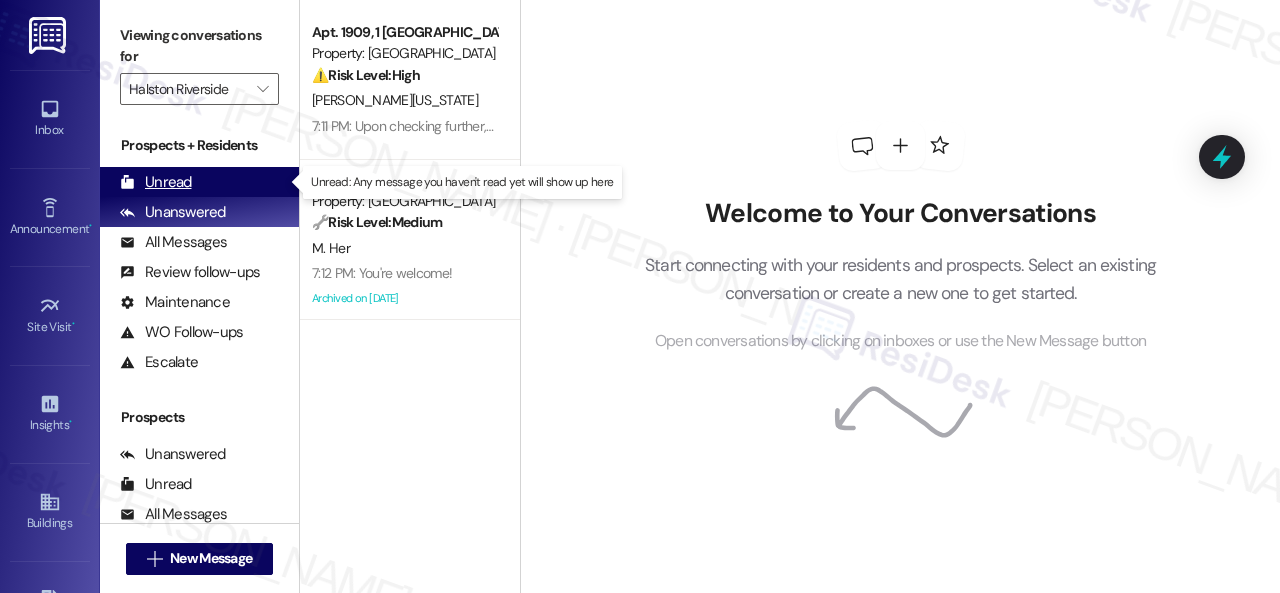 click on "Unread" at bounding box center [156, 182] 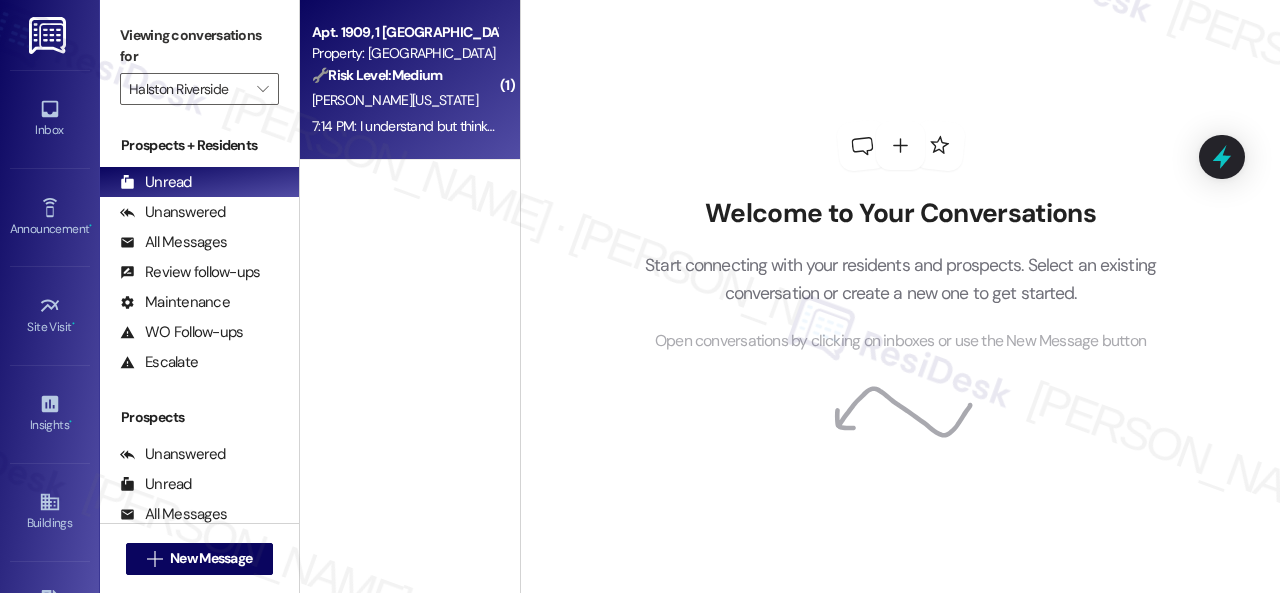 click on "[PERSON_NAME][US_STATE]" at bounding box center [404, 100] 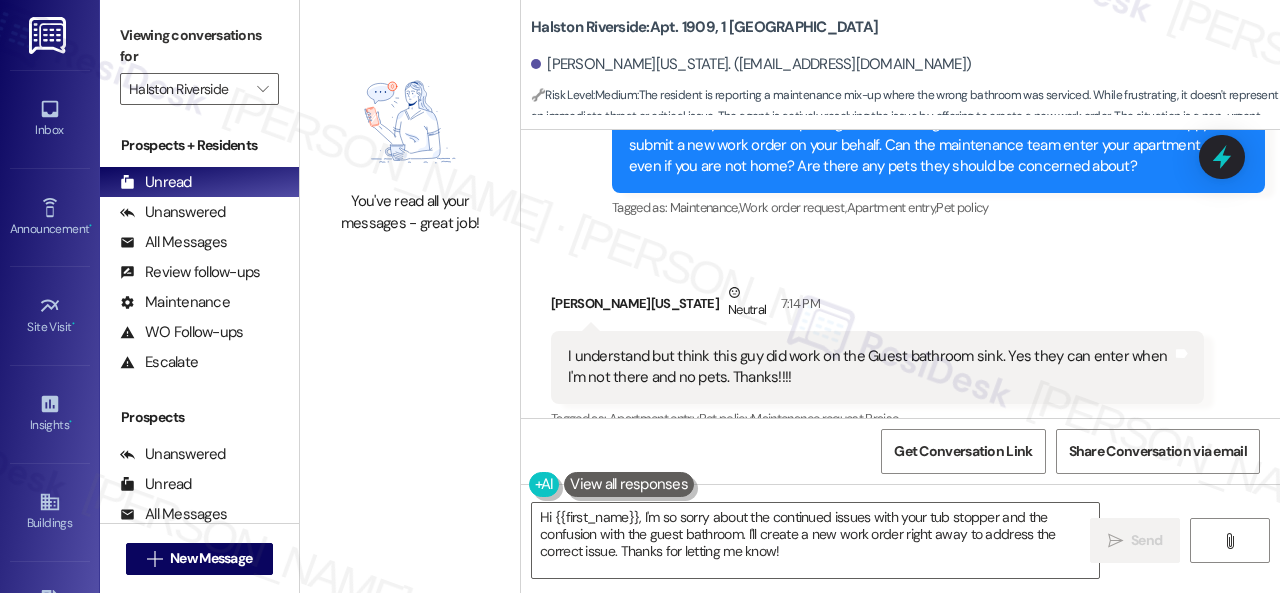 scroll, scrollTop: 19272, scrollLeft: 0, axis: vertical 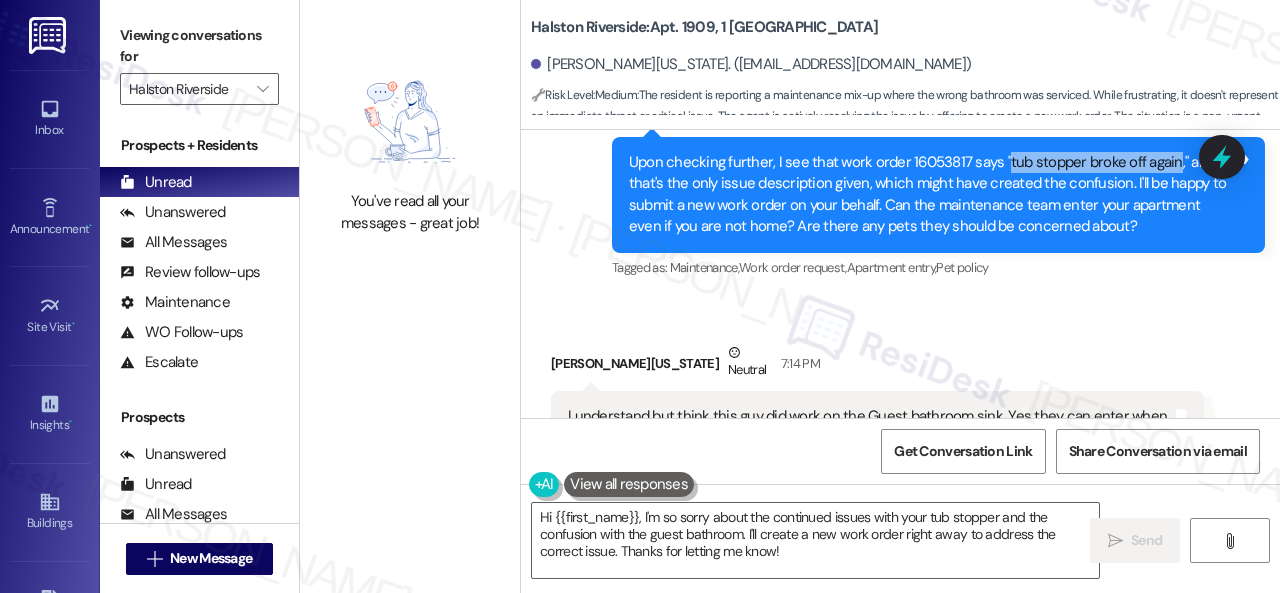 drag, startPoint x: 998, startPoint y: 175, endPoint x: 1163, endPoint y: 171, distance: 165.04848 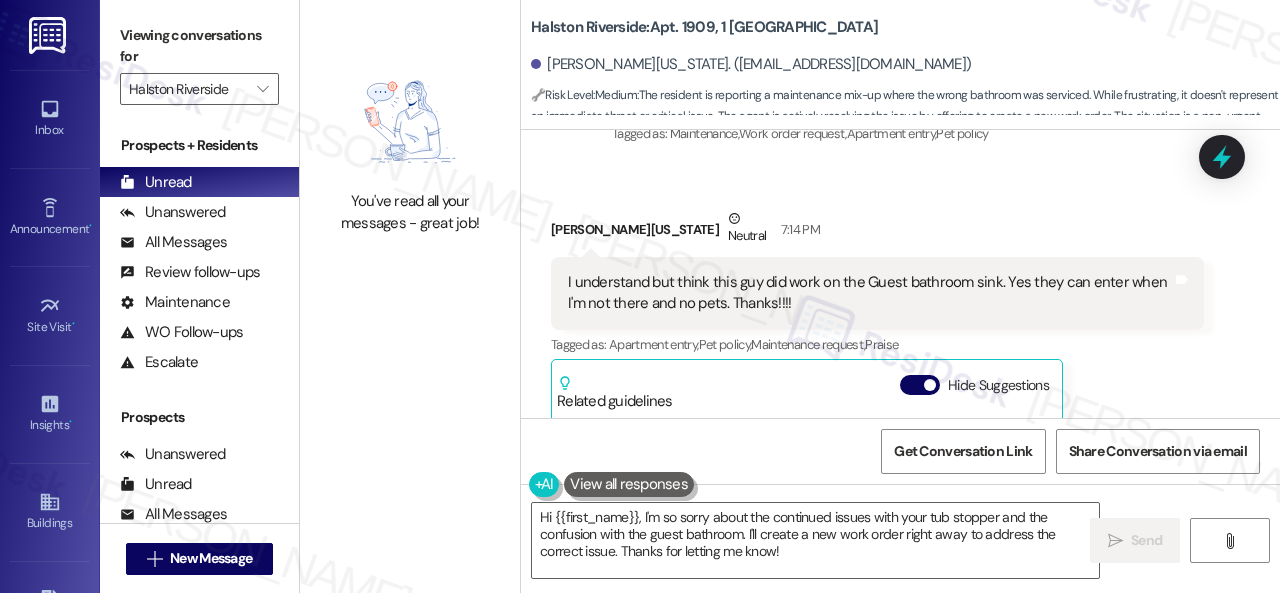 scroll, scrollTop: 19672, scrollLeft: 0, axis: vertical 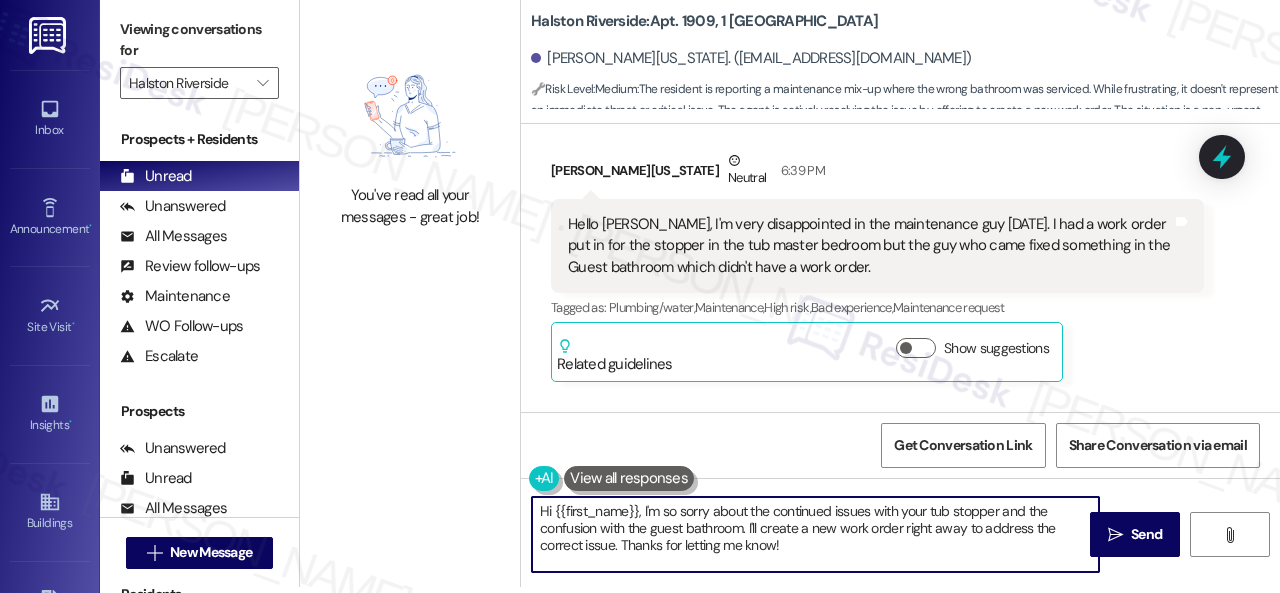 drag, startPoint x: 812, startPoint y: 552, endPoint x: 526, endPoint y: 509, distance: 289.21445 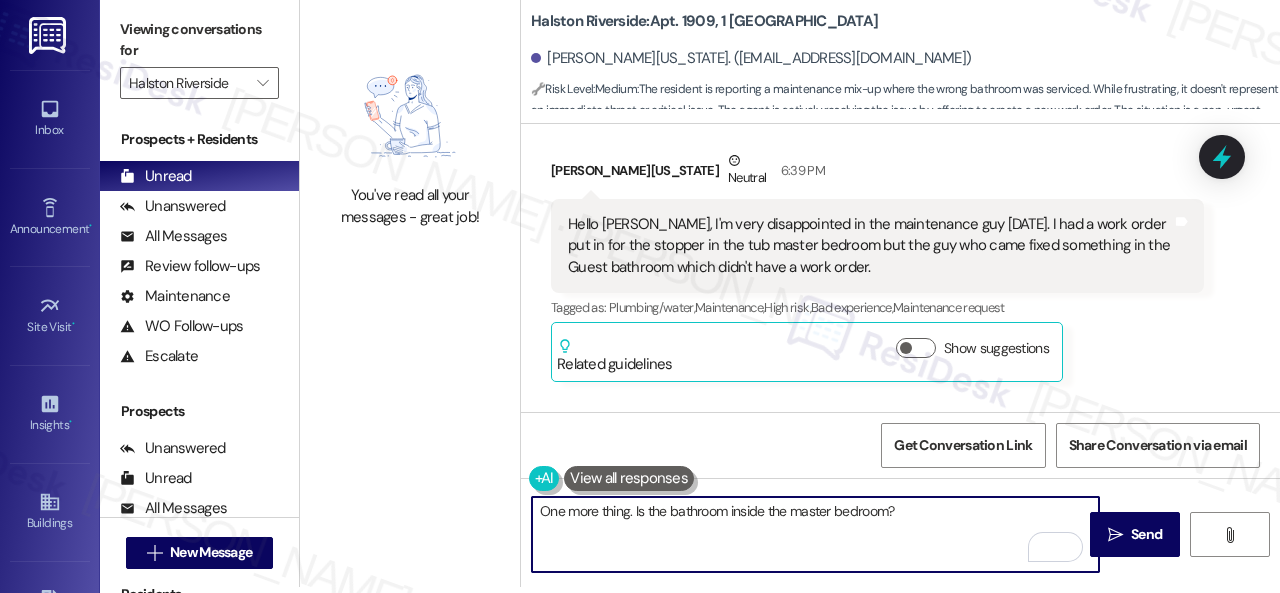 click on "One more thing. Is the bathroom inside the master bedroom?" at bounding box center (815, 534) 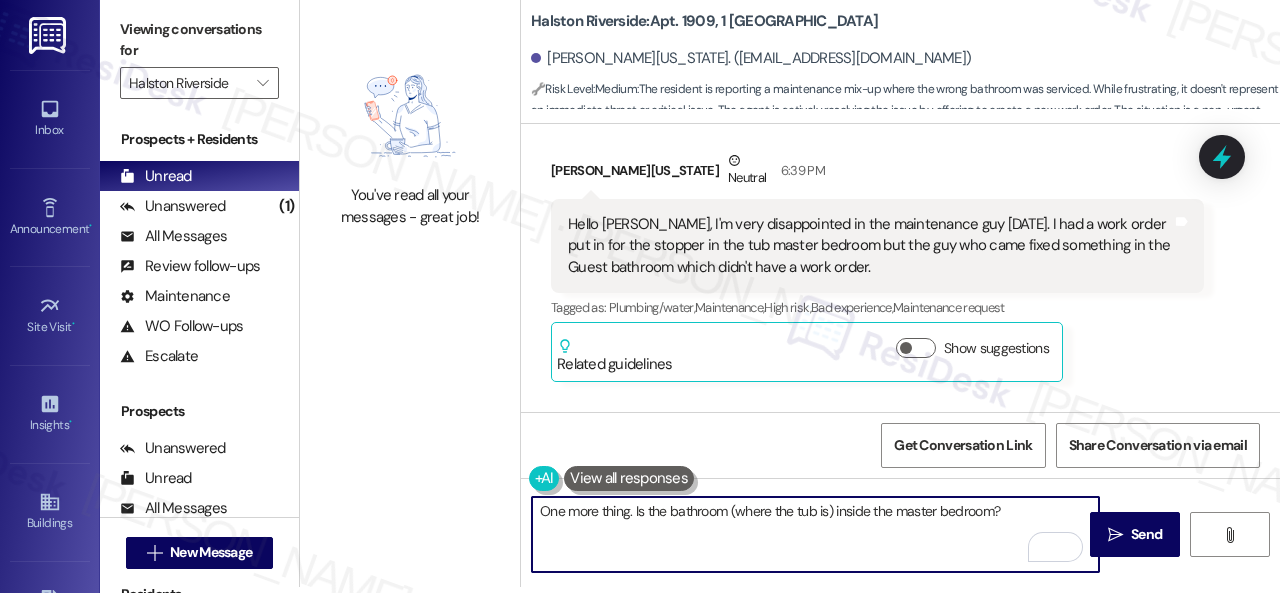 click on "One more thing. Is the bathroom (where the tub is) inside the master bedroom?" at bounding box center [815, 534] 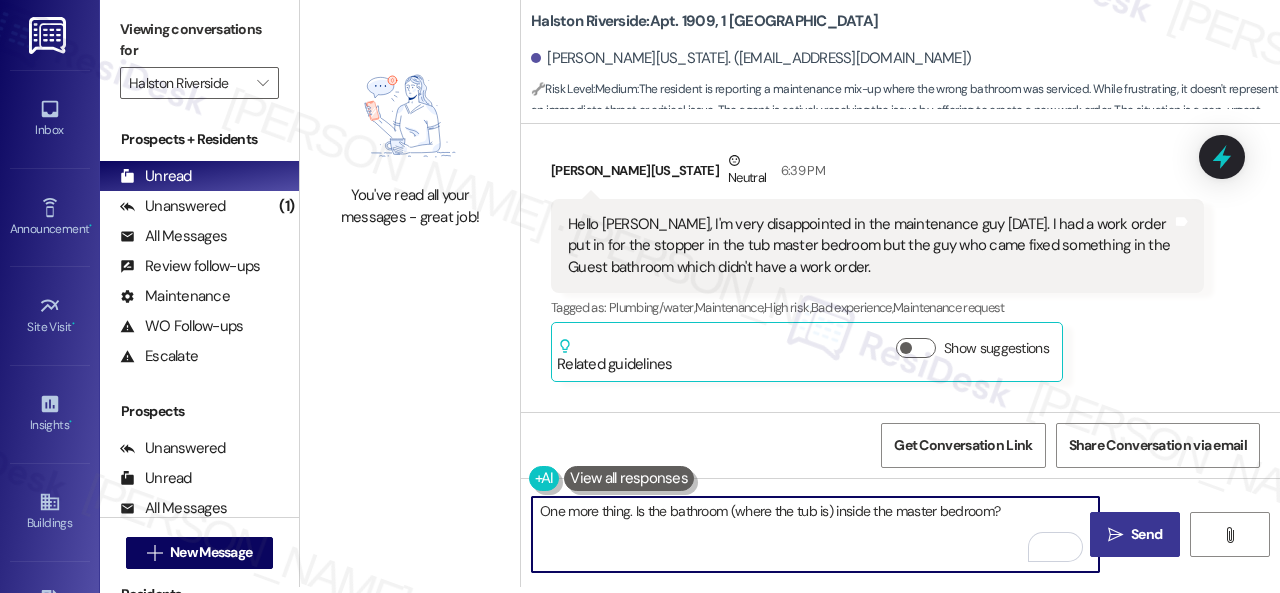 type on "One more thing. Is the bathroom (where the tub is) inside the master bedroom?" 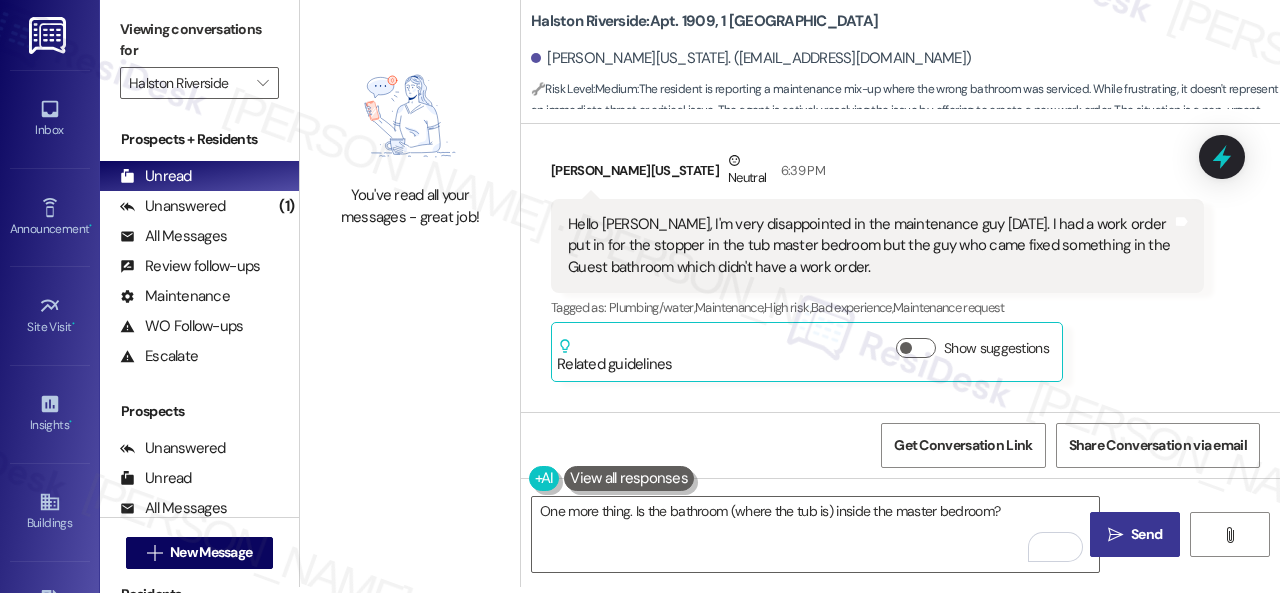 click on "" at bounding box center (1115, 535) 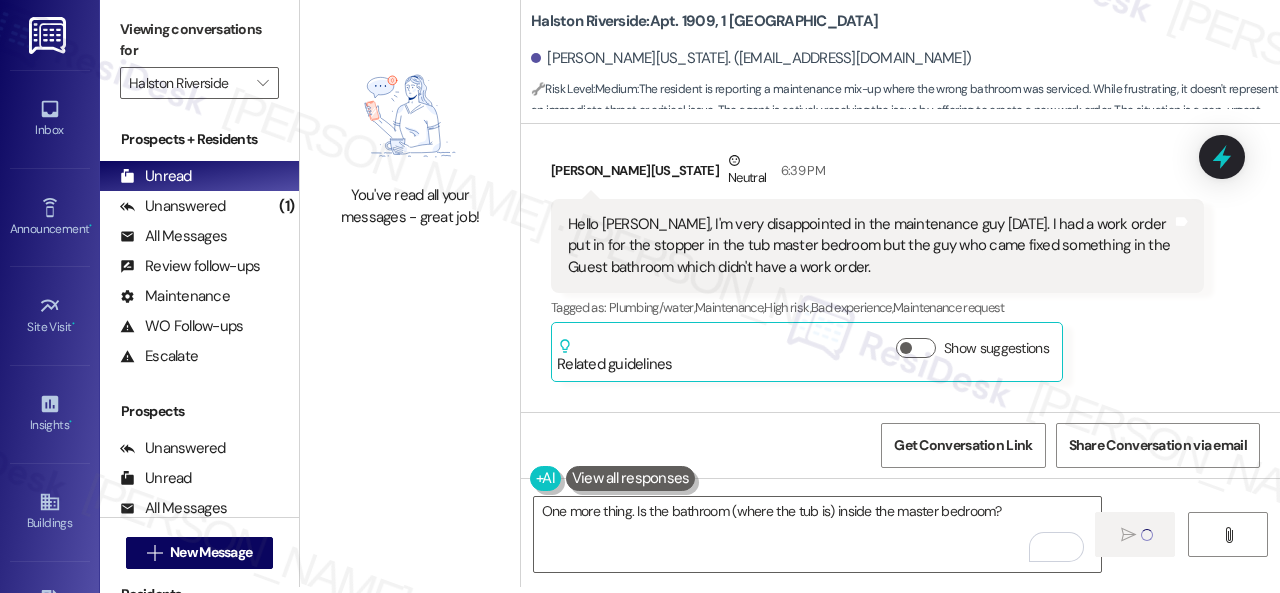type 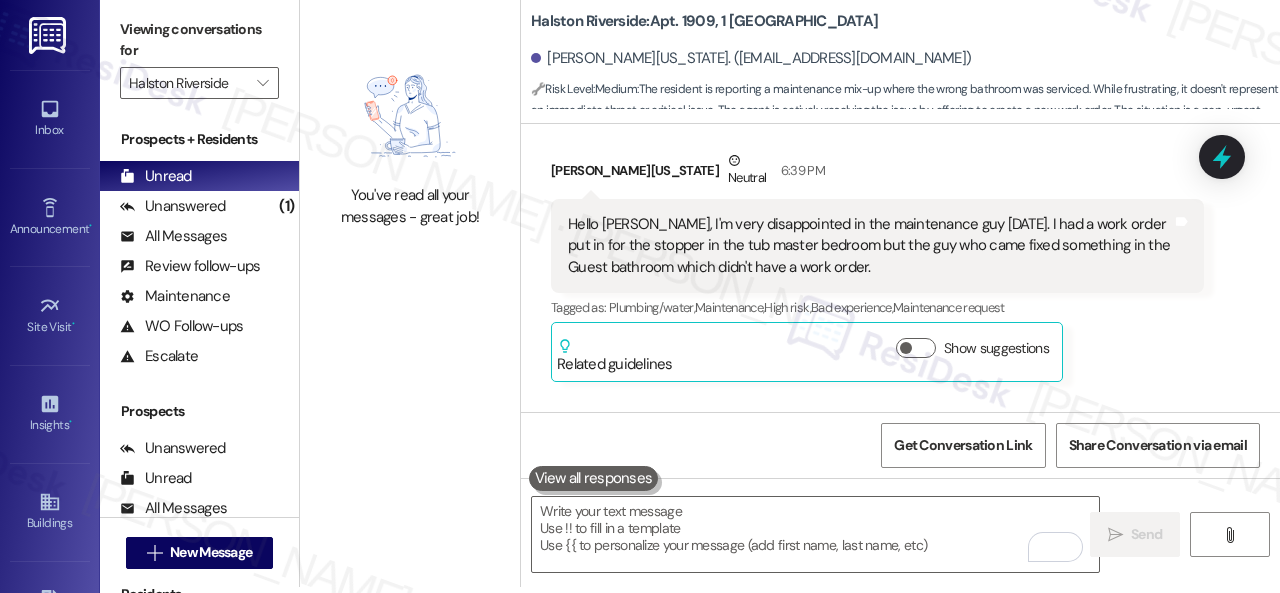 scroll, scrollTop: 0, scrollLeft: 0, axis: both 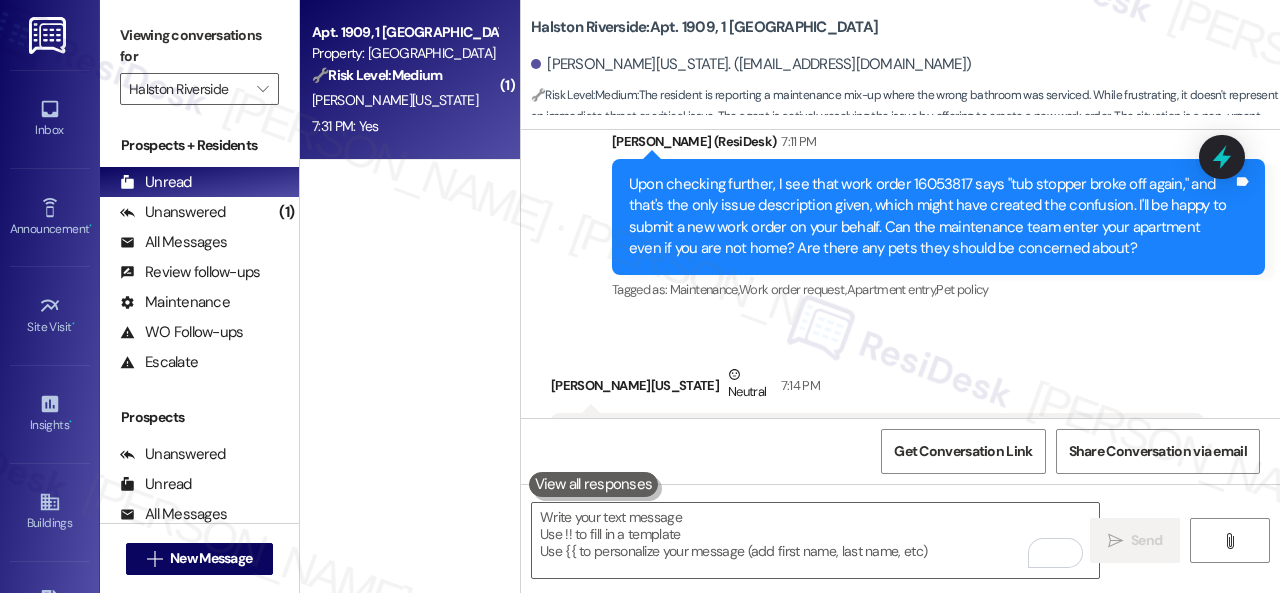 click on "Luther Washington   Neutral 7:14 PM" at bounding box center [877, 388] 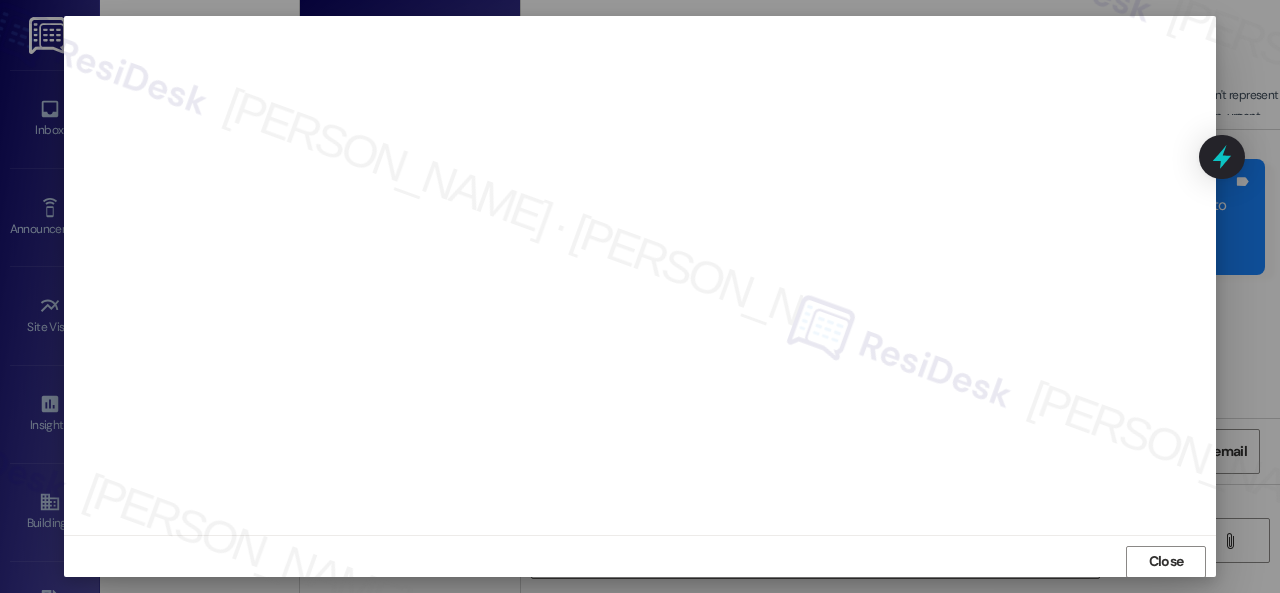 scroll, scrollTop: 10, scrollLeft: 0, axis: vertical 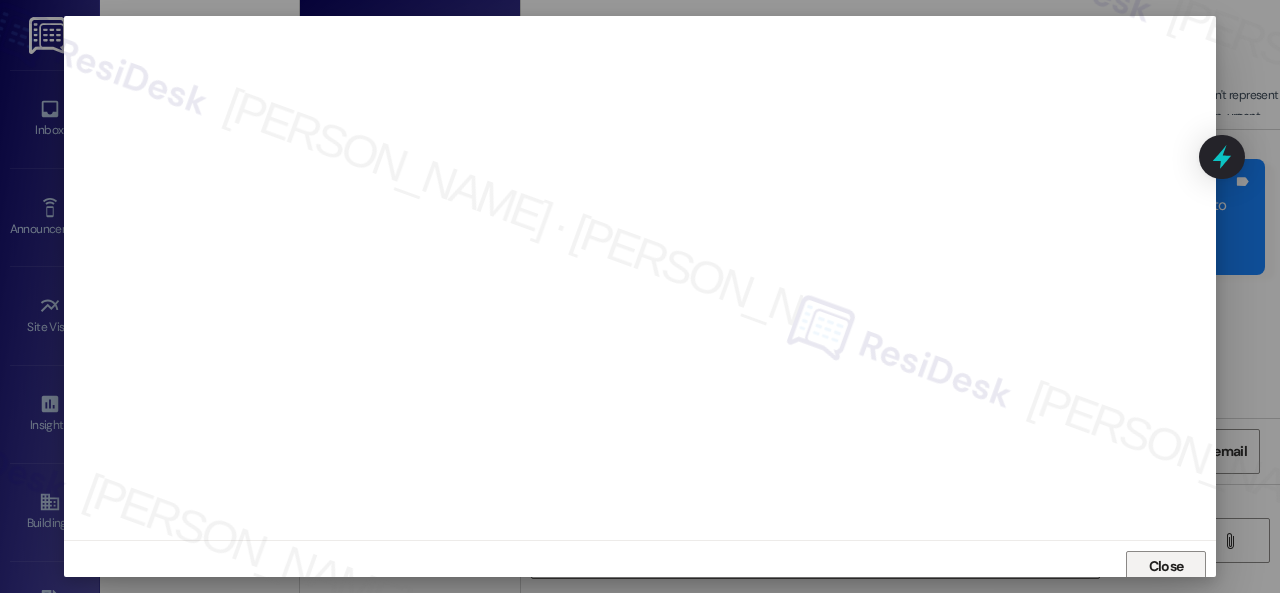 click on "Close" at bounding box center [1166, 566] 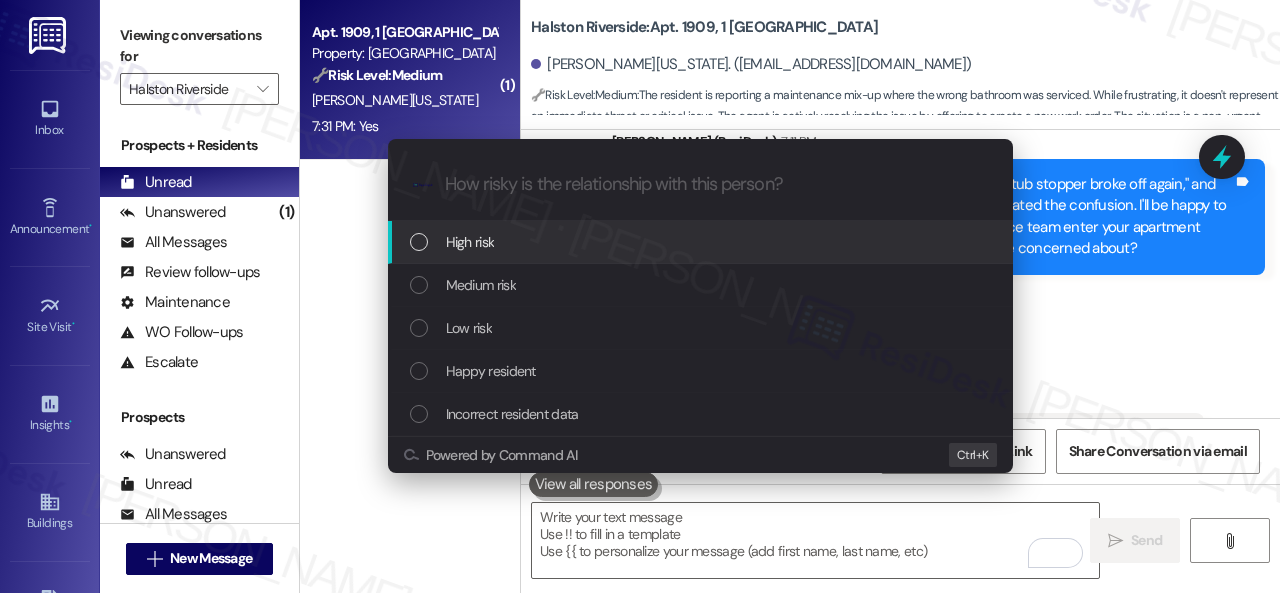 click on "High risk" at bounding box center (470, 242) 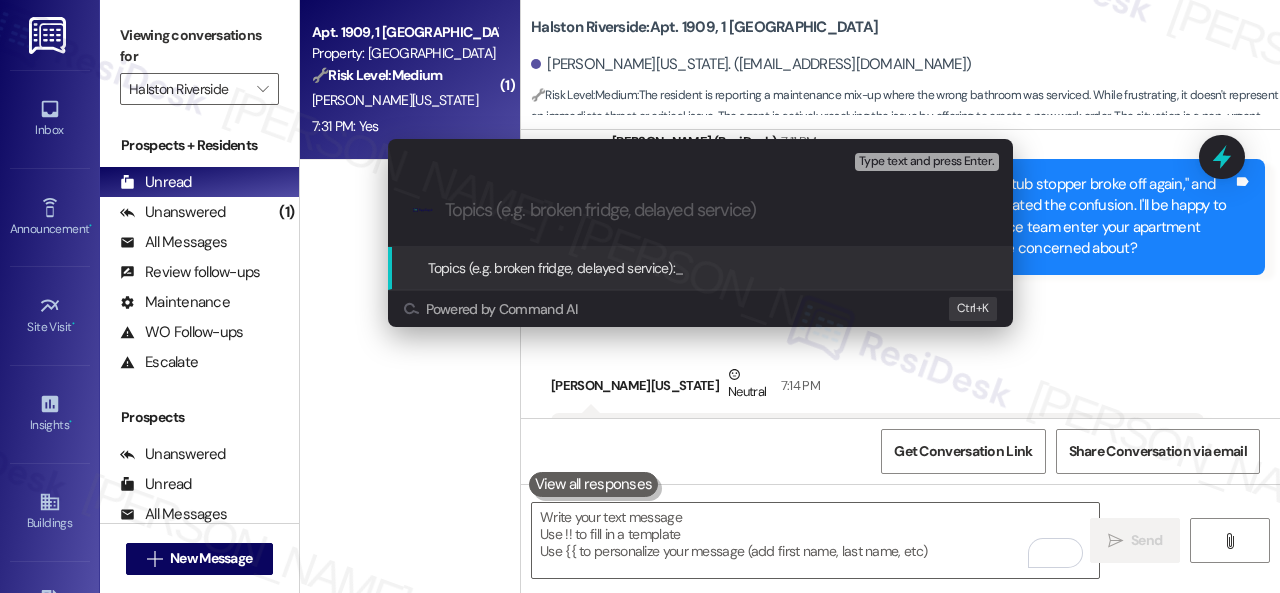 paste on "New work order/s submitted - Tub issue" 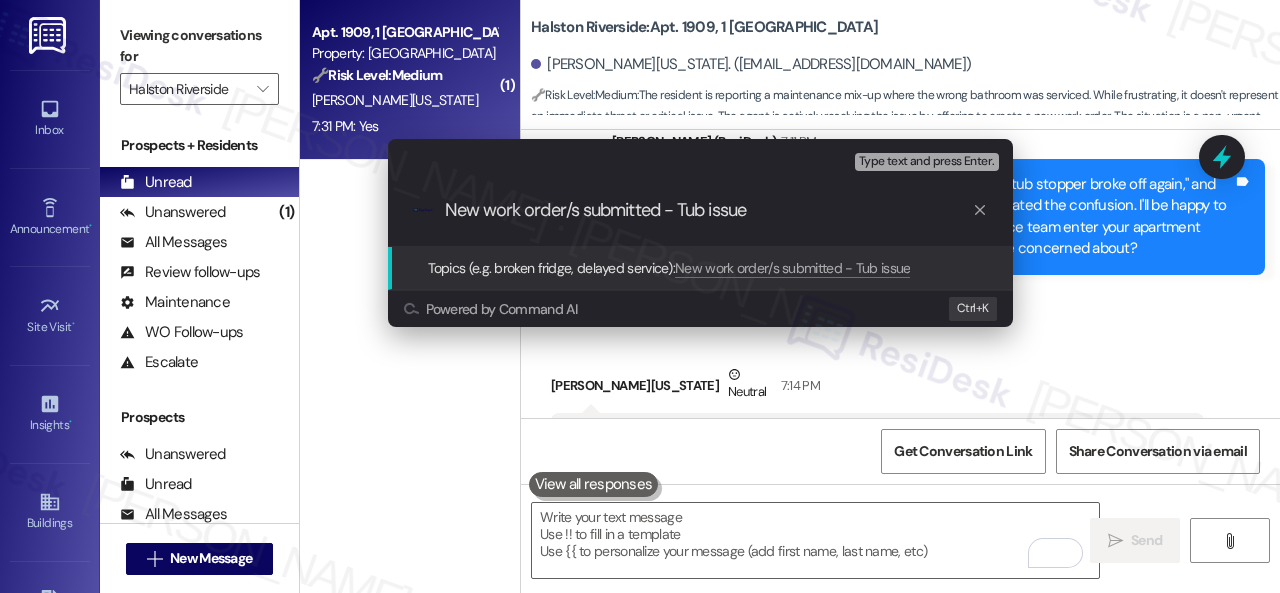 type 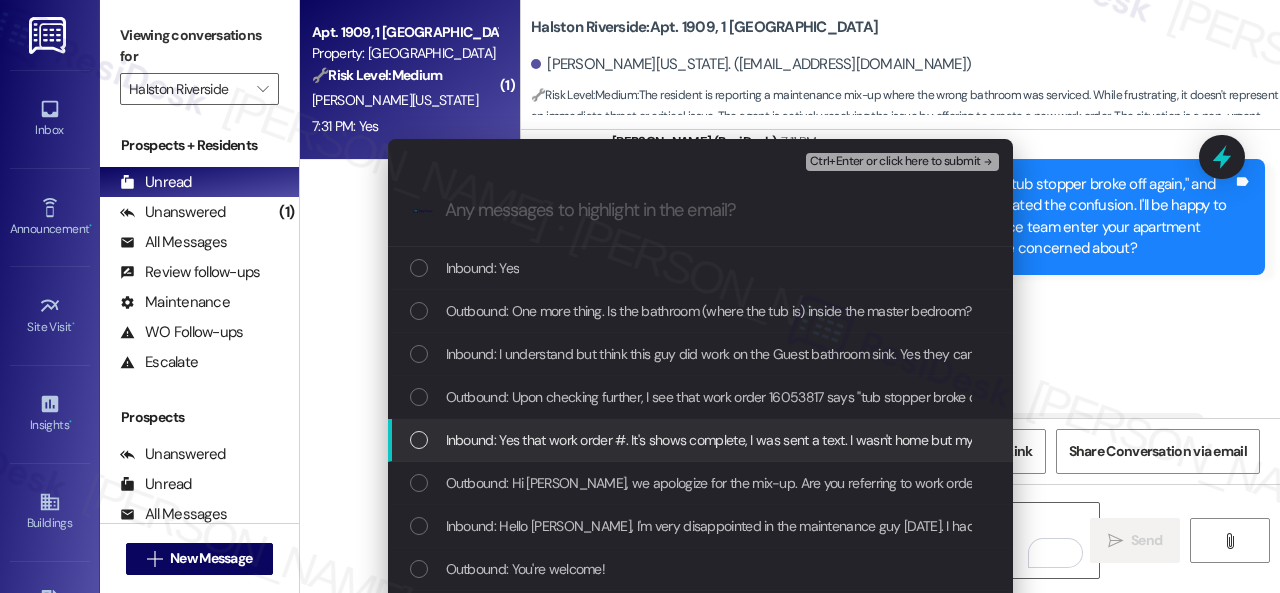 click on "Inbound: Yes  that  work order #. It's shows complete, I was sent a text. I wasn't home but my fiancé's was here." at bounding box center (762, 440) 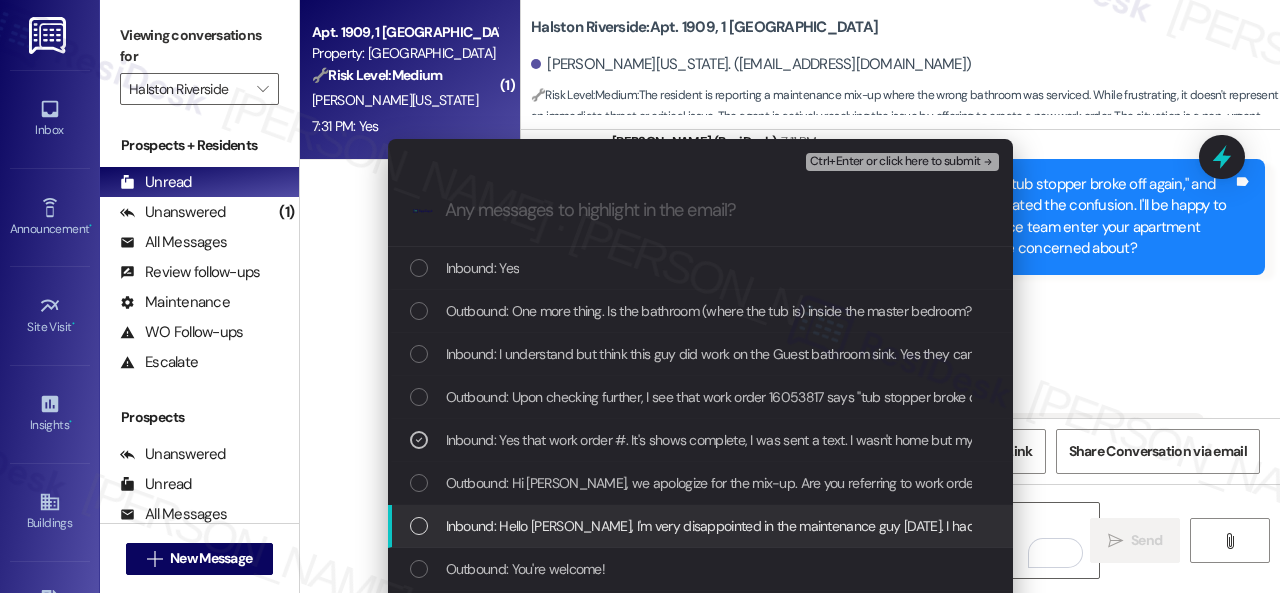 click on "Inbound: Hello Sarah, I'm very disappointed in the maintenance guy today. I had a work order put in for the stopper in the tub master bedroom but the guy who came fixed something in the Guest bathroom which didn't have a work order." at bounding box center (1166, 526) 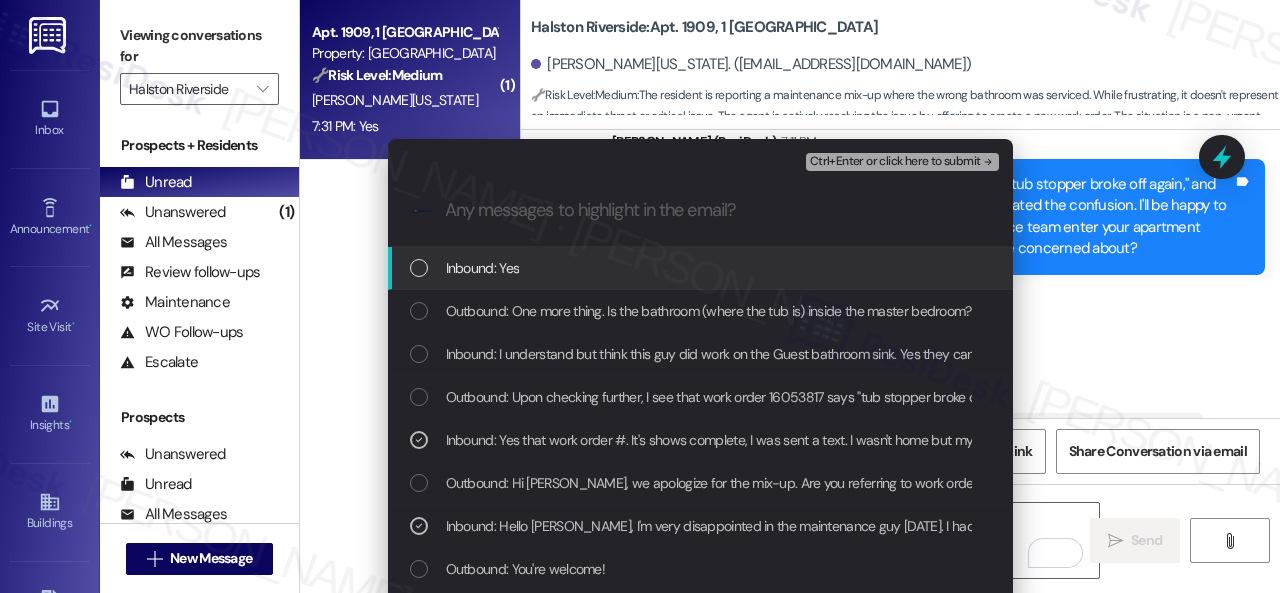 click on "Ctrl+Enter or click here to submit" at bounding box center [895, 162] 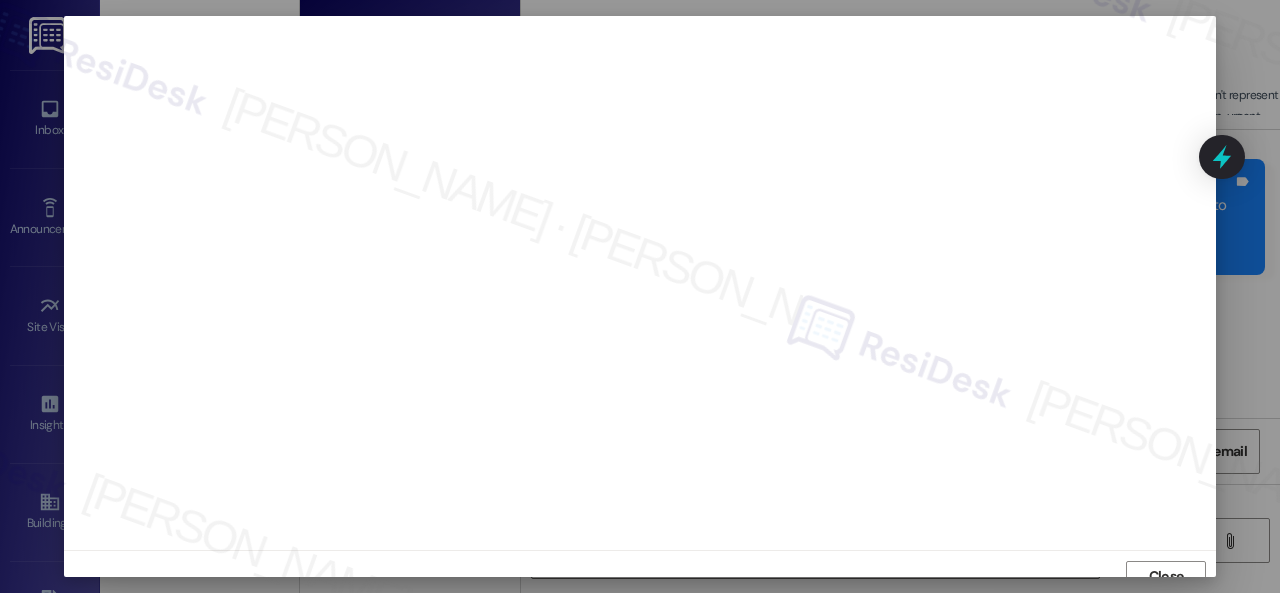 scroll, scrollTop: 15, scrollLeft: 0, axis: vertical 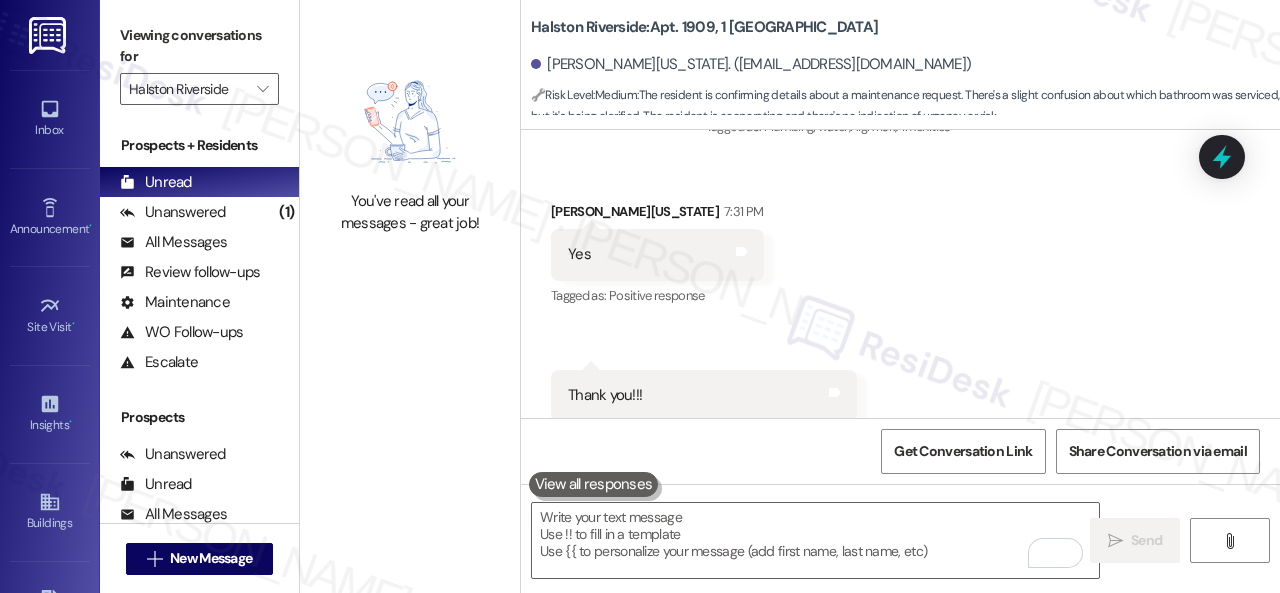 click on "Received via SMS Luther Washington 7:31 PM Yes Tags and notes Tagged as:   Positive response Click to highlight conversations about Positive response Received via SMS 7:36 PM Luther Washington 7:36 PM Thank you!!! Tags and notes Tagged as:   Praise ,  Click to highlight conversations about Praise Emailed client ,  Click to highlight conversations about Emailed client Escalation type escalation Click to highlight conversations about Escalation type escalation" at bounding box center [900, 311] 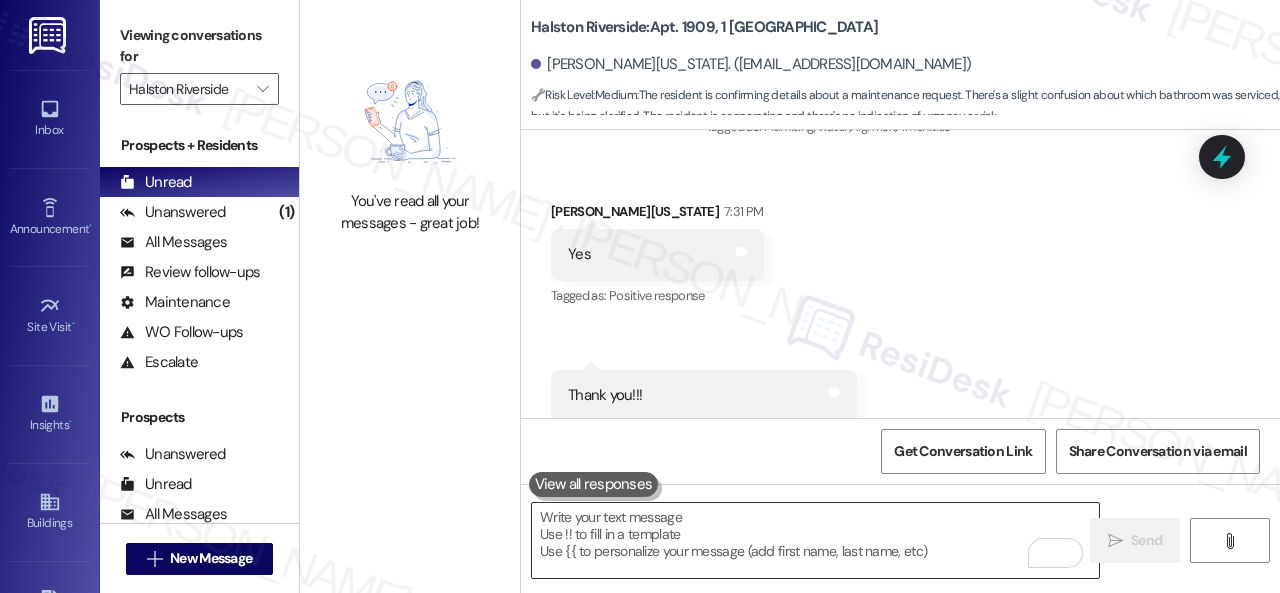 click at bounding box center [815, 540] 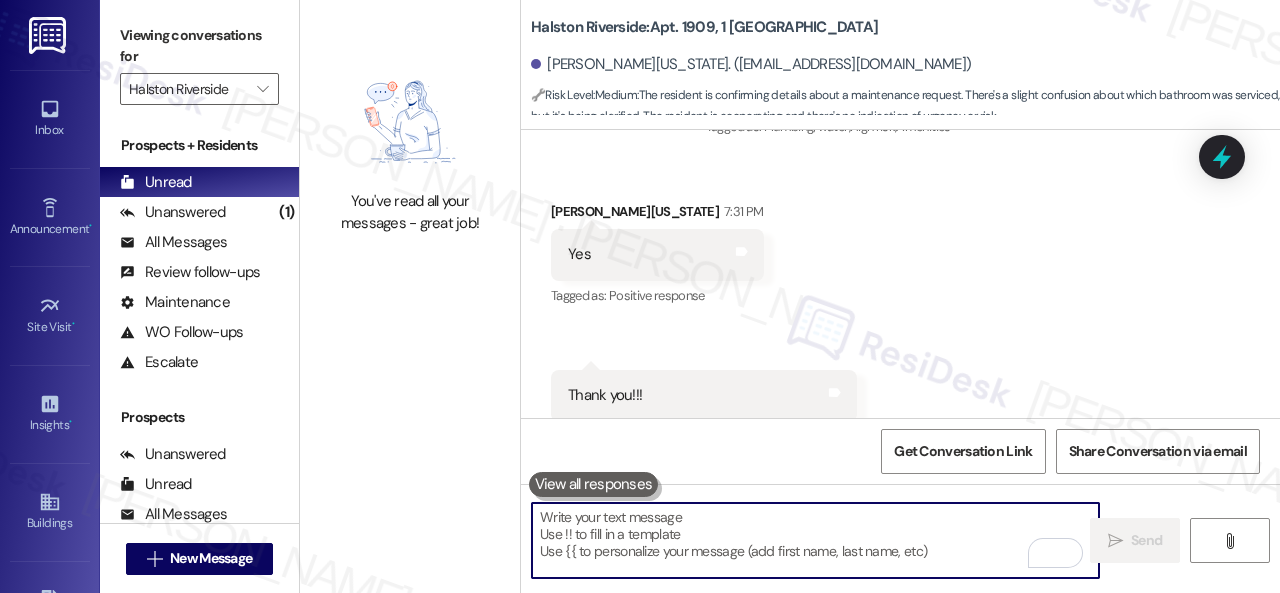 paste on "Thank you. I've submitted a work order on your behalf and notified the site team. Please let me know if you have an update or need anything else." 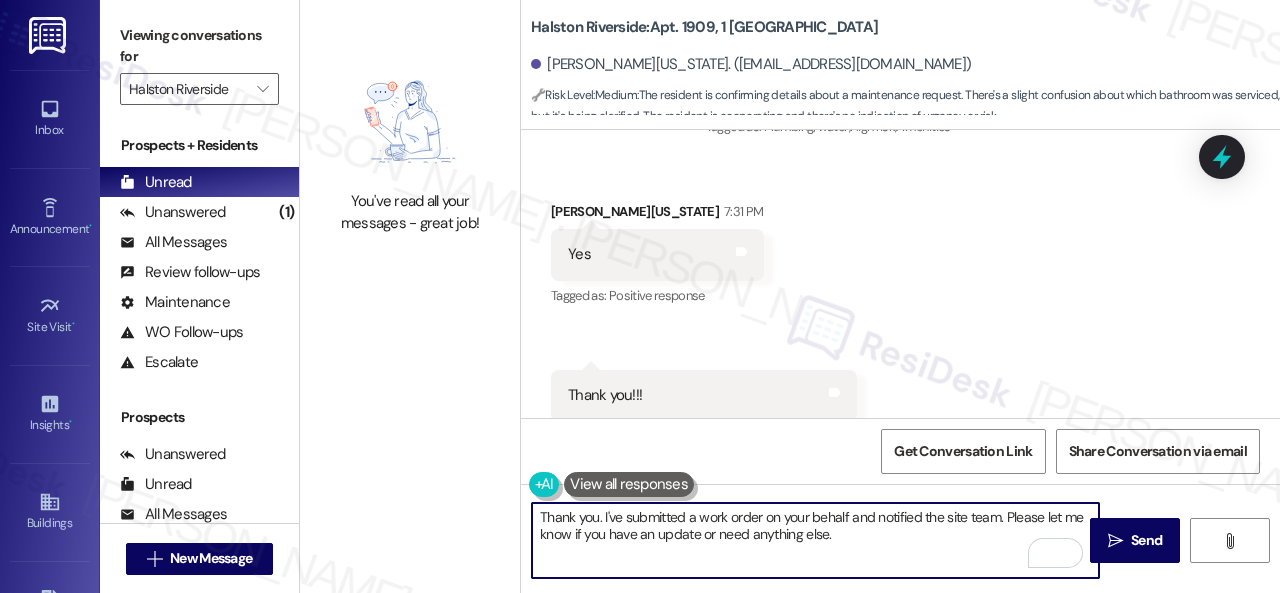click on "Thank you. I've submitted a work order on your behalf and notified the site team. Please let me know if you have an update or need anything else." at bounding box center (815, 540) 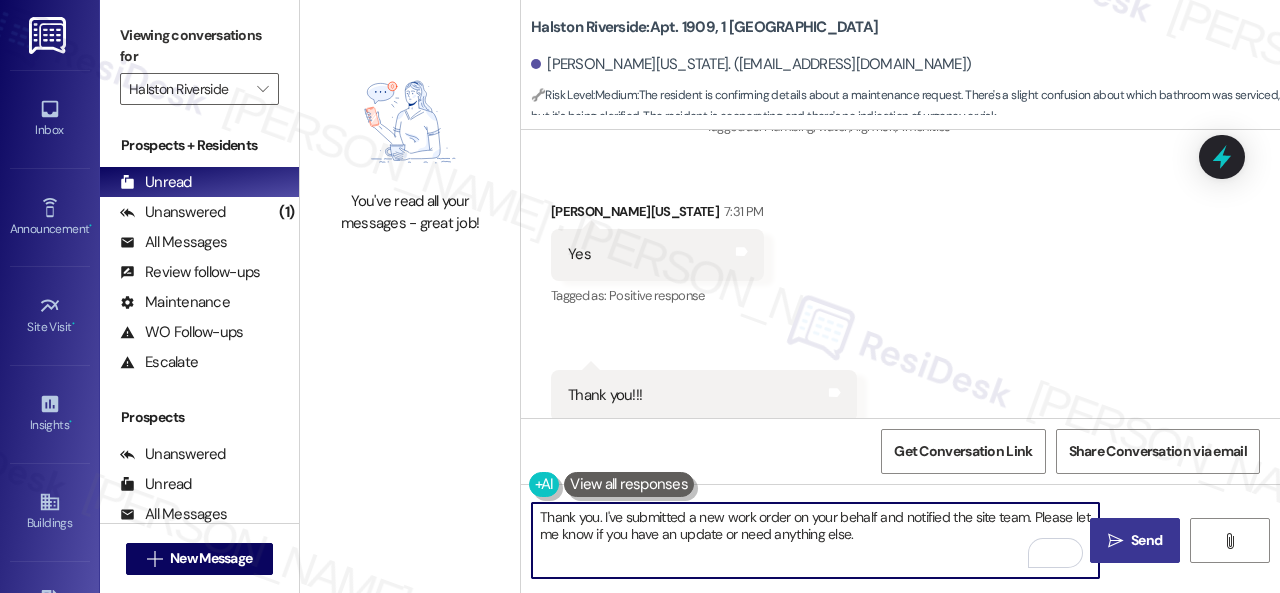 type on "Thank you. I've submitted a new work order on your behalf and notified the site team. Please let me know if you have an update or need anything else." 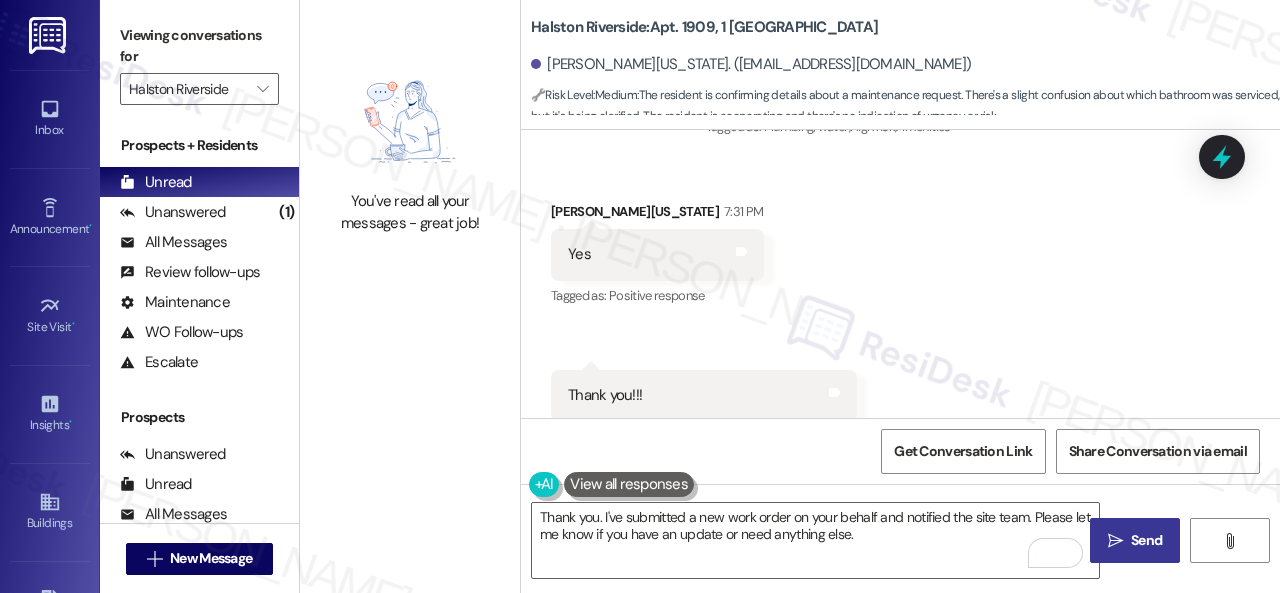 click on "Send" at bounding box center (1146, 540) 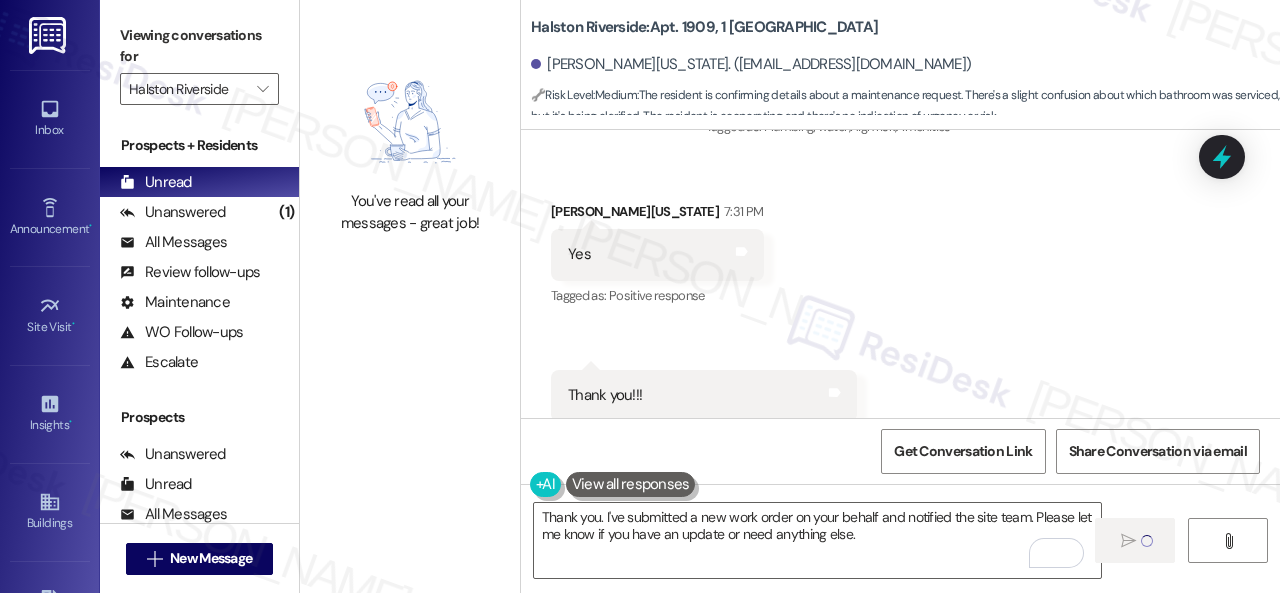 type 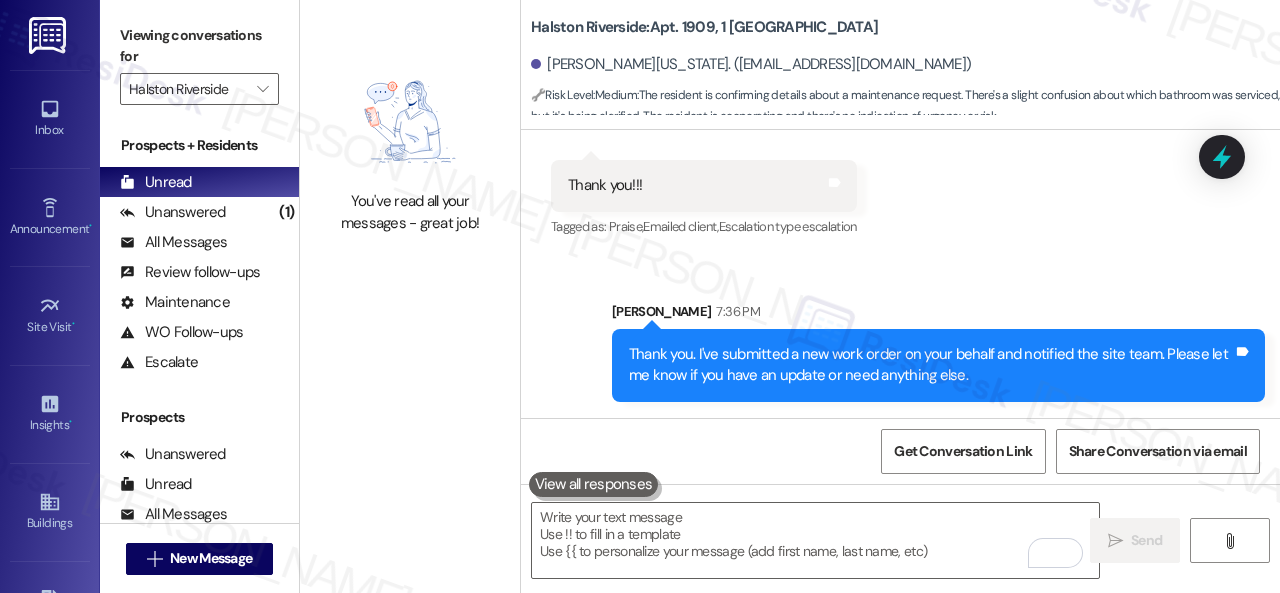 scroll, scrollTop: 20074, scrollLeft: 0, axis: vertical 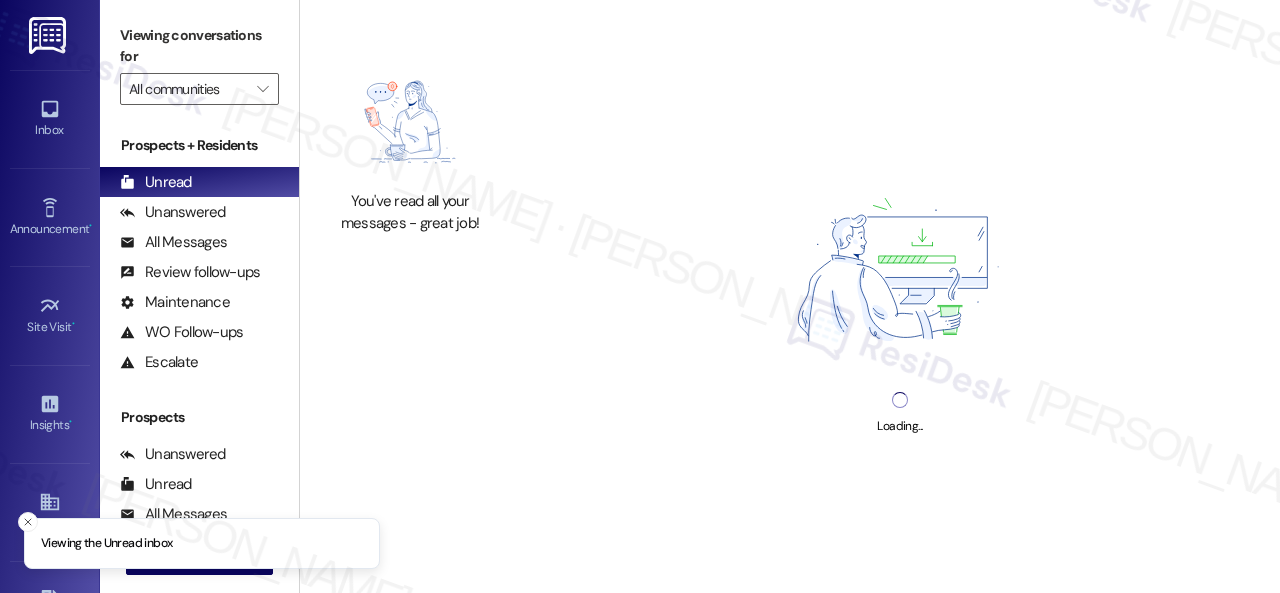 type on "Halston Riverside" 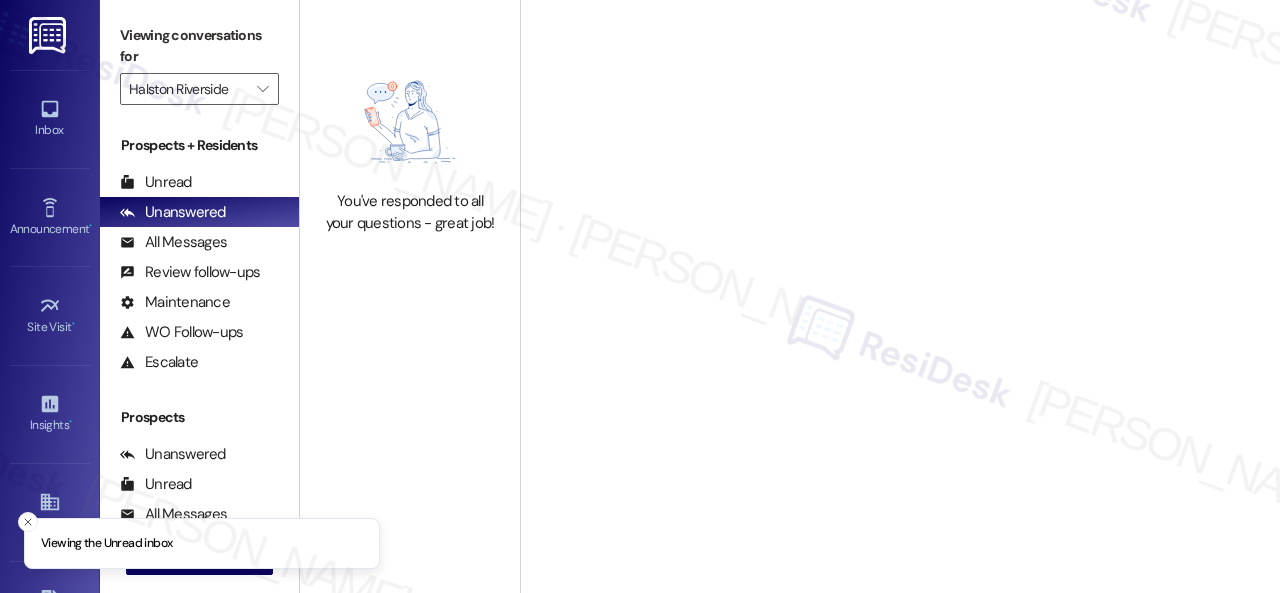 scroll, scrollTop: 0, scrollLeft: 0, axis: both 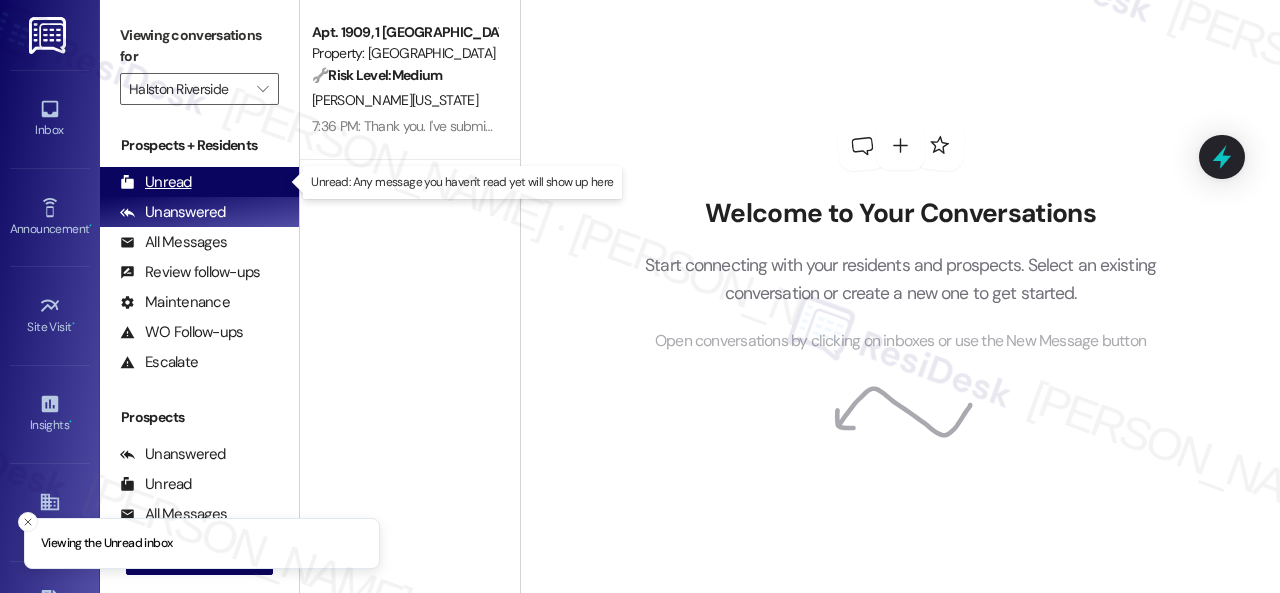 click on "Unread" at bounding box center [156, 182] 